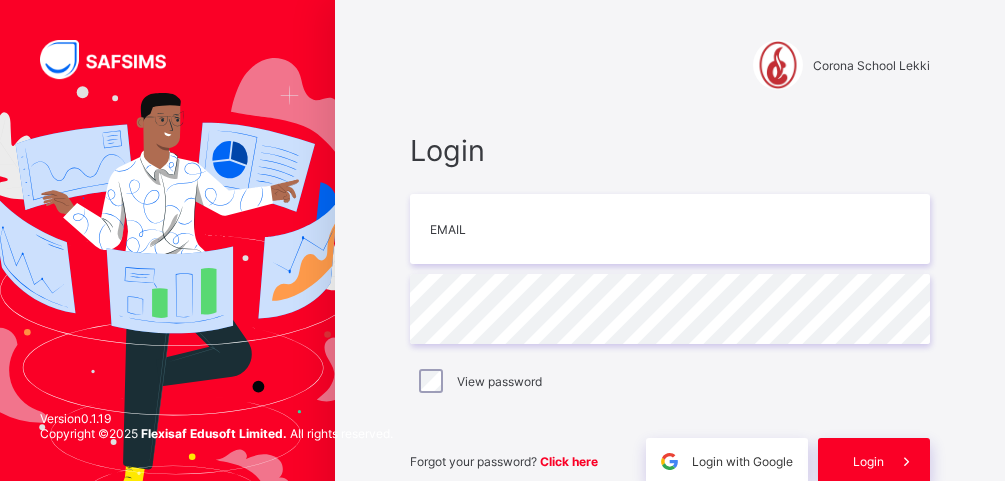 scroll, scrollTop: 0, scrollLeft: 0, axis: both 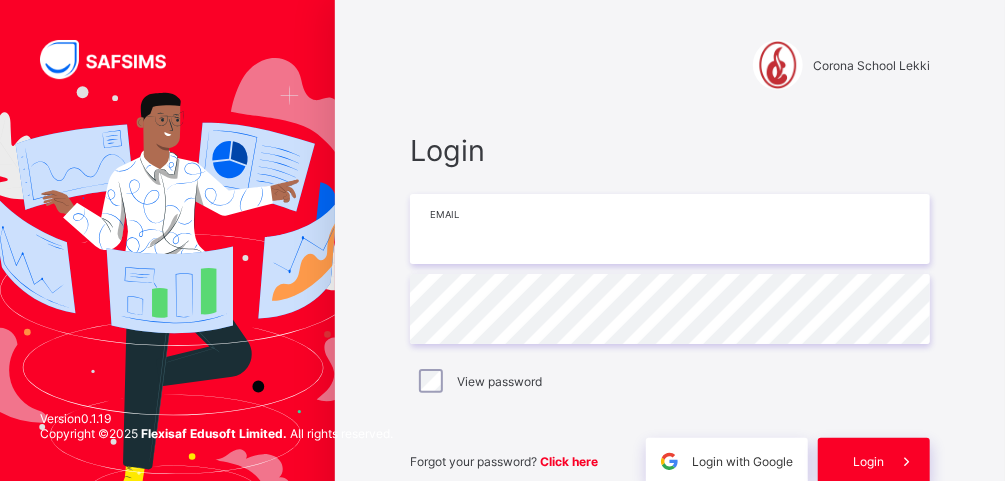 click at bounding box center [670, 229] 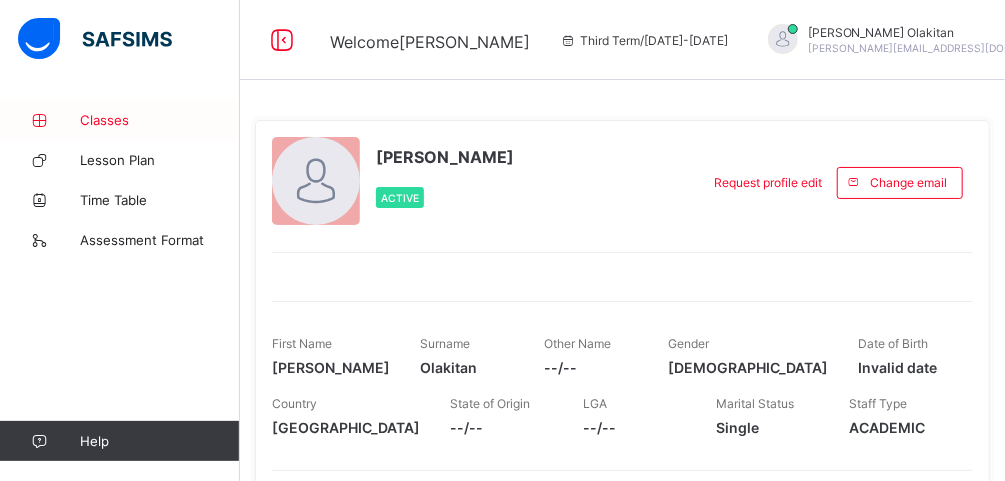 click on "Classes" at bounding box center [160, 120] 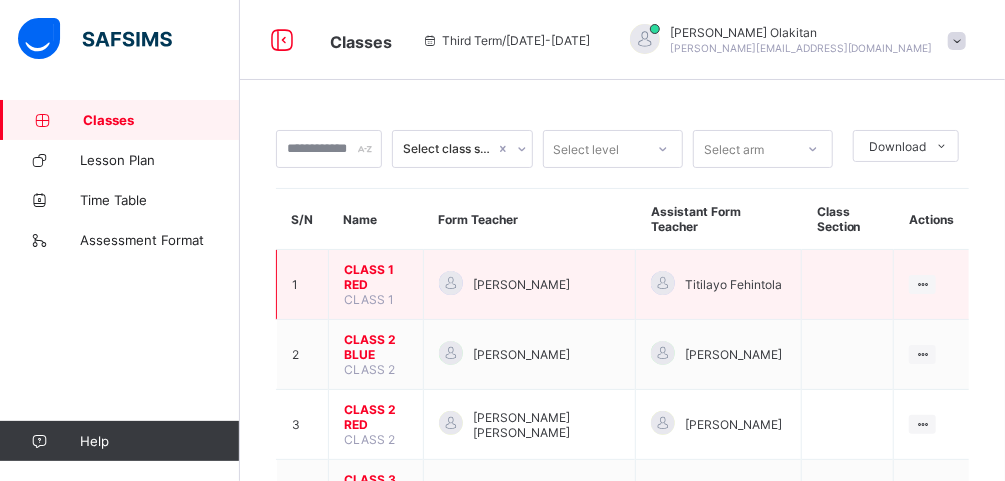 click on "CLASS 1   RED" at bounding box center [376, 277] 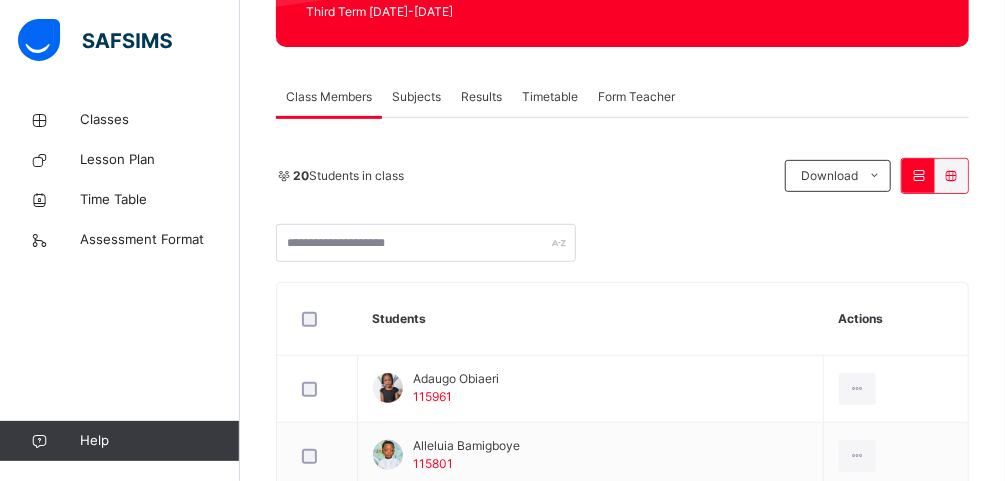 scroll, scrollTop: 304, scrollLeft: 0, axis: vertical 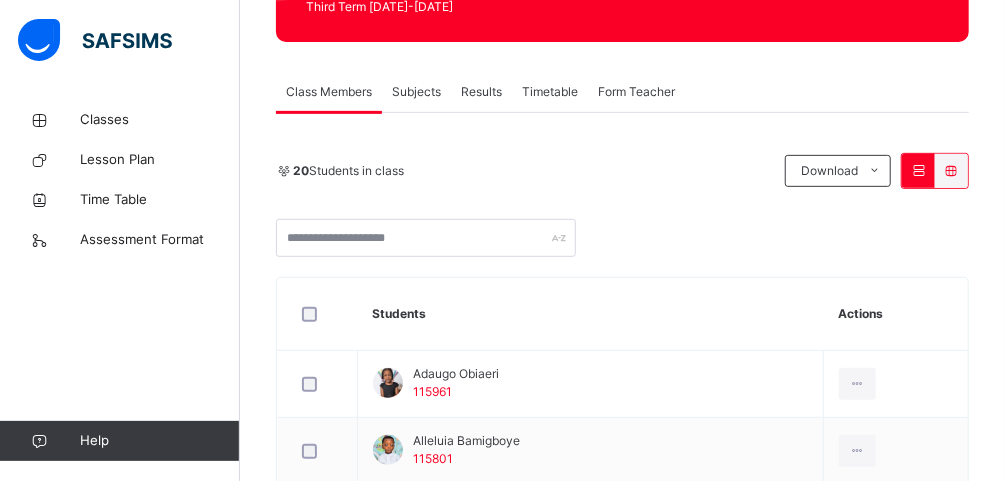 click on "Subjects" at bounding box center (416, 92) 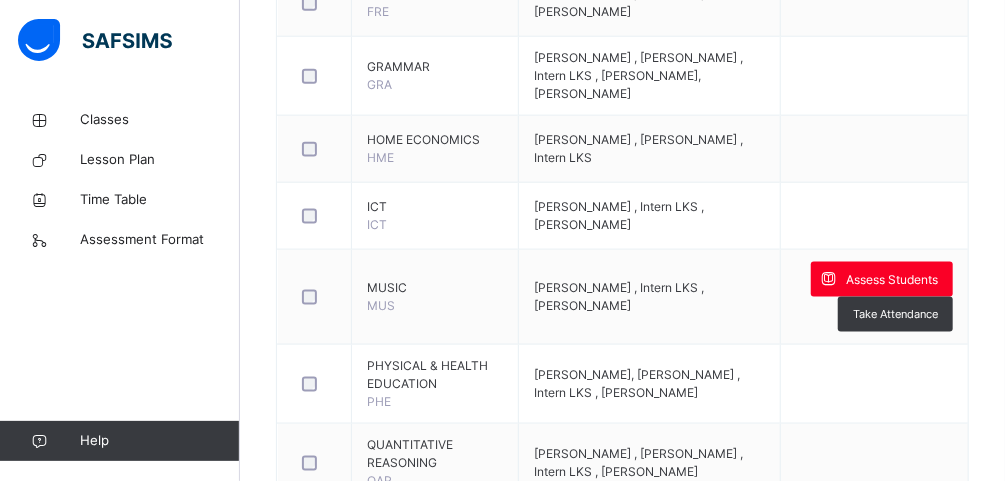 scroll, scrollTop: 1012, scrollLeft: 0, axis: vertical 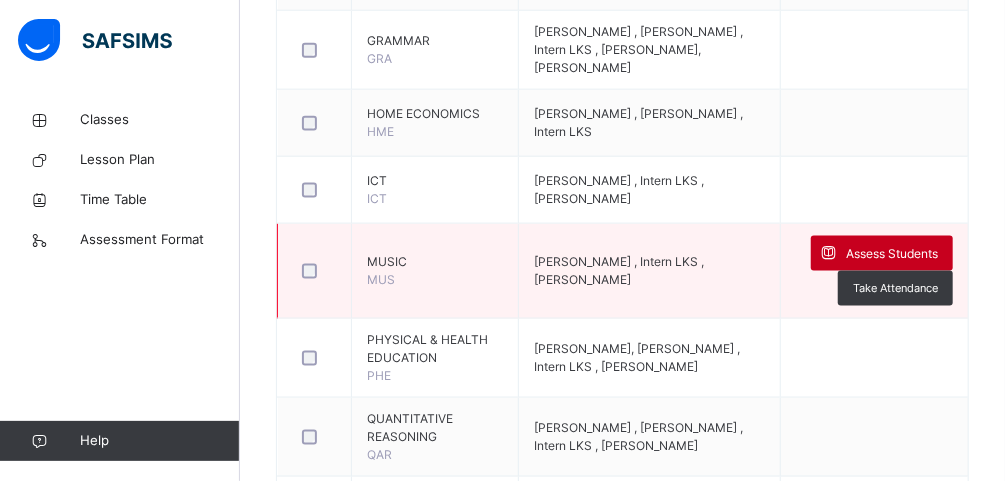 click on "Assess Students" at bounding box center (892, 254) 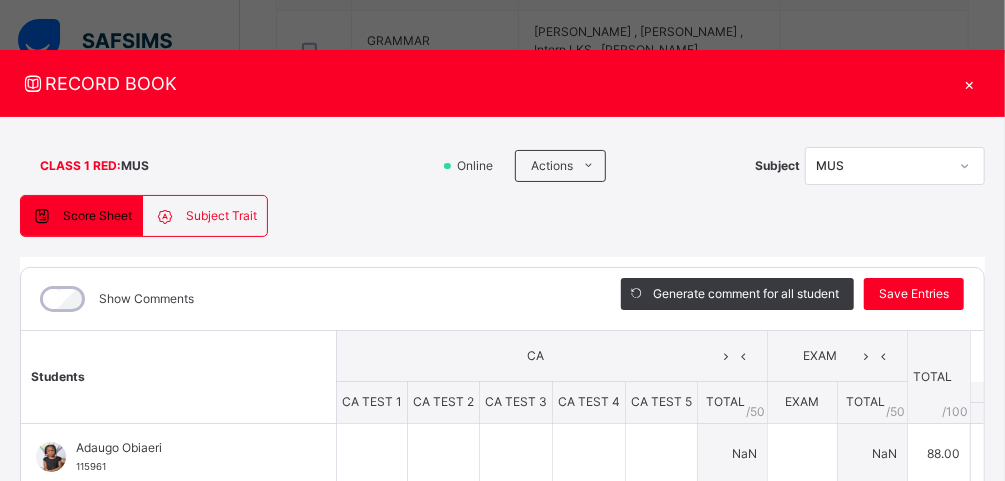 type on "*" 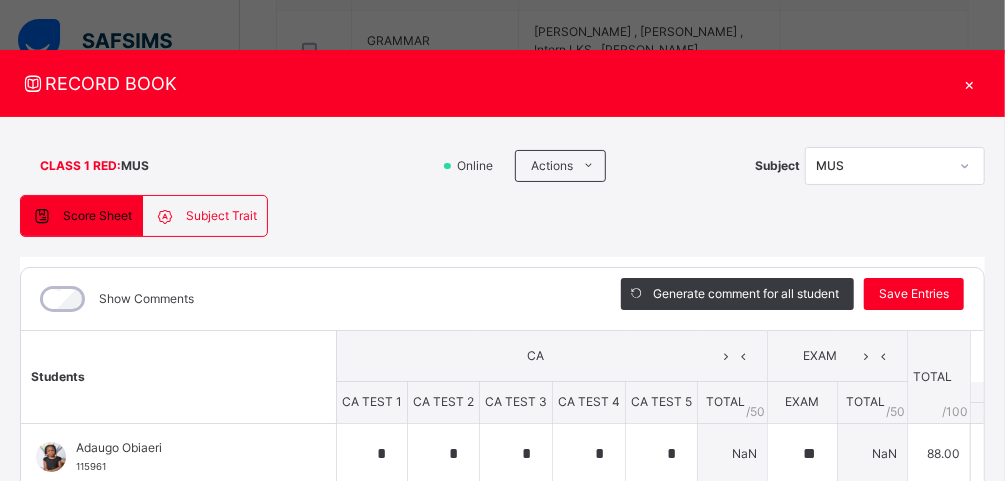 type on "*" 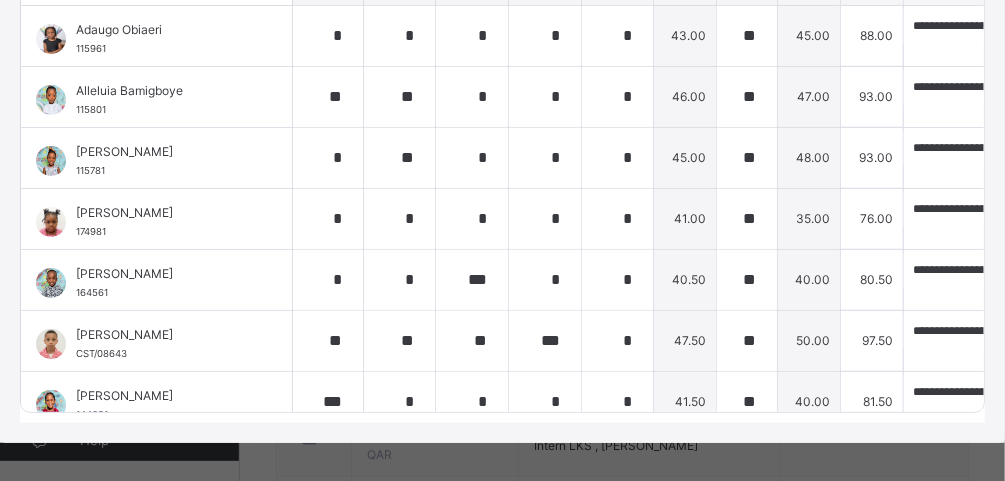 scroll, scrollTop: 428, scrollLeft: 0, axis: vertical 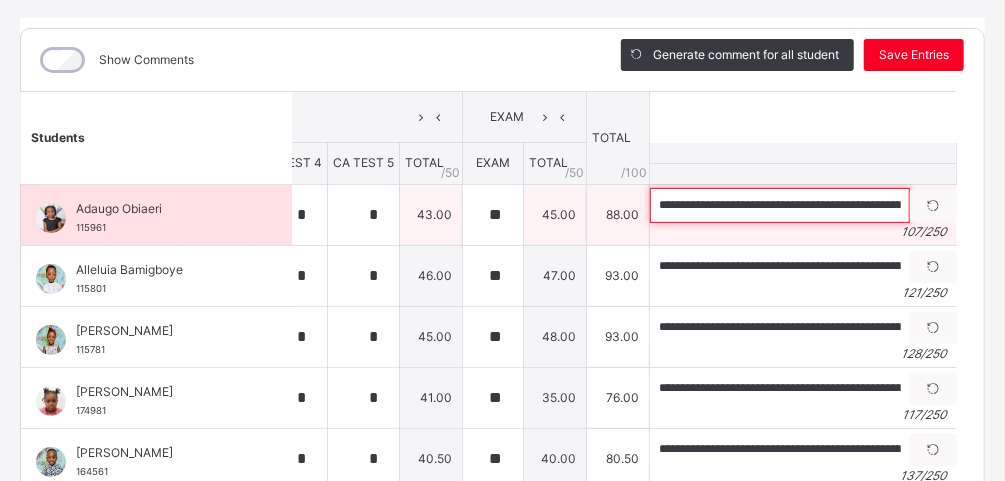 click on "**********" at bounding box center (780, 205) 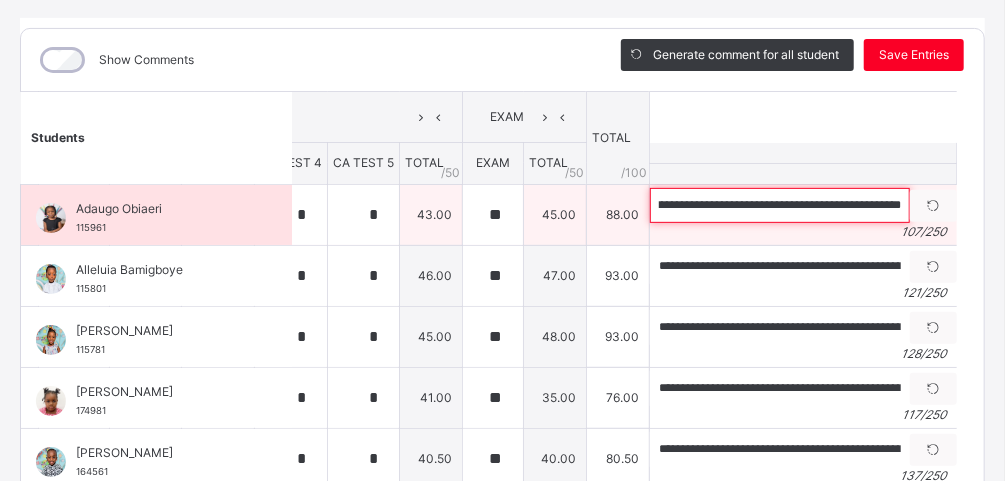 scroll, scrollTop: 0, scrollLeft: 358, axis: horizontal 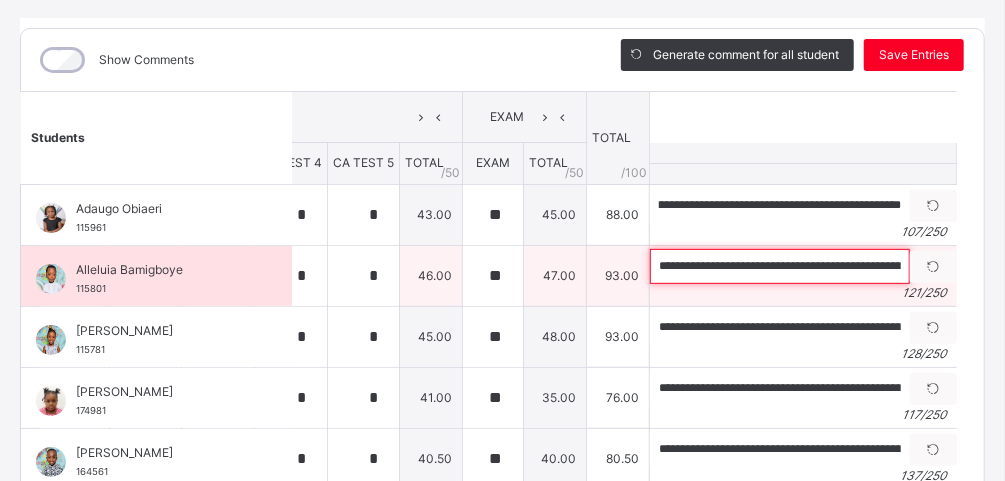 click on "**********" at bounding box center [780, 266] 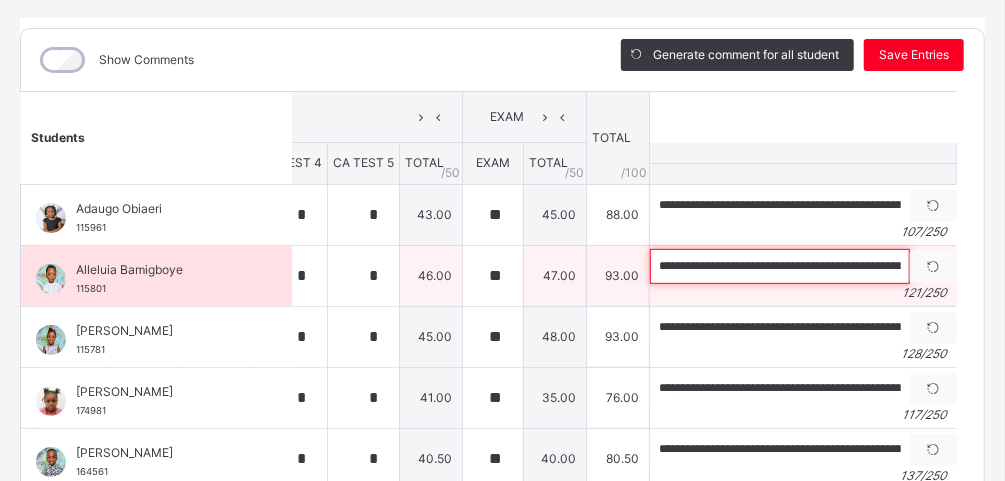 click on "**********" at bounding box center [780, 266] 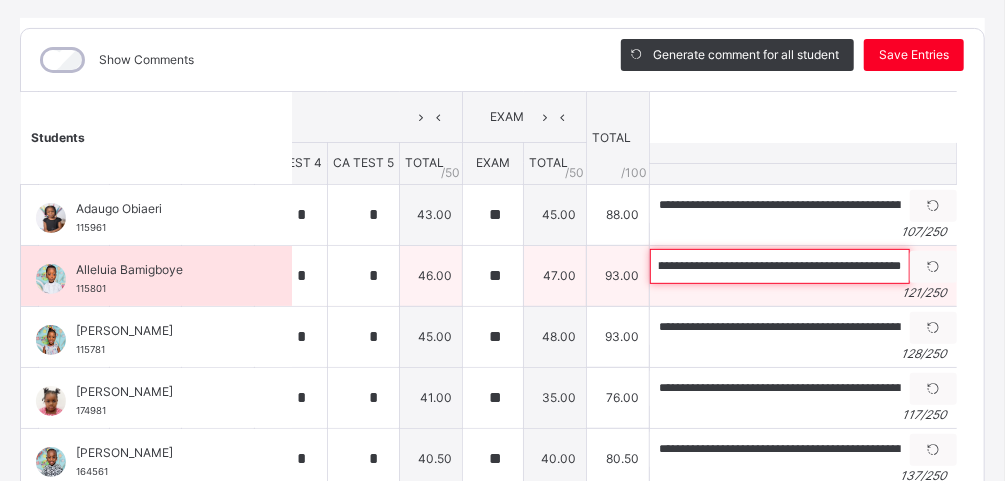 scroll, scrollTop: 0, scrollLeft: 424, axis: horizontal 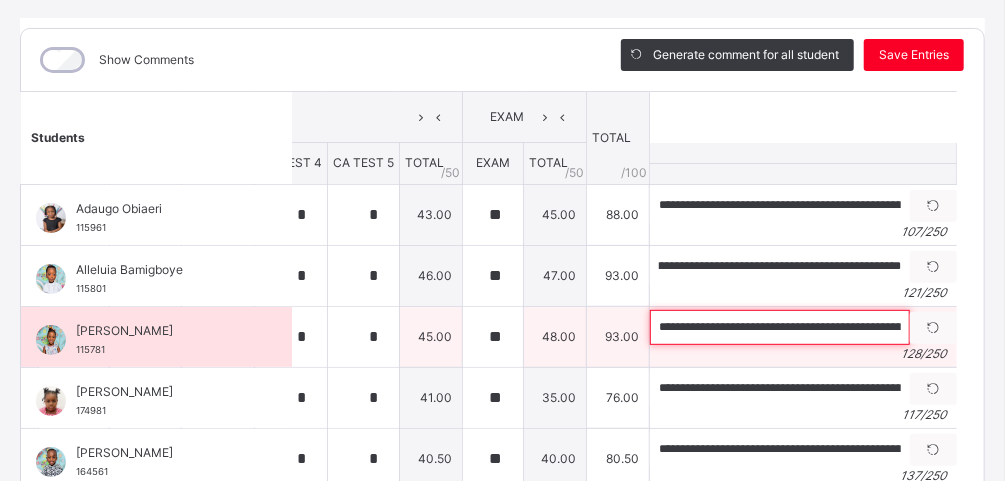 click on "**********" at bounding box center [780, 327] 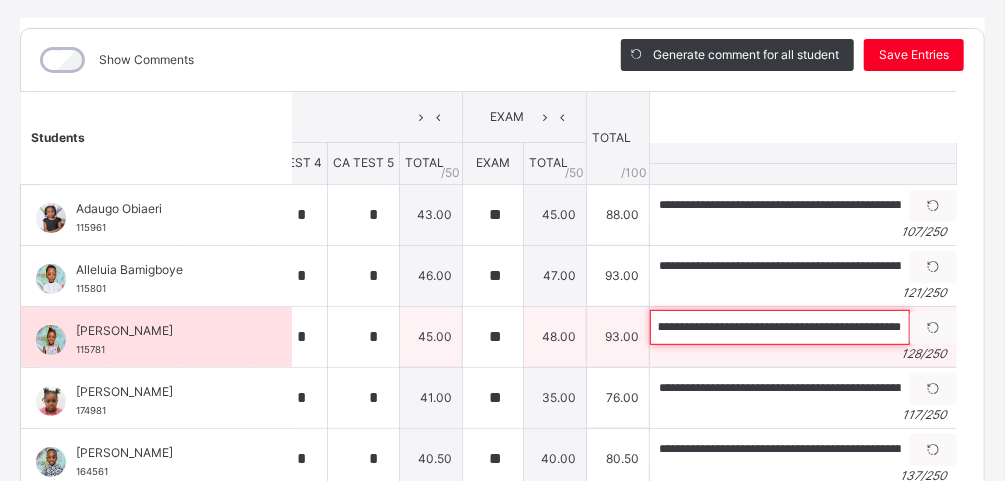 scroll, scrollTop: 0, scrollLeft: 497, axis: horizontal 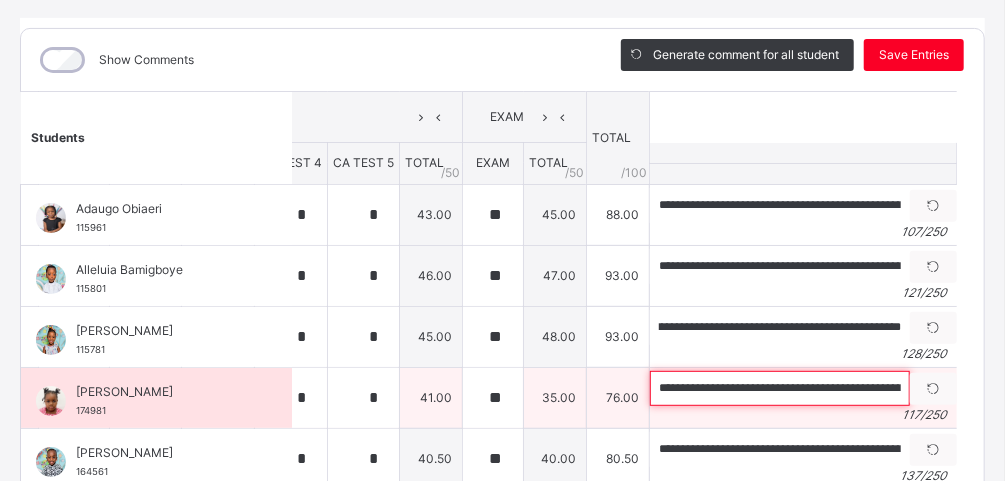 click on "**********" at bounding box center (780, 388) 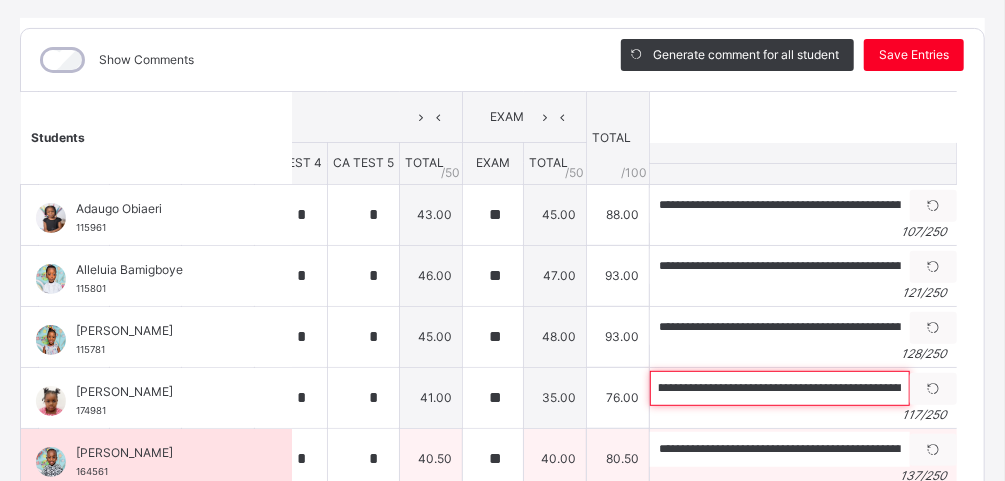 scroll, scrollTop: 0, scrollLeft: 415, axis: horizontal 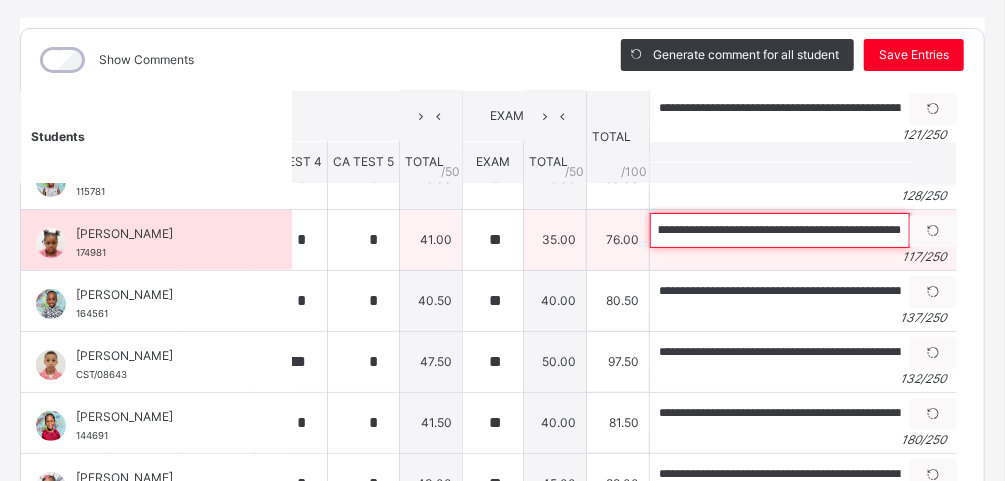 click on "**********" at bounding box center (780, 230) 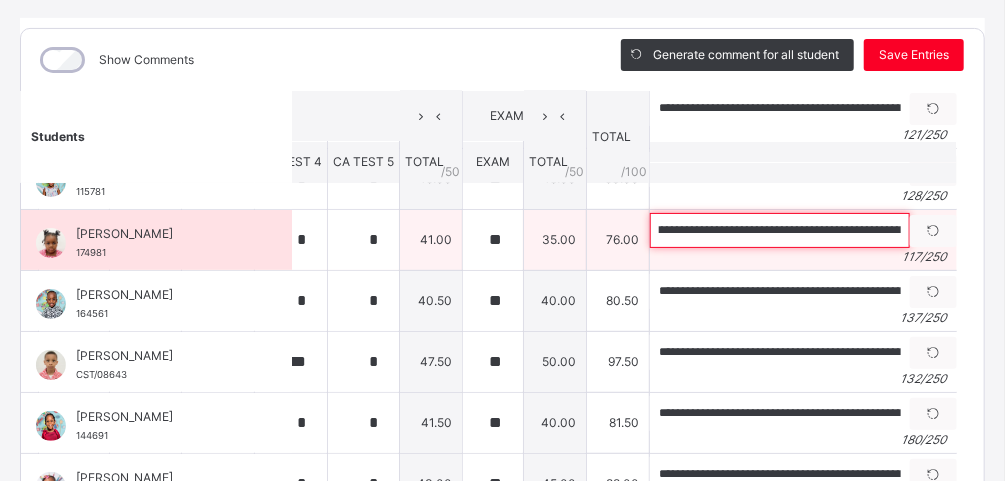 scroll, scrollTop: 0, scrollLeft: 0, axis: both 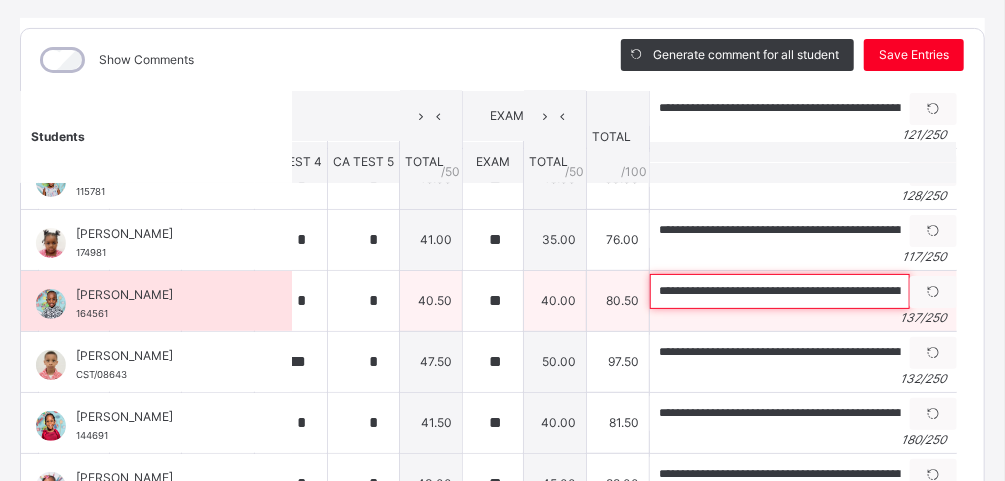 click on "**********" at bounding box center (780, 291) 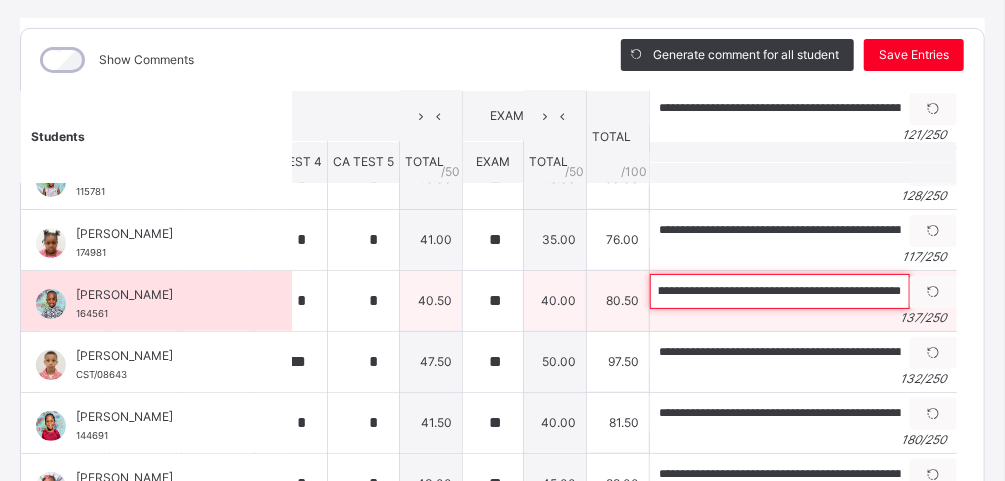 scroll, scrollTop: 0, scrollLeft: 544, axis: horizontal 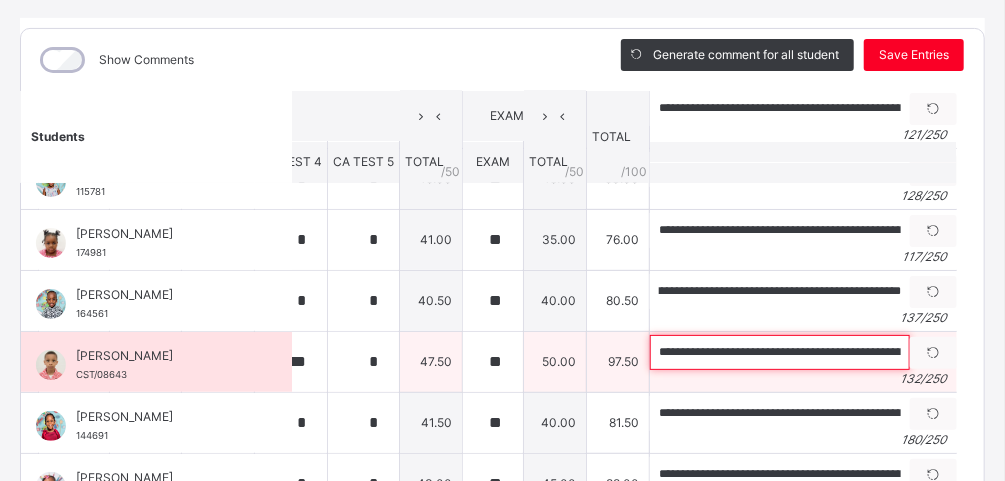 click on "**********" at bounding box center (780, 352) 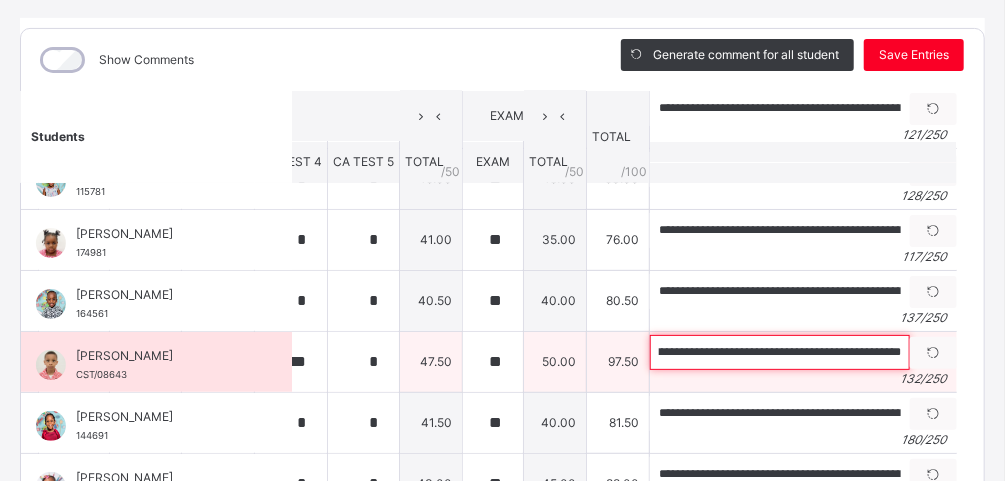 scroll, scrollTop: 0, scrollLeft: 491, axis: horizontal 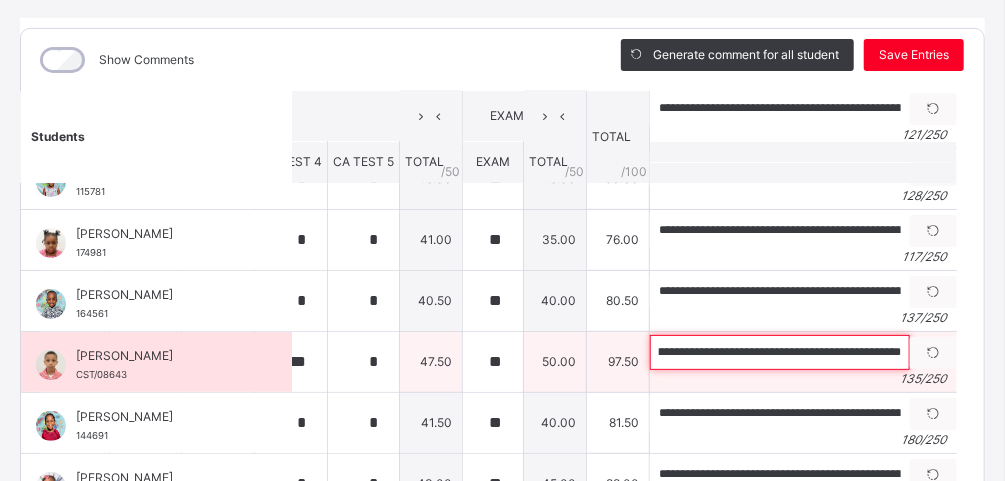 click on "**********" at bounding box center [780, 352] 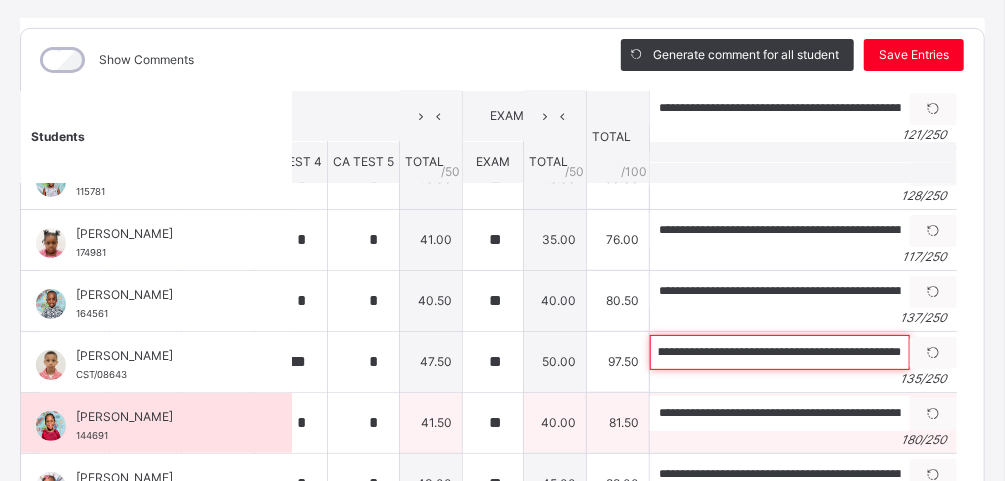 type on "**********" 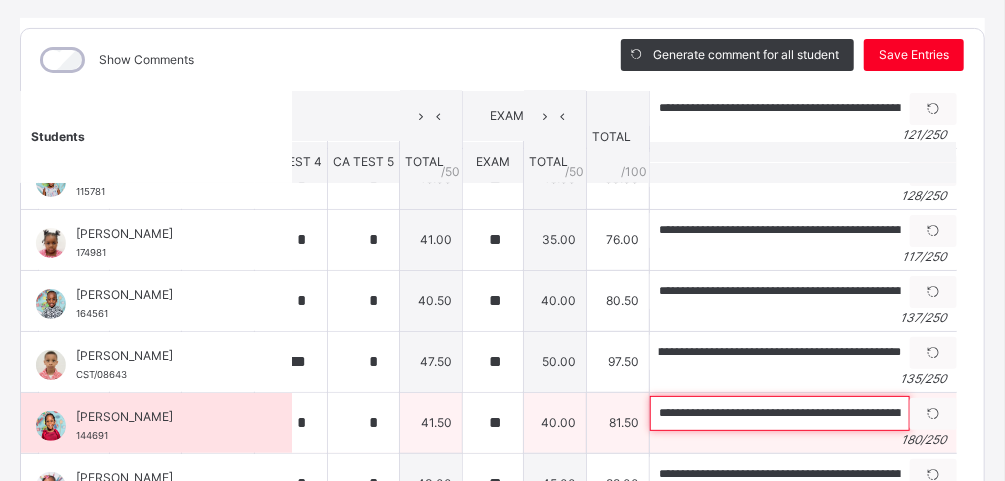 click on "**********" at bounding box center [780, 413] 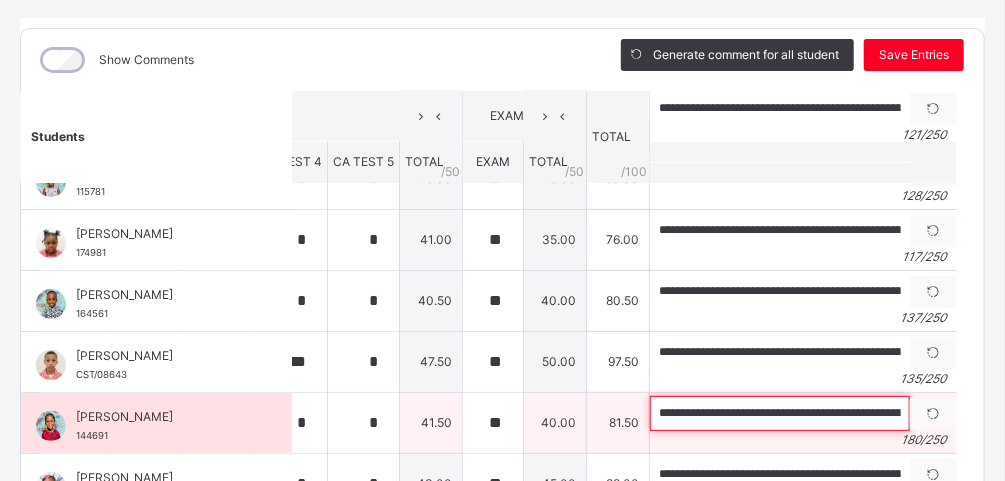 click on "**********" at bounding box center (780, 413) 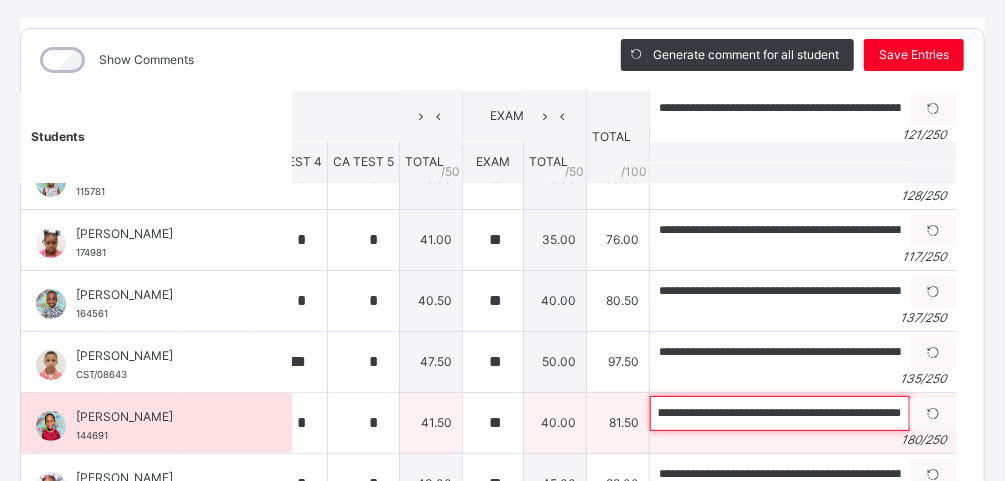 scroll, scrollTop: 0, scrollLeft: 768, axis: horizontal 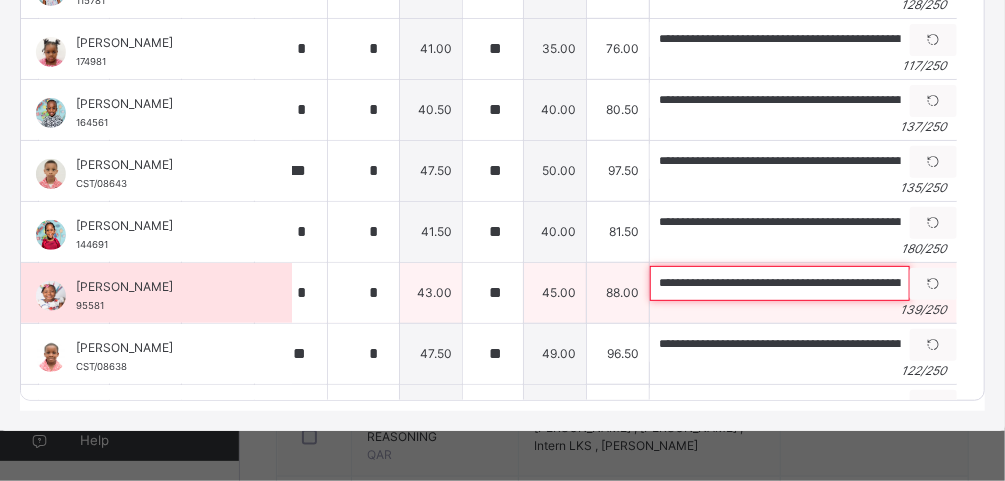 click on "**********" at bounding box center [780, 283] 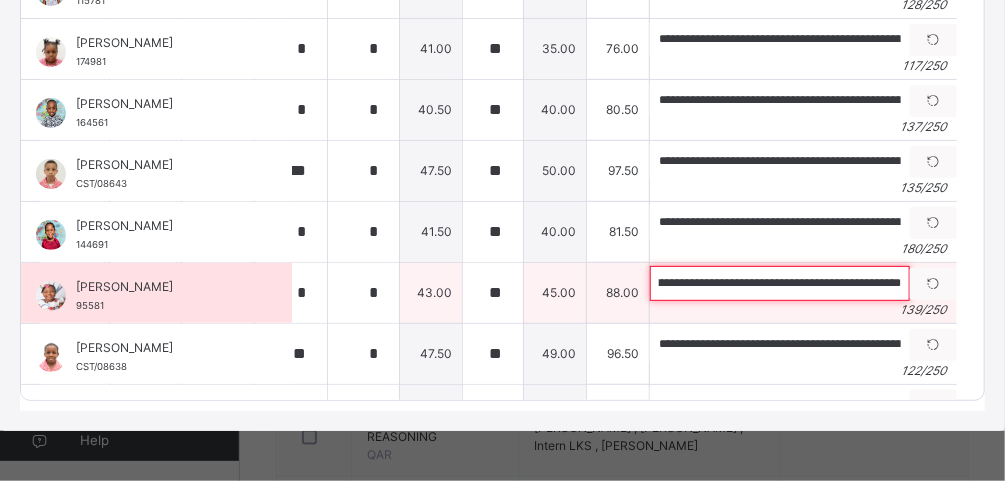 scroll, scrollTop: 0, scrollLeft: 556, axis: horizontal 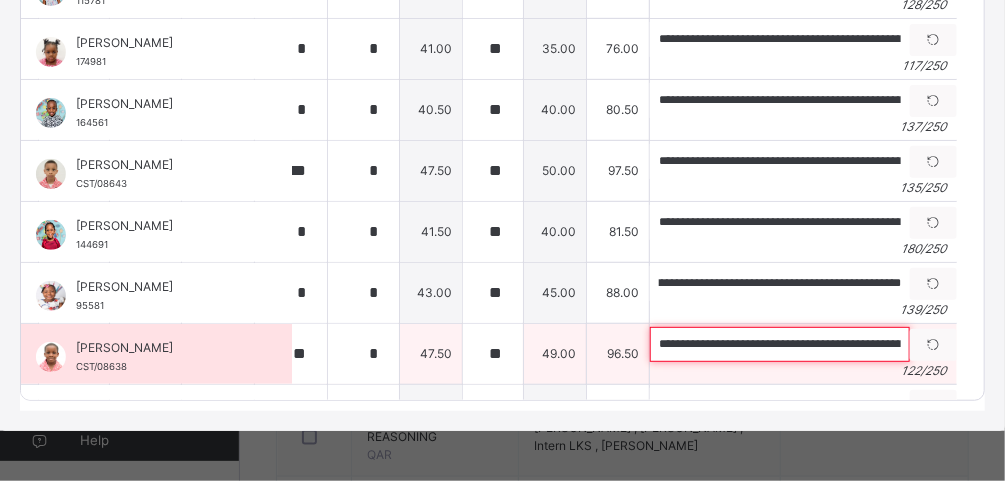 click on "**********" at bounding box center [780, 344] 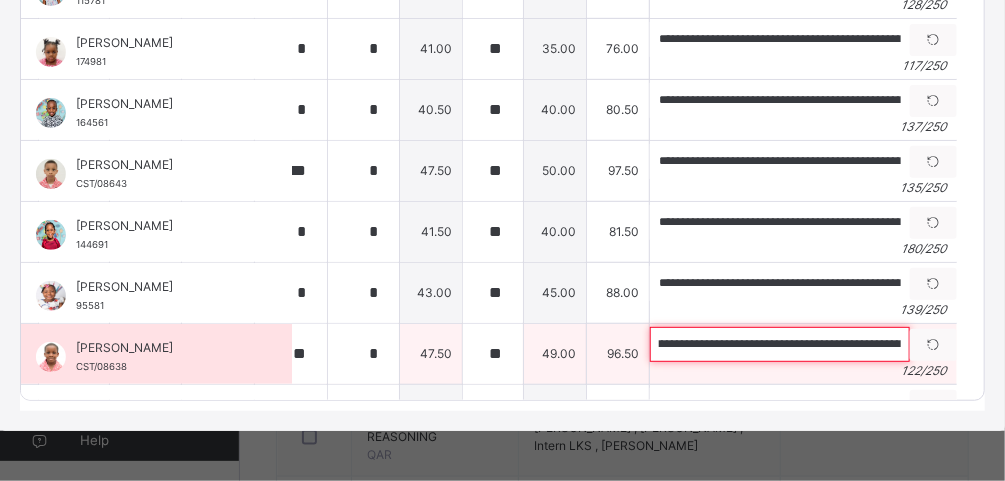 scroll, scrollTop: 0, scrollLeft: 266, axis: horizontal 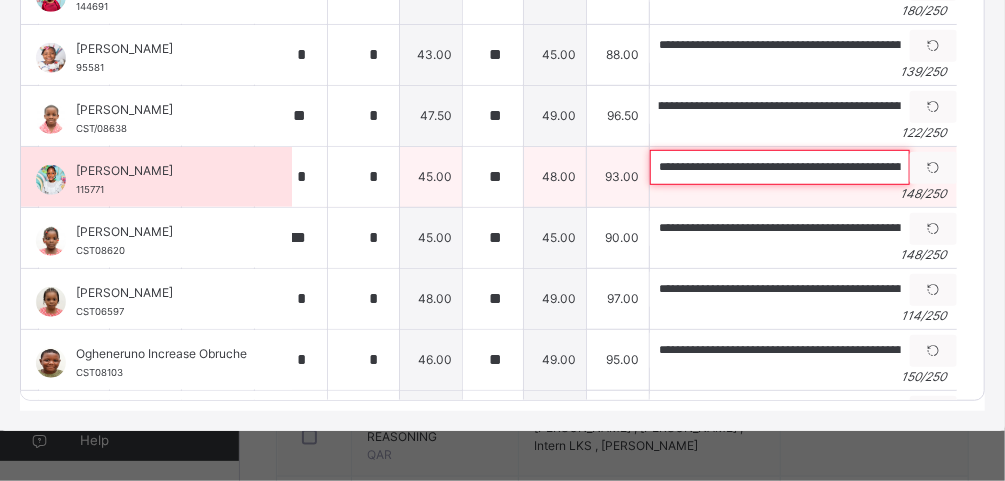 click on "**********" at bounding box center [780, 167] 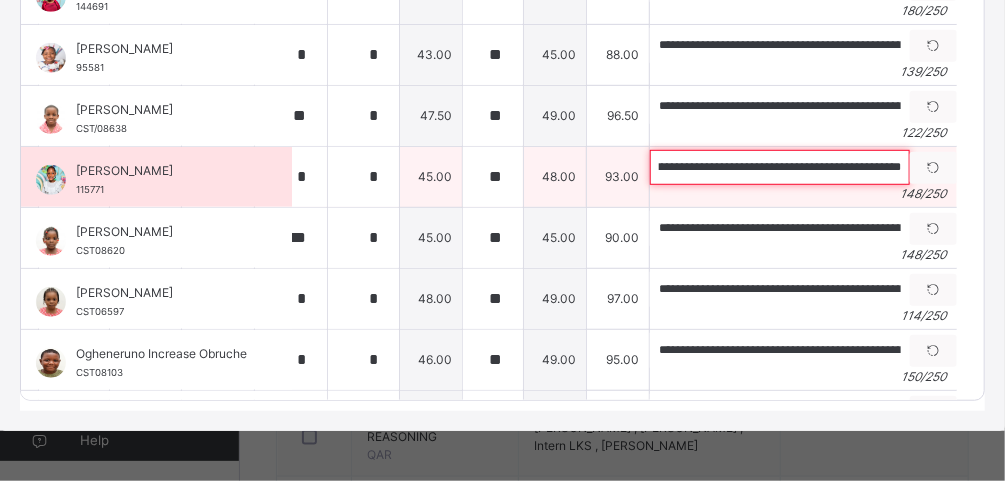 scroll, scrollTop: 0, scrollLeft: 564, axis: horizontal 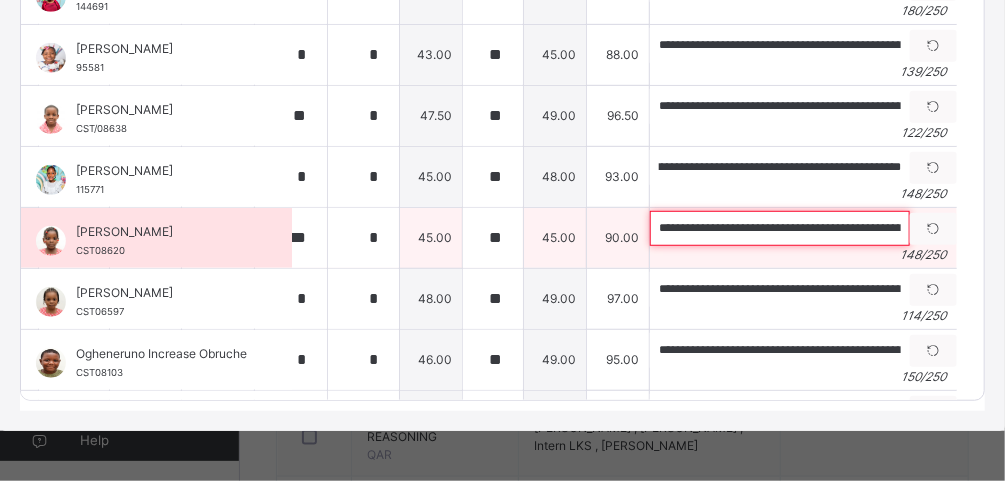 click on "**********" at bounding box center (780, 228) 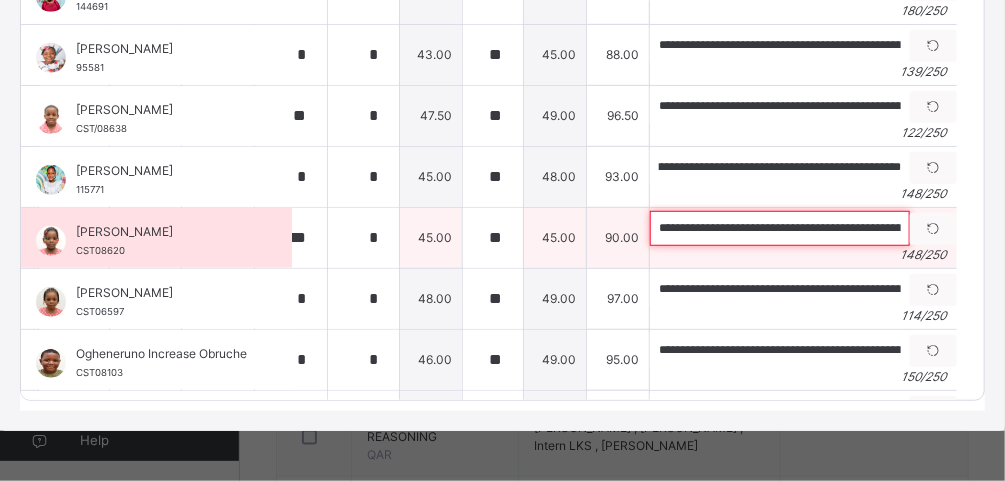 scroll, scrollTop: 0, scrollLeft: 0, axis: both 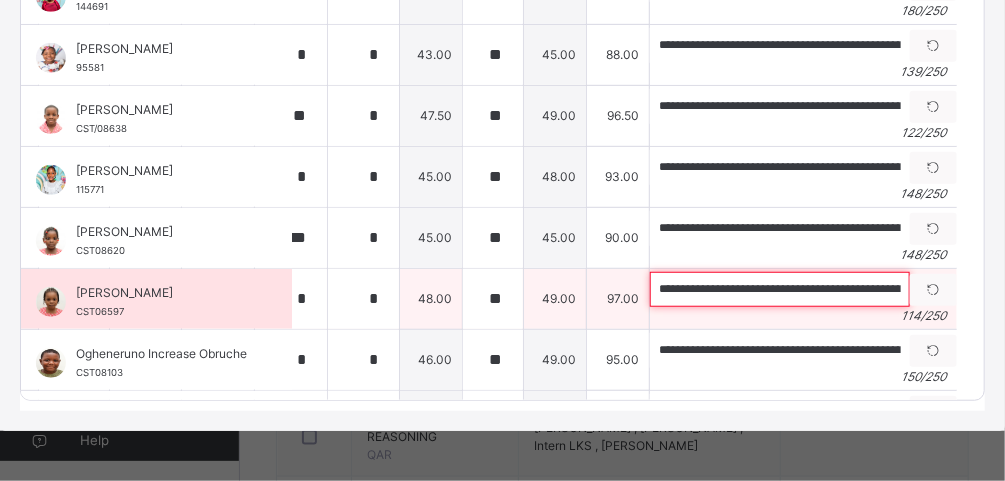 click on "**********" at bounding box center [780, 289] 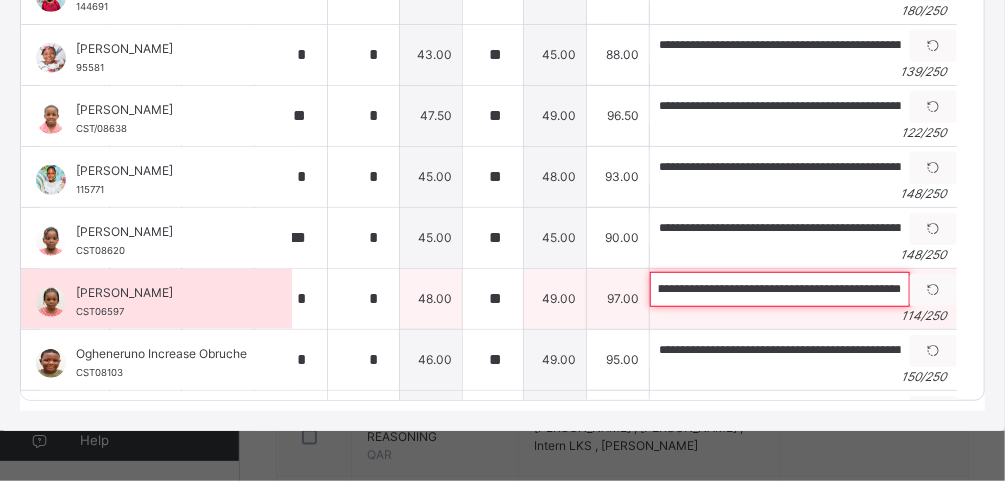 scroll, scrollTop: 0, scrollLeft: 385, axis: horizontal 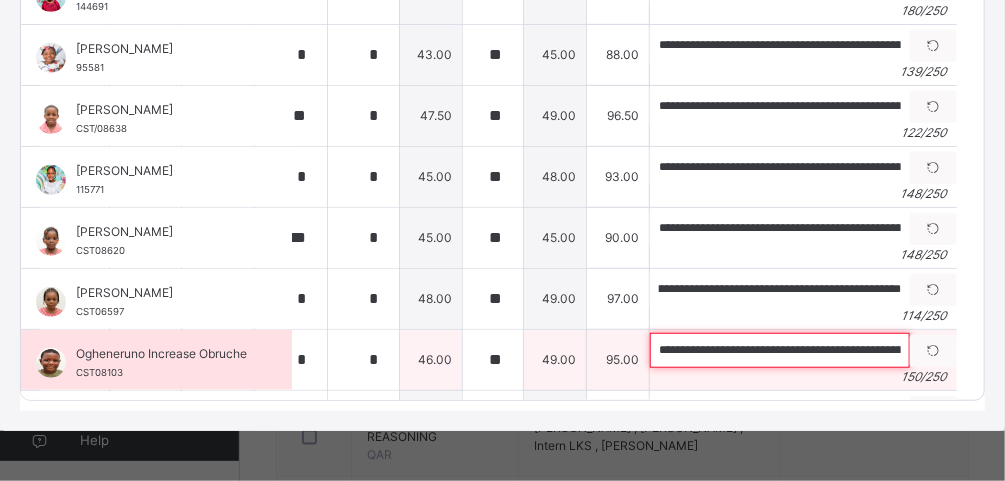 click on "**********" at bounding box center [780, 350] 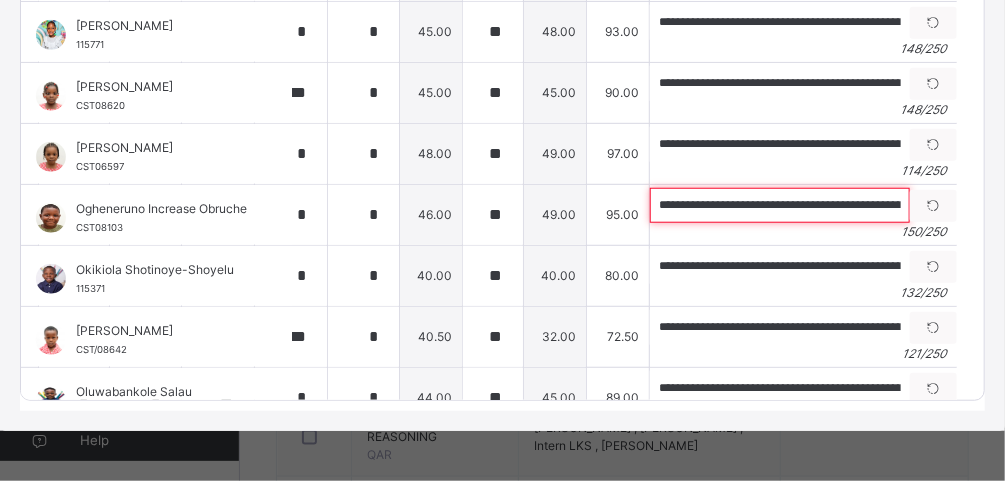 scroll, scrollTop: 541, scrollLeft: 254, axis: both 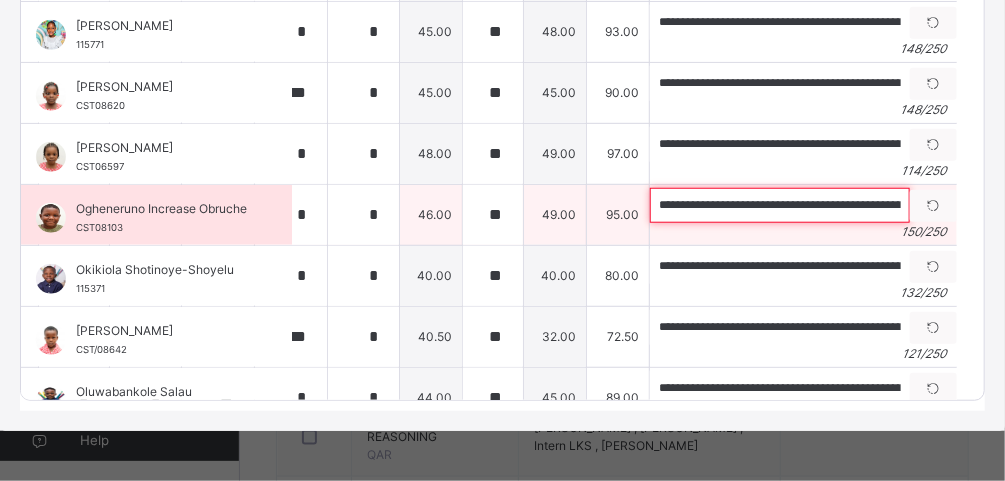 click on "**********" at bounding box center [780, 205] 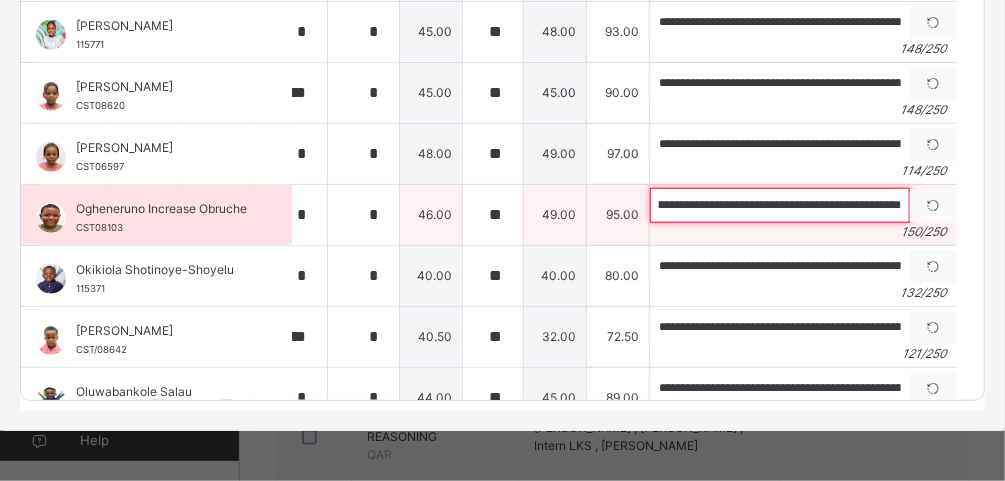 scroll, scrollTop: 0, scrollLeft: 605, axis: horizontal 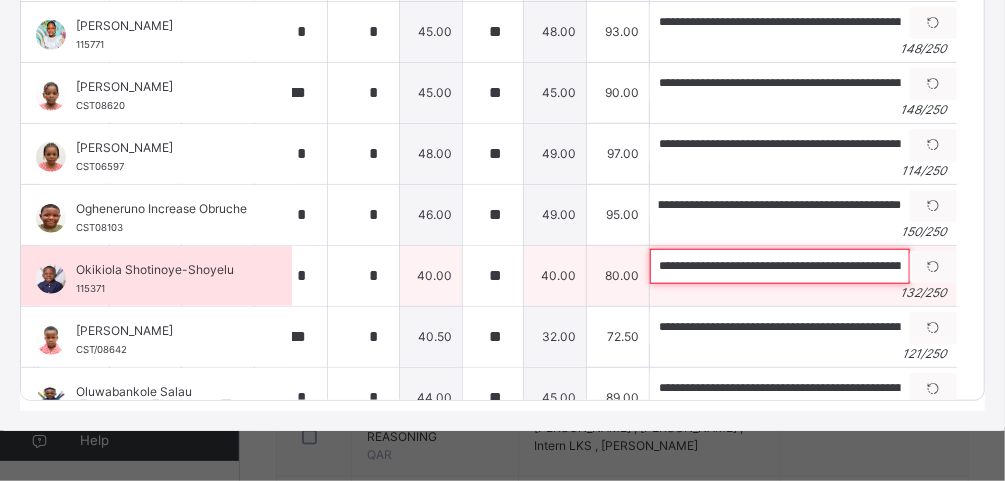 click on "**********" at bounding box center [780, 266] 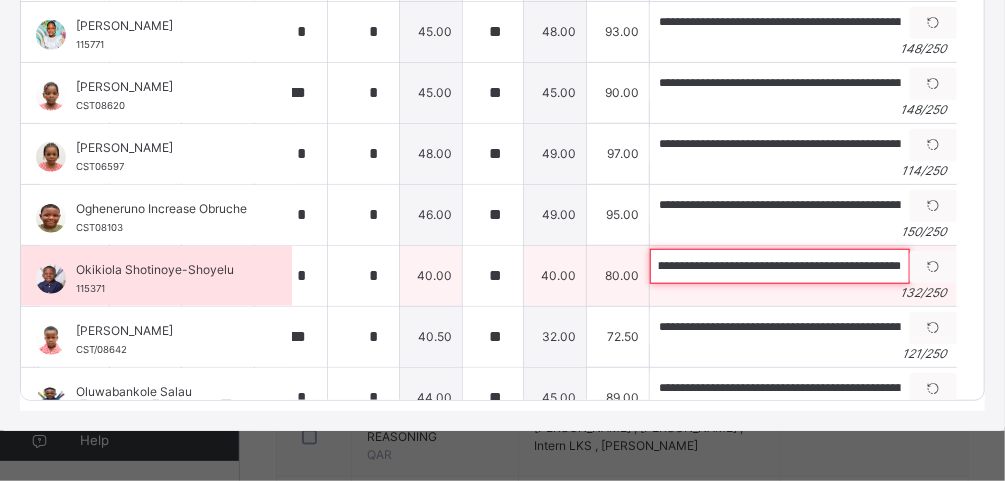 scroll, scrollTop: 0, scrollLeft: 498, axis: horizontal 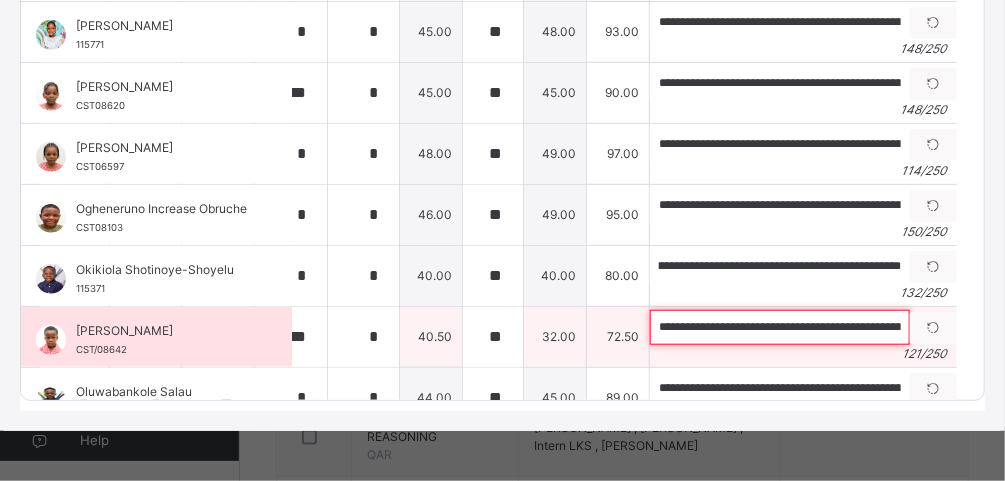 click on "**********" at bounding box center (780, 327) 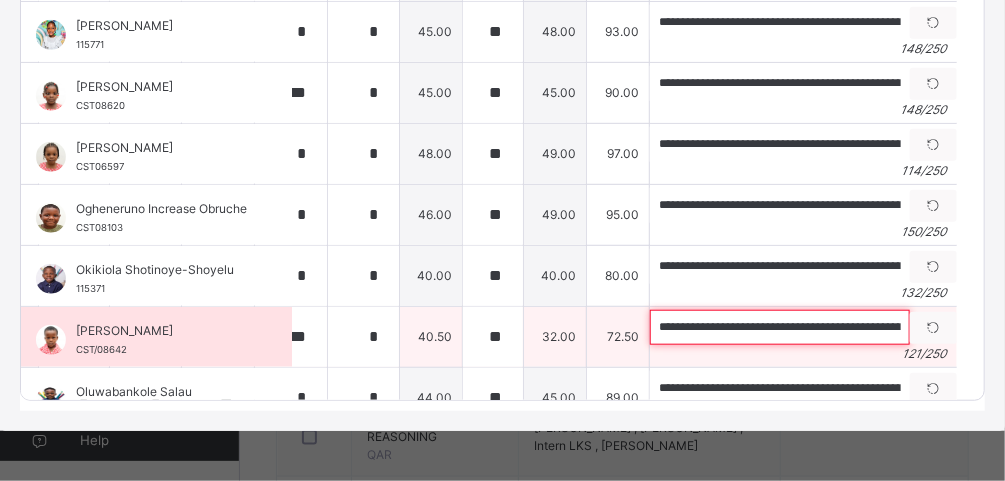 click on "**********" at bounding box center (780, 327) 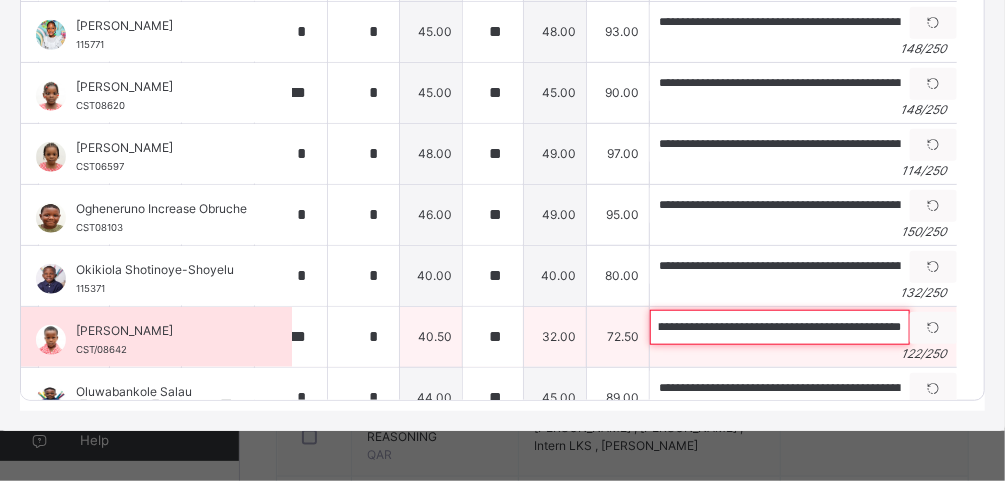 scroll, scrollTop: 0, scrollLeft: 452, axis: horizontal 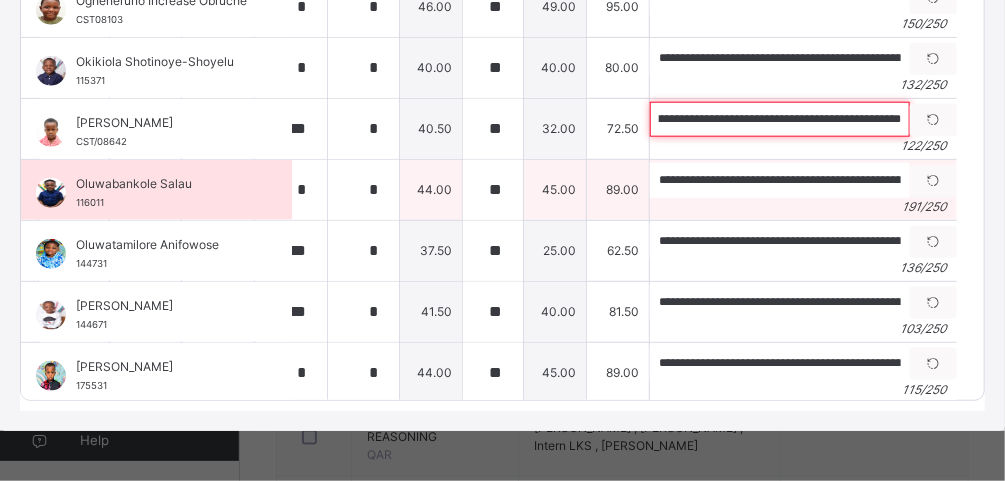 type on "**********" 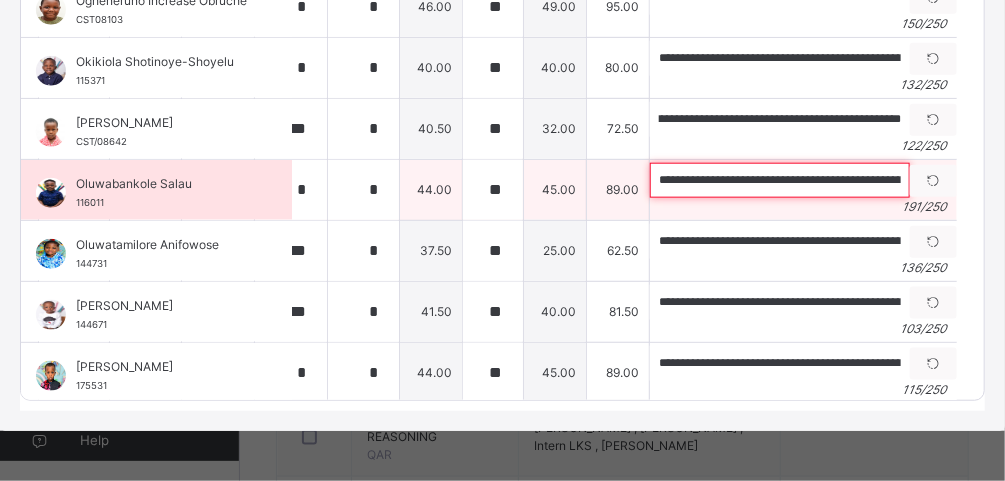 click on "**********" at bounding box center [780, 180] 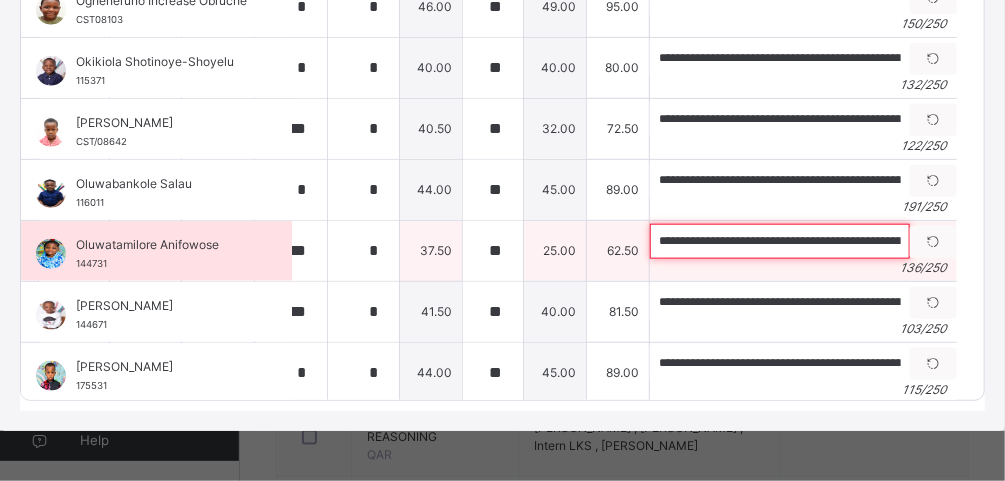 click on "**********" at bounding box center (780, 241) 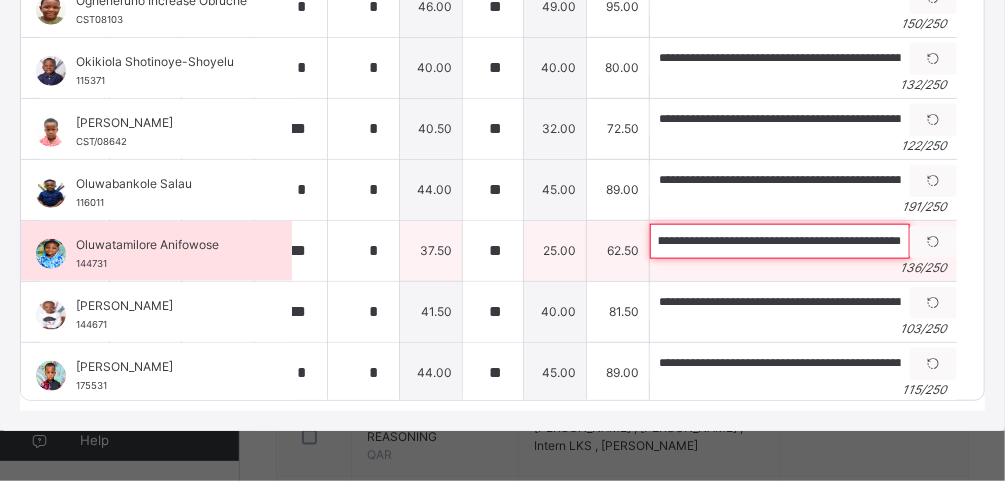 scroll, scrollTop: 0, scrollLeft: 524, axis: horizontal 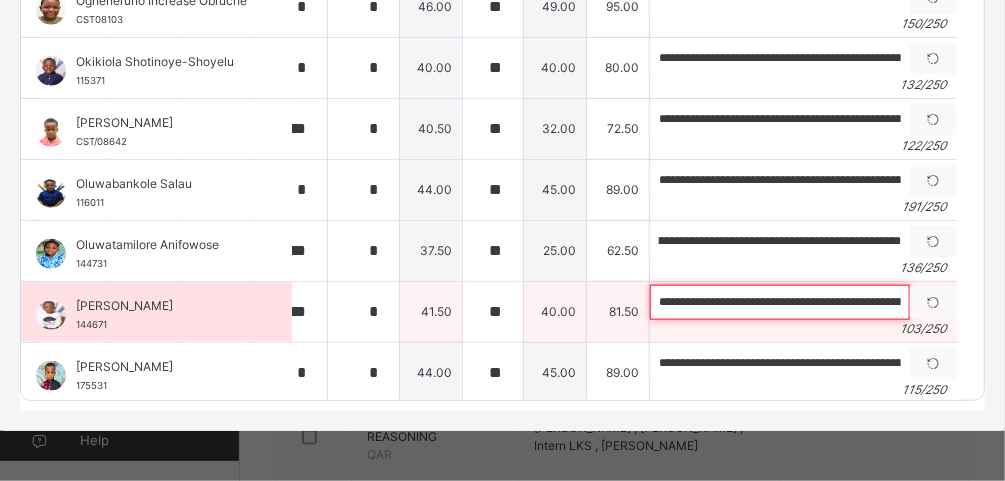 click on "**********" at bounding box center (780, 302) 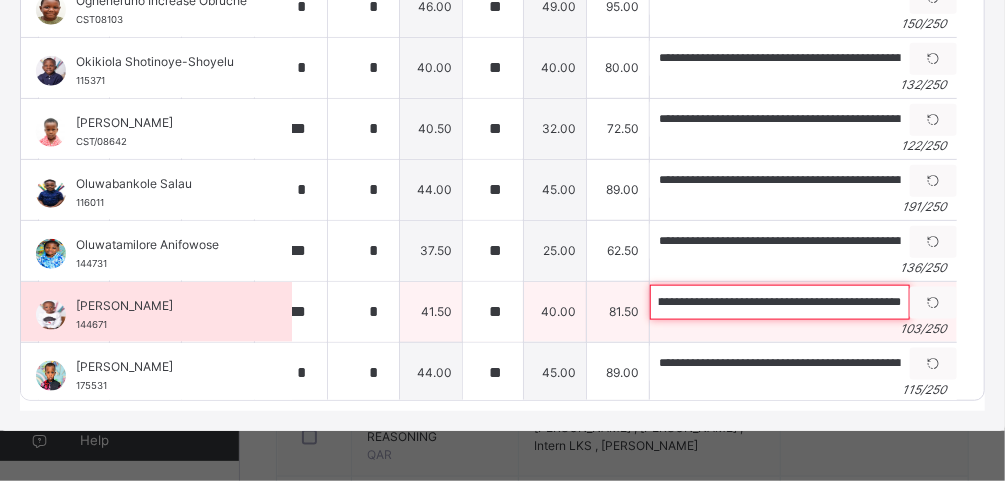 scroll, scrollTop: 0, scrollLeft: 339, axis: horizontal 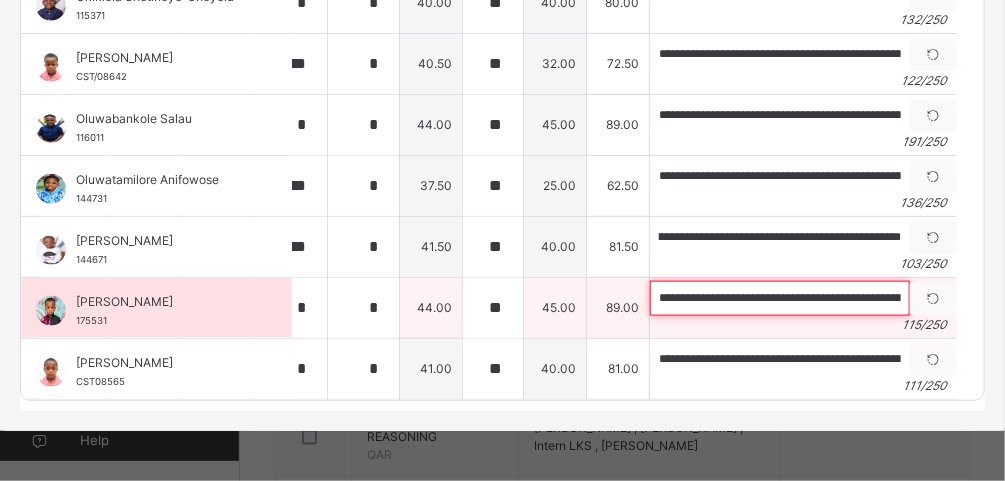 click on "**********" at bounding box center (780, 298) 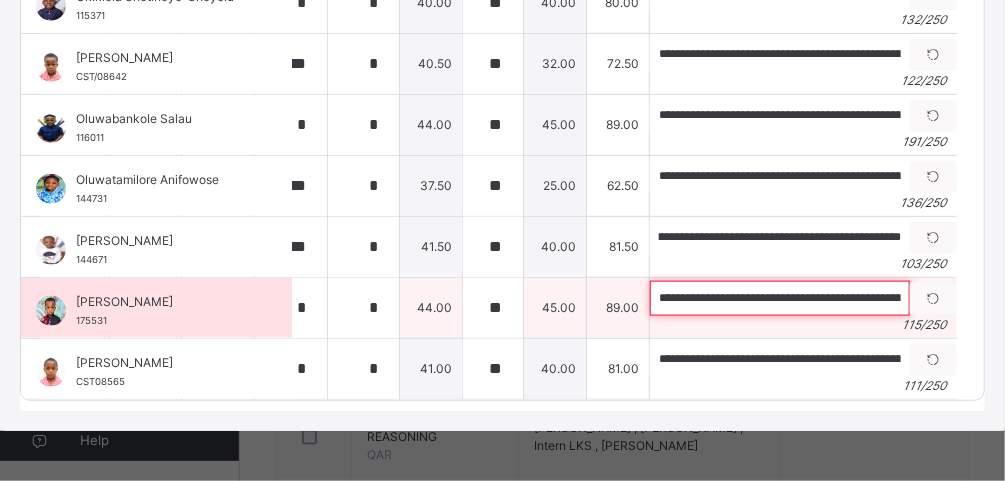 scroll, scrollTop: 0, scrollLeft: 0, axis: both 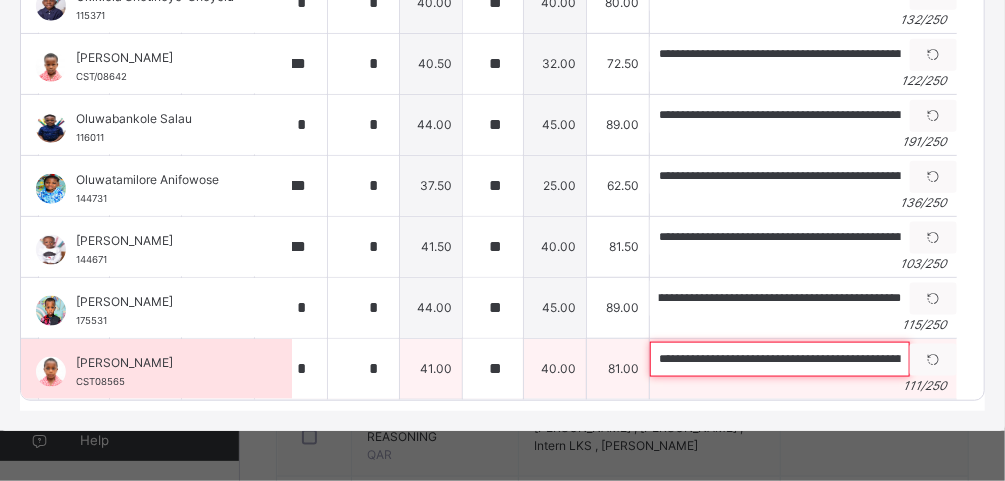 click on "**********" at bounding box center [780, 359] 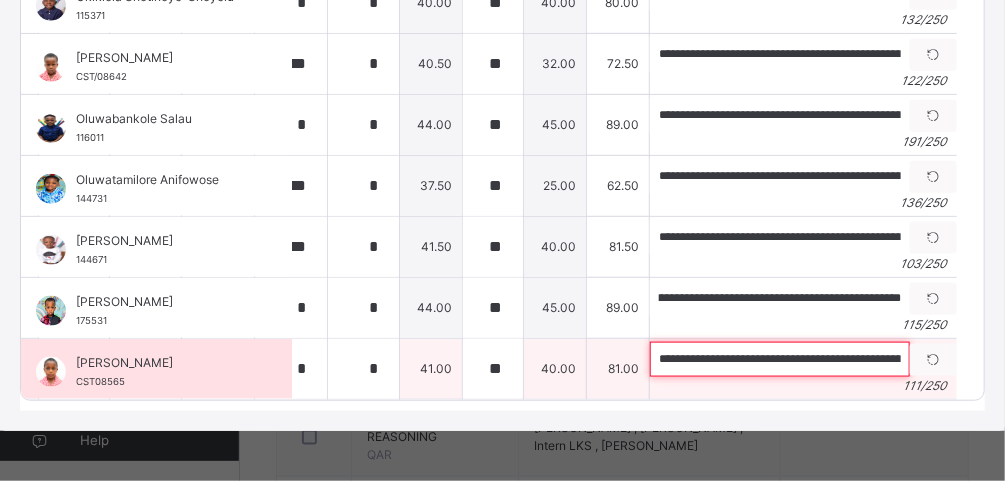scroll, scrollTop: 0, scrollLeft: 0, axis: both 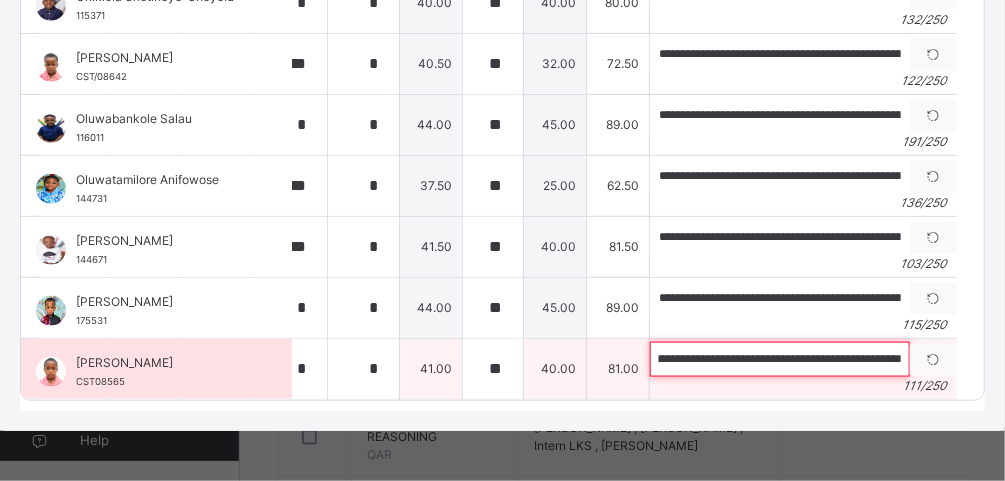 click on "**********" at bounding box center [780, 359] 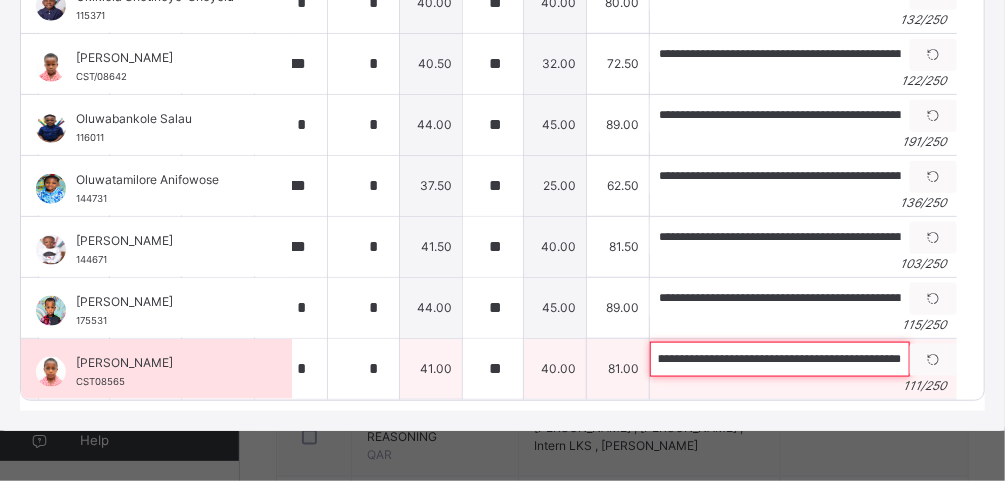 scroll, scrollTop: 0, scrollLeft: 390, axis: horizontal 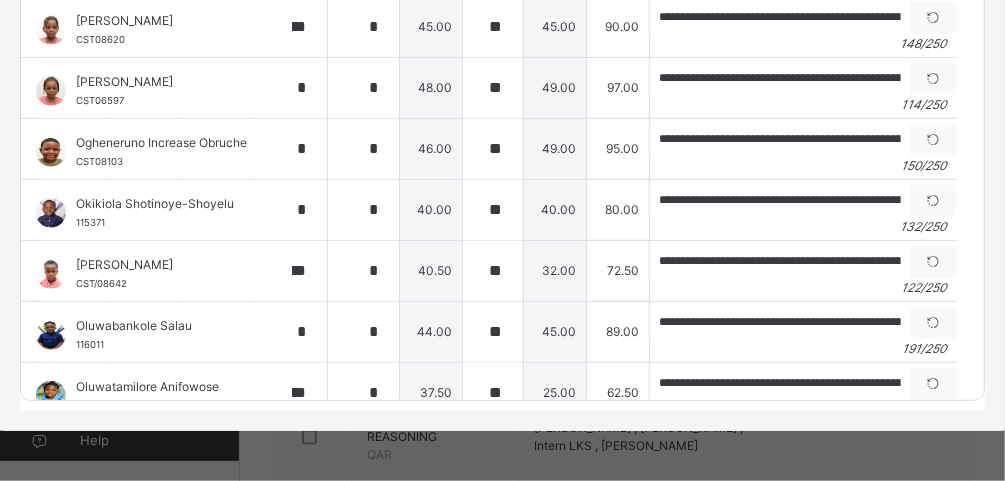 click on "**********" at bounding box center [502, 150] 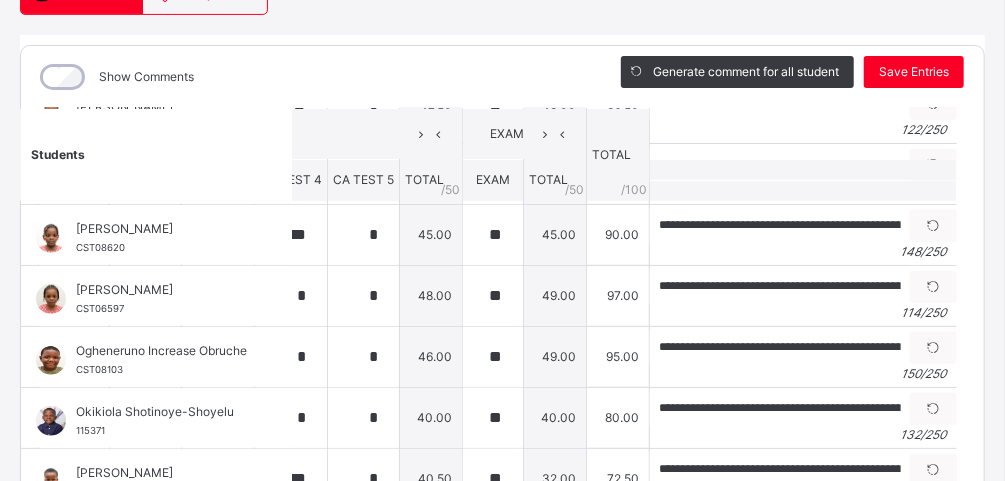 scroll, scrollTop: 204, scrollLeft: 0, axis: vertical 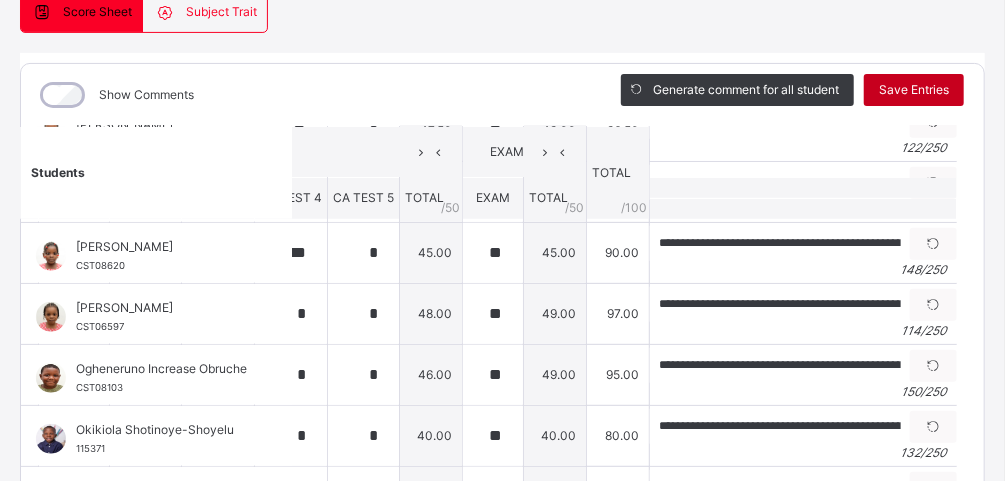 click on "Save Entries" at bounding box center (914, 90) 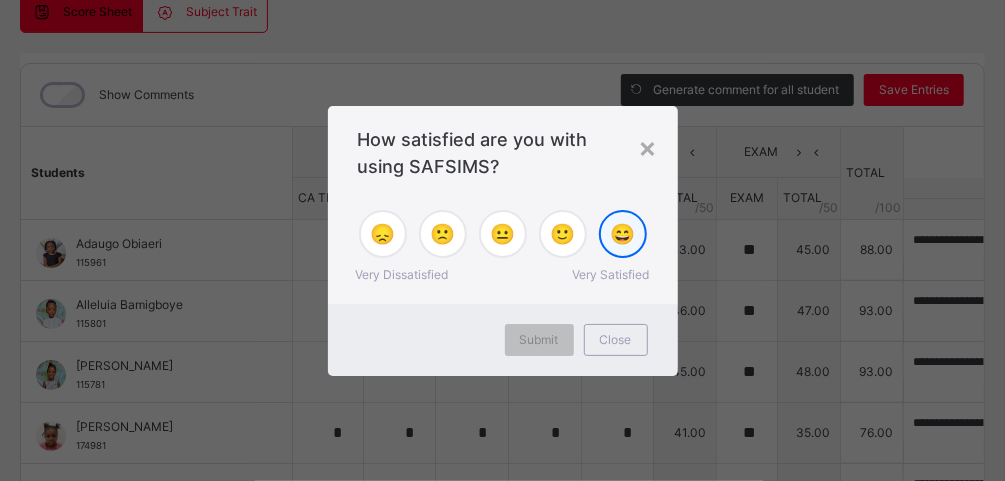click on "😄" at bounding box center [622, 234] 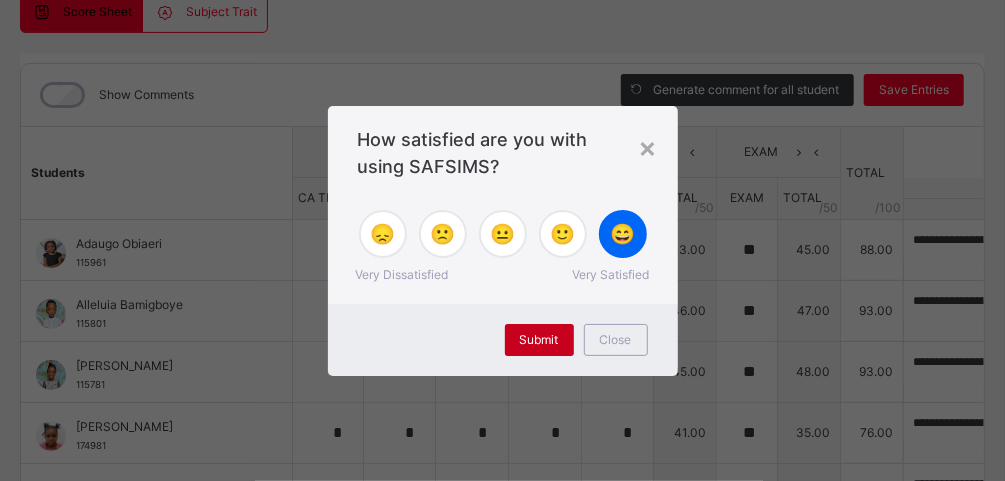 click on "Submit" at bounding box center [539, 340] 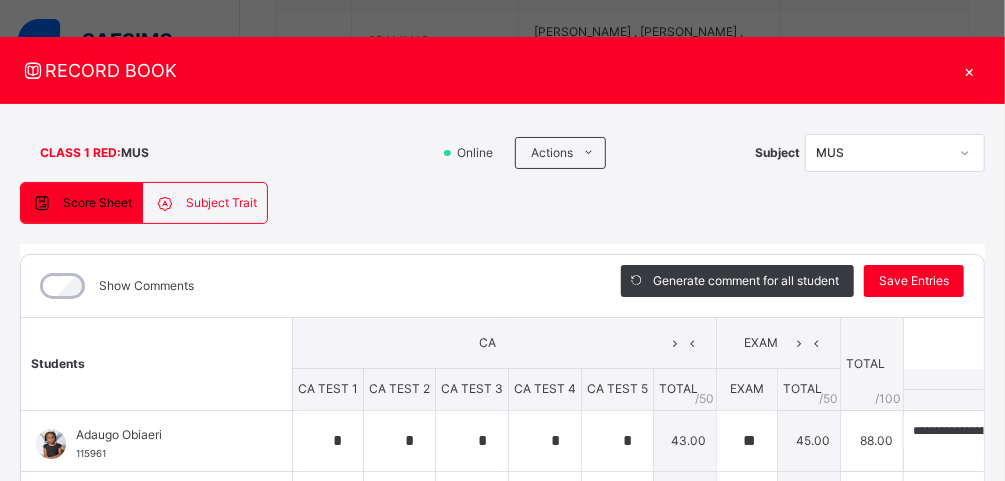 scroll, scrollTop: 10, scrollLeft: 0, axis: vertical 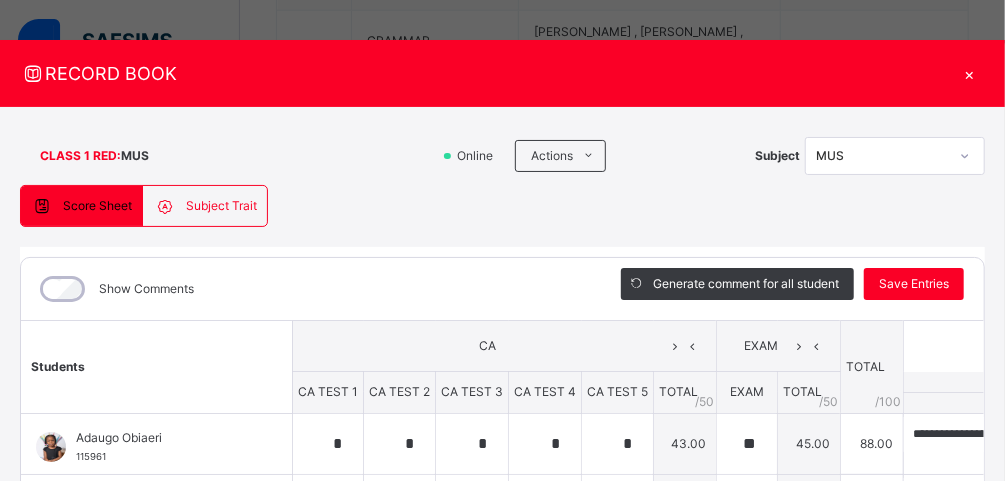 click on "×" at bounding box center [970, 73] 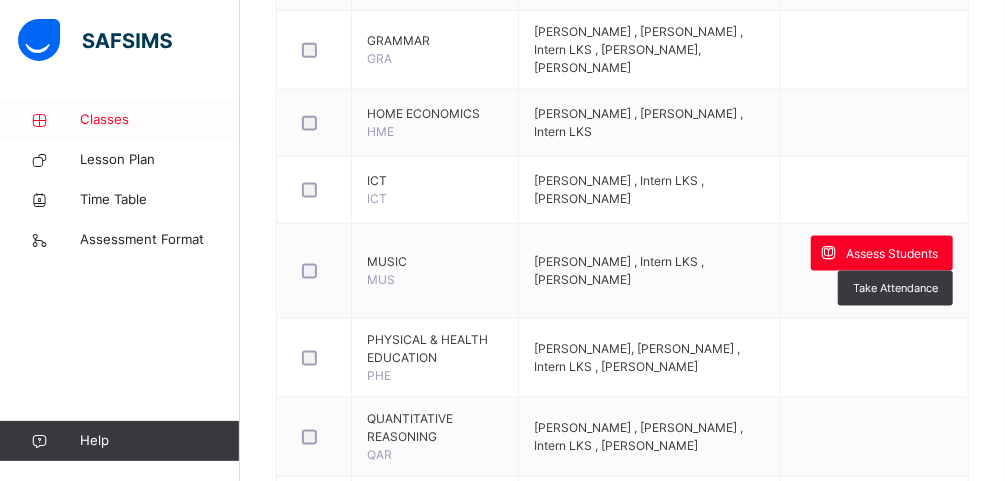click on "Classes" at bounding box center [160, 120] 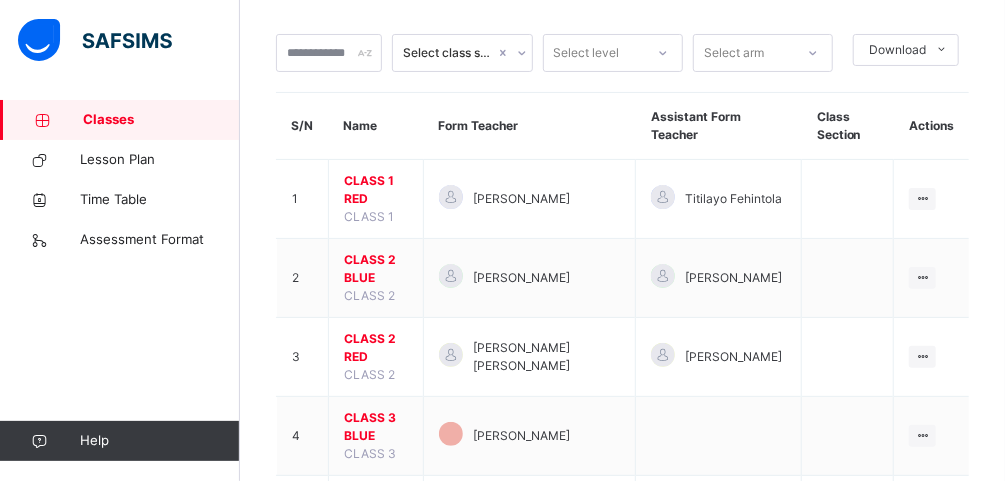 scroll, scrollTop: 162, scrollLeft: 0, axis: vertical 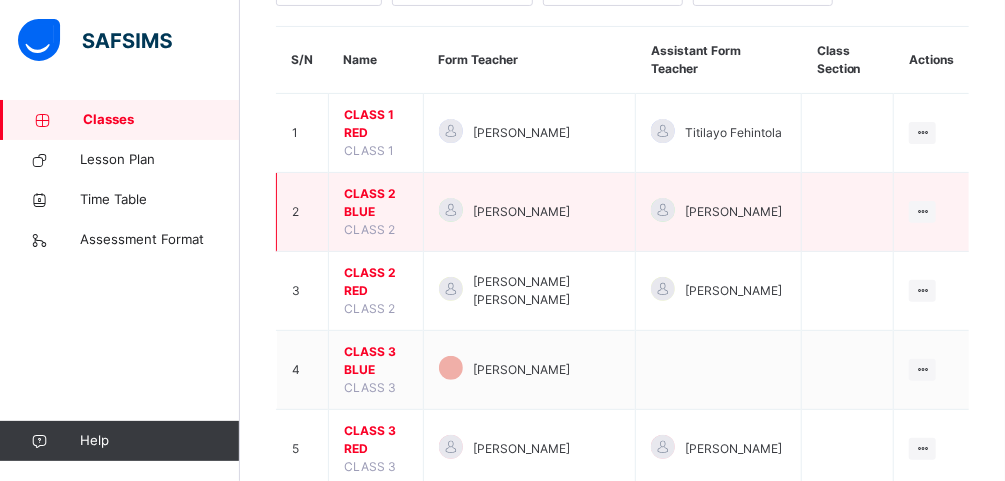 click on "CLASS 2   BLUE" at bounding box center [376, 203] 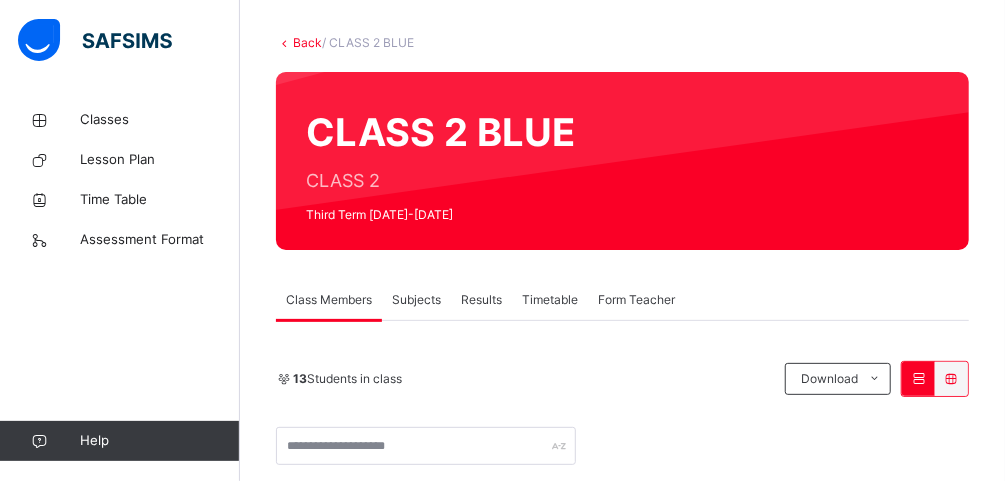 scroll, scrollTop: 162, scrollLeft: 0, axis: vertical 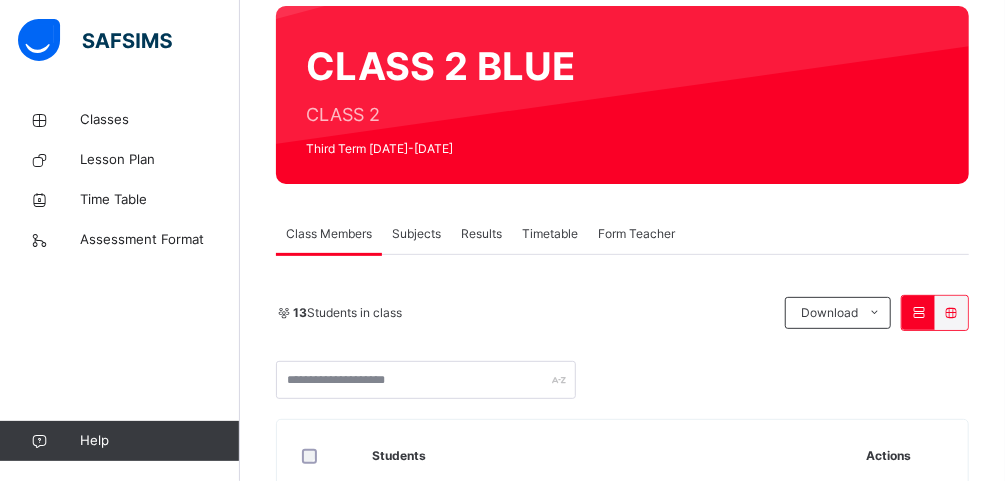 click on "Subjects" at bounding box center (416, 234) 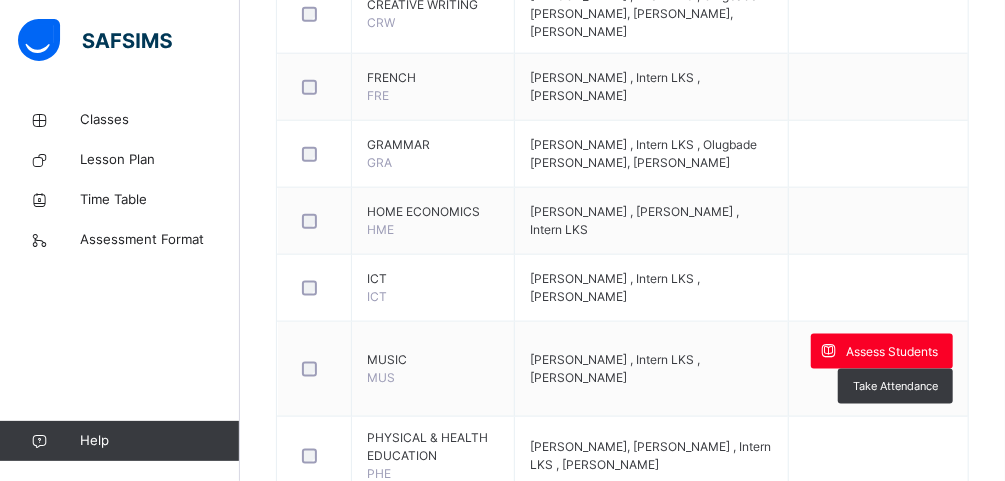 scroll, scrollTop: 939, scrollLeft: 0, axis: vertical 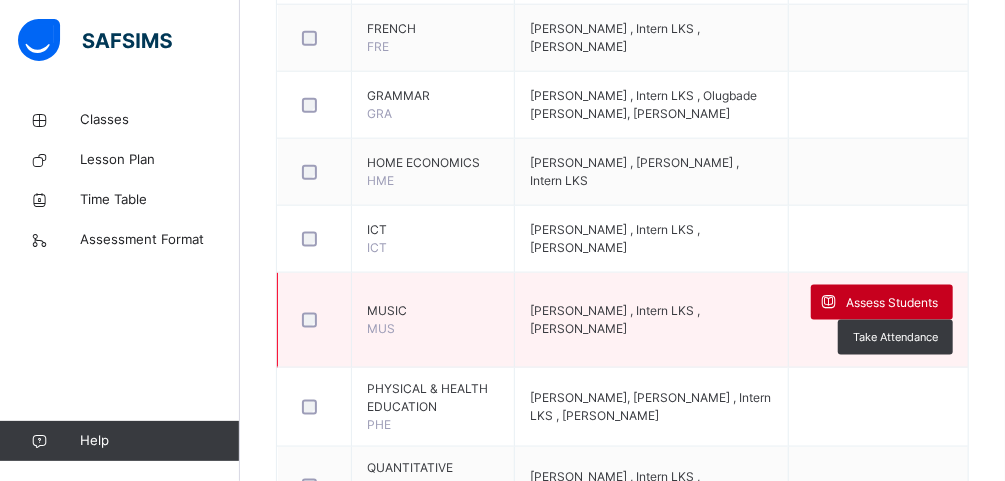 click on "Assess Students" at bounding box center [892, 303] 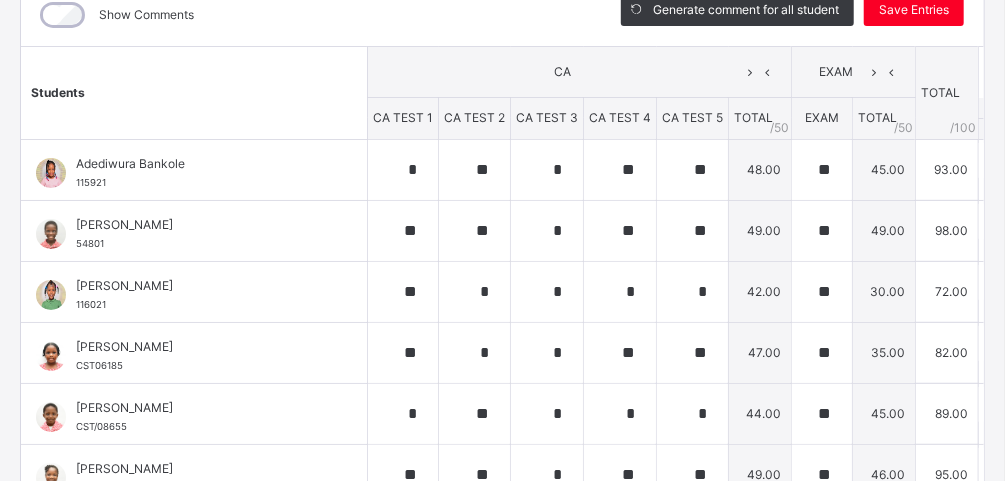 scroll, scrollTop: 287, scrollLeft: 0, axis: vertical 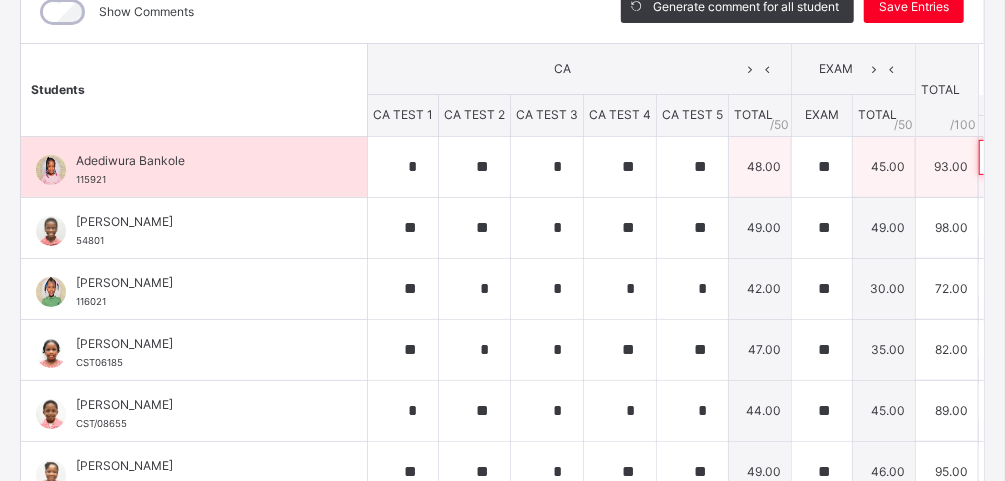 click on "**********" at bounding box center (1109, 157) 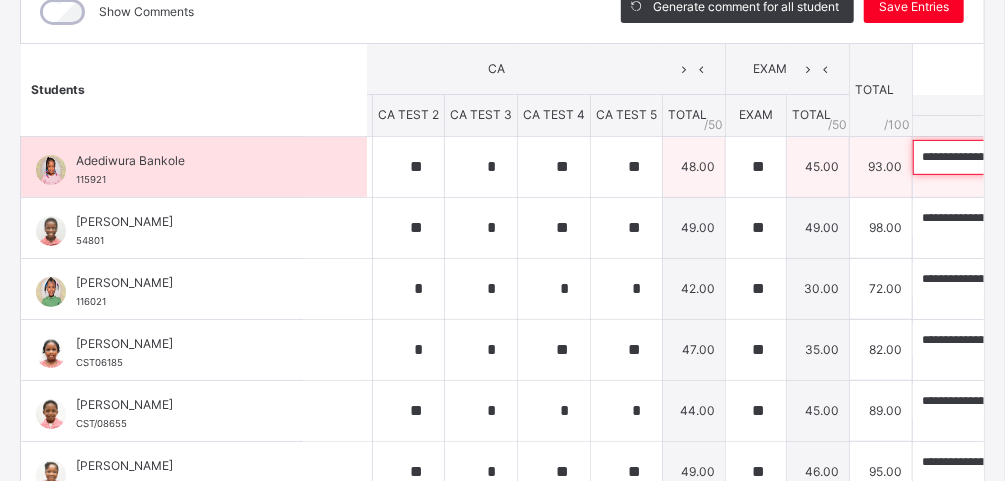 scroll, scrollTop: 0, scrollLeft: 125, axis: horizontal 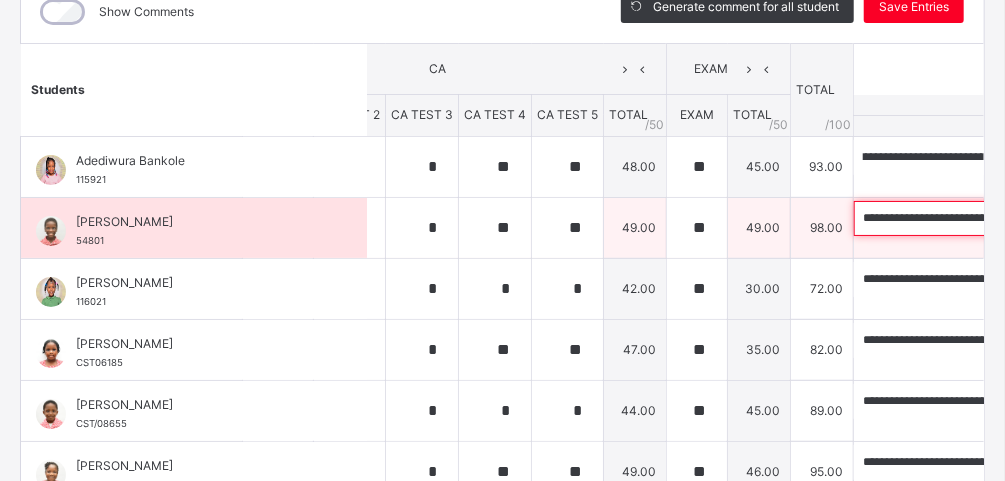 click on "**********" at bounding box center [984, 218] 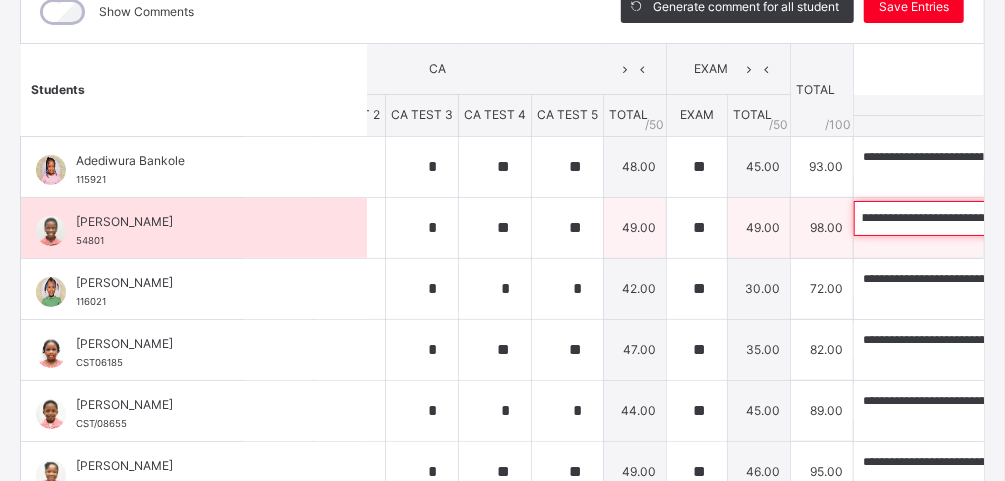 scroll, scrollTop: 0, scrollLeft: 646, axis: horizontal 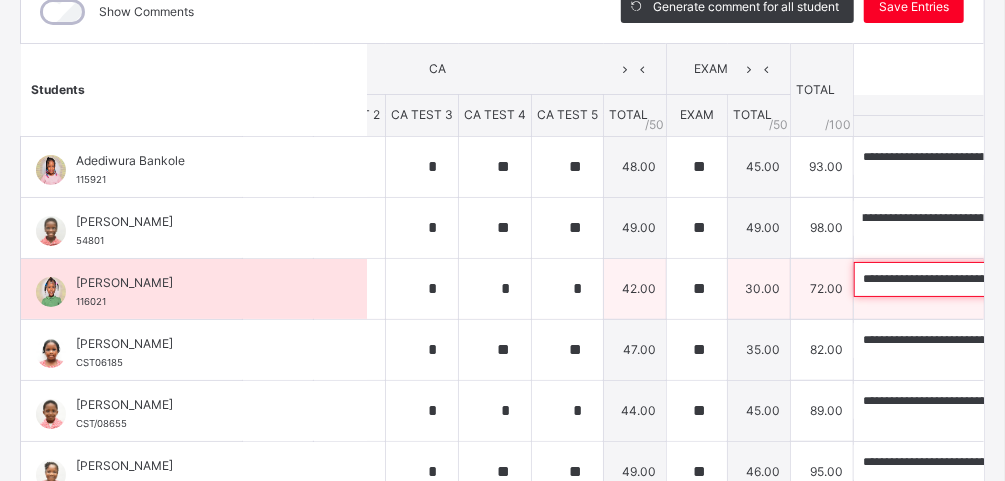 click on "**********" at bounding box center [984, 279] 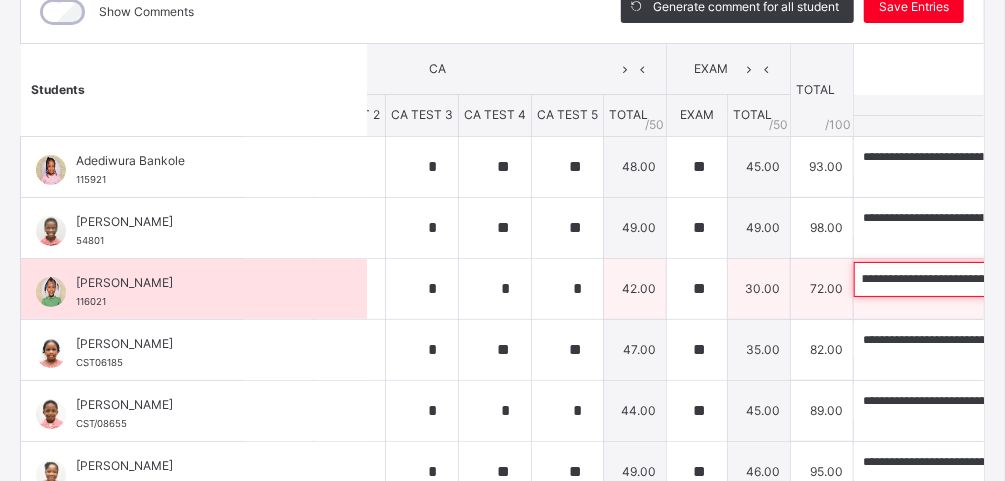 scroll, scrollTop: 0, scrollLeft: 412, axis: horizontal 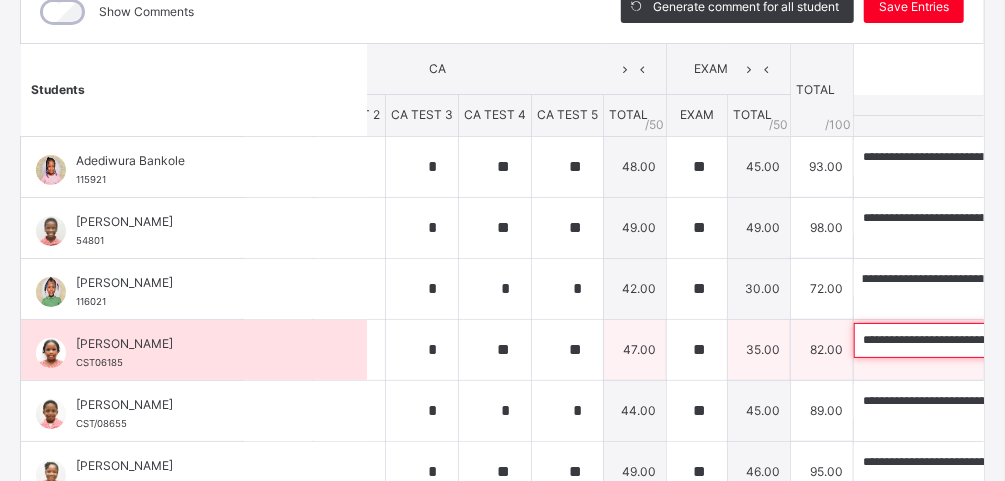 click on "**********" at bounding box center (984, 340) 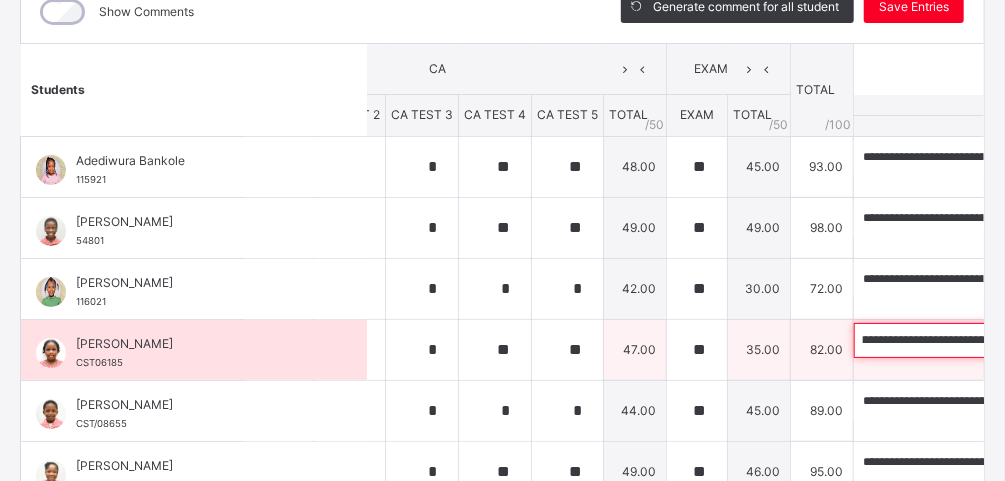 scroll, scrollTop: 0, scrollLeft: 490, axis: horizontal 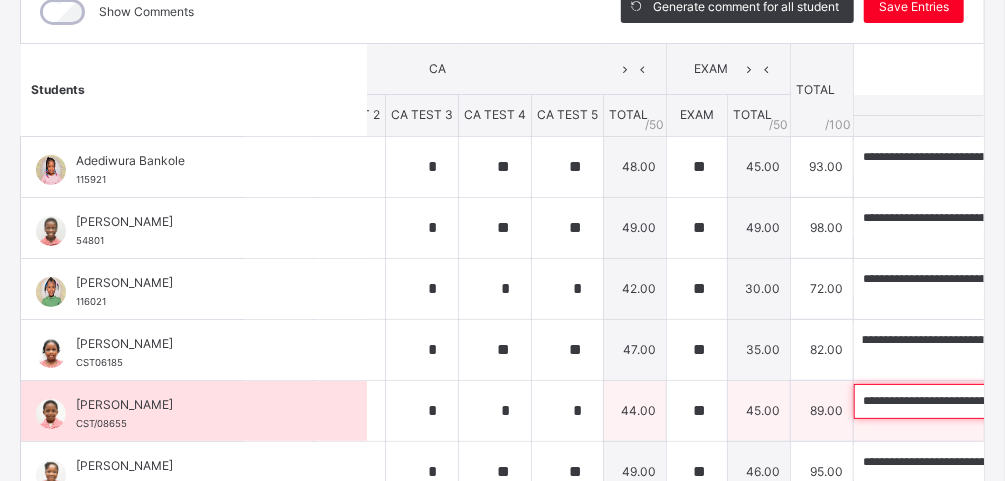click on "**********" at bounding box center [984, 401] 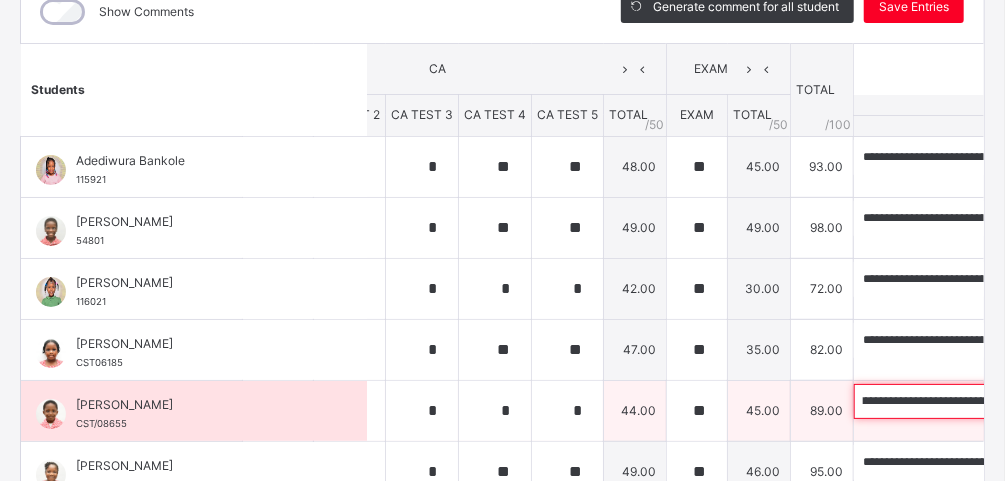 scroll, scrollTop: 0, scrollLeft: 493, axis: horizontal 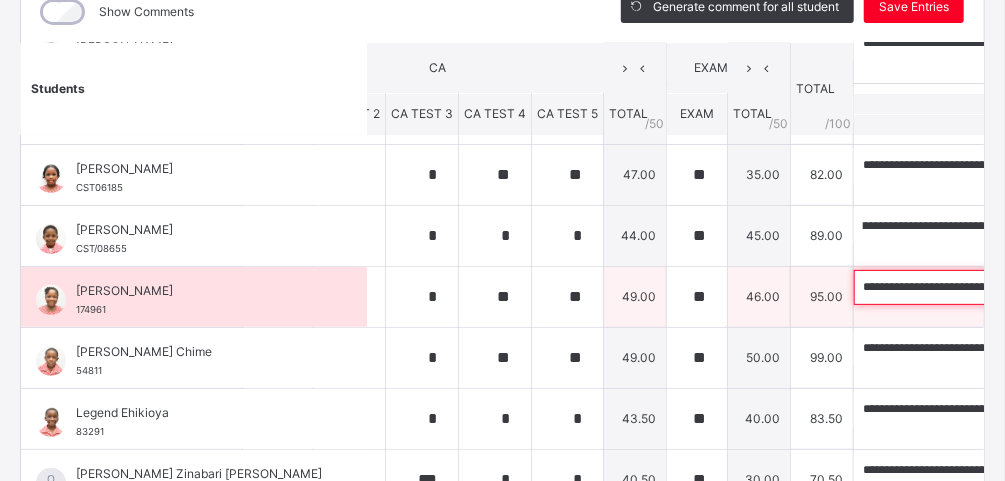 click on "**********" at bounding box center [984, 287] 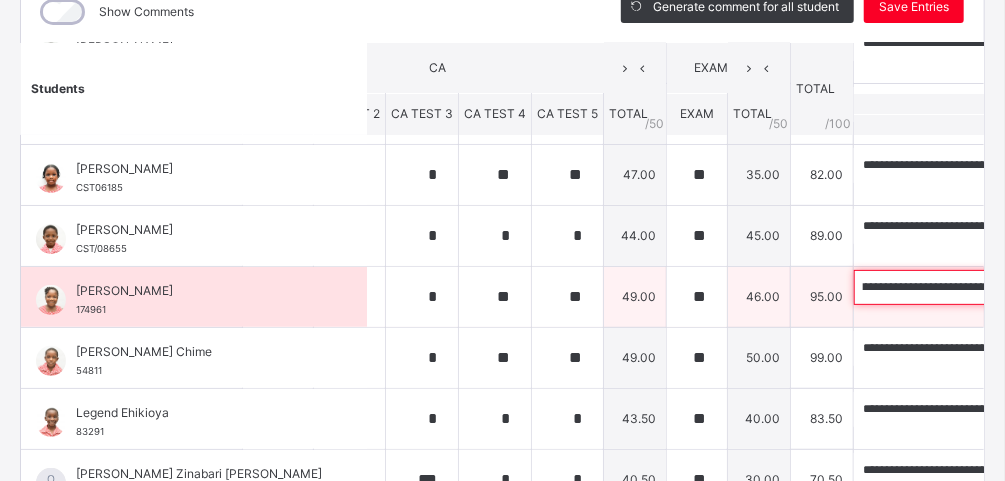 scroll, scrollTop: 0, scrollLeft: 530, axis: horizontal 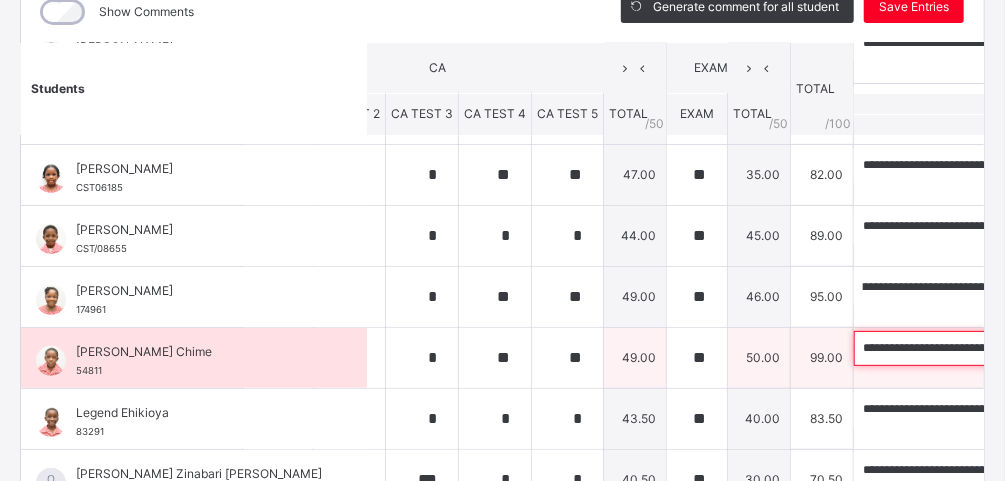 click on "**********" at bounding box center [984, 348] 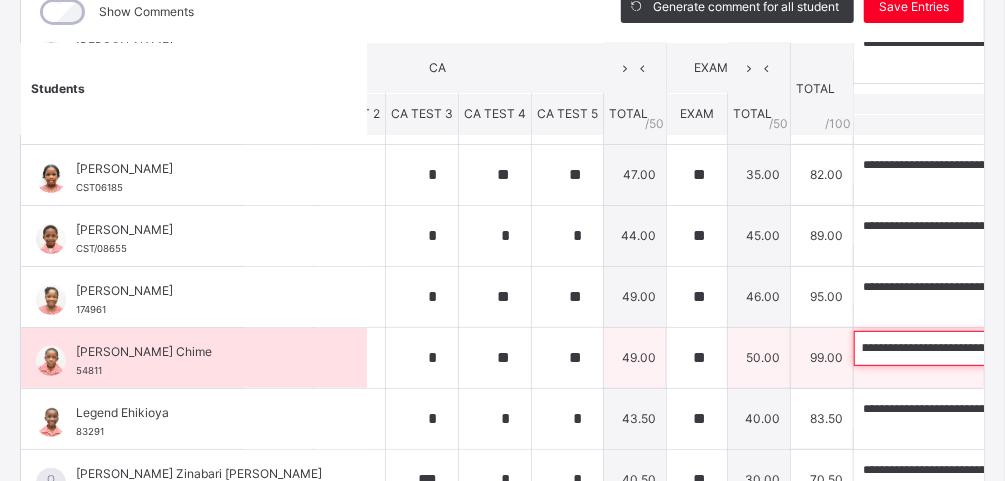 scroll, scrollTop: 0, scrollLeft: 248, axis: horizontal 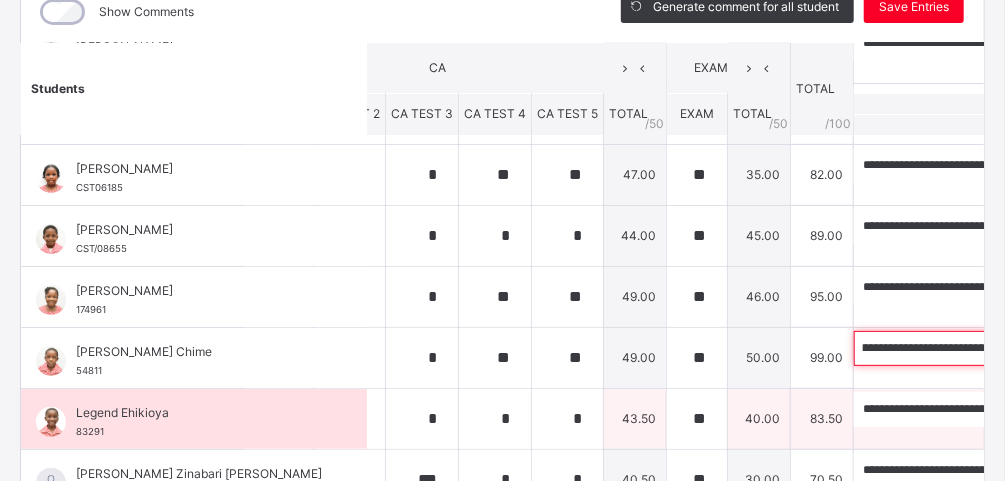type on "**********" 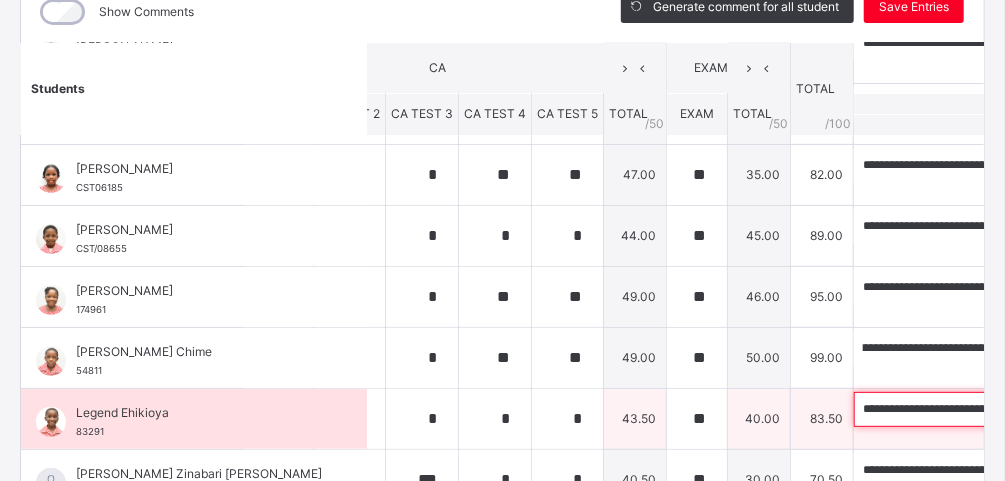 scroll, scrollTop: 0, scrollLeft: 0, axis: both 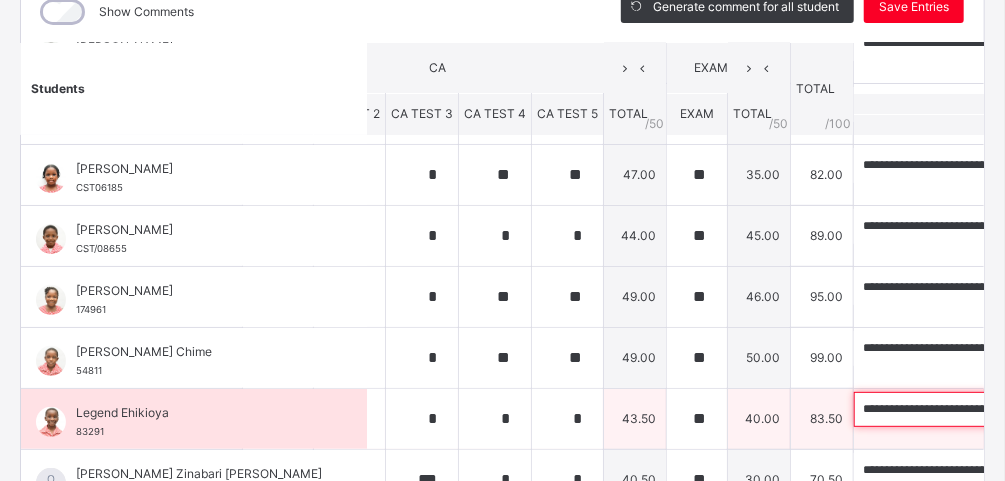 click on "**********" at bounding box center (984, 409) 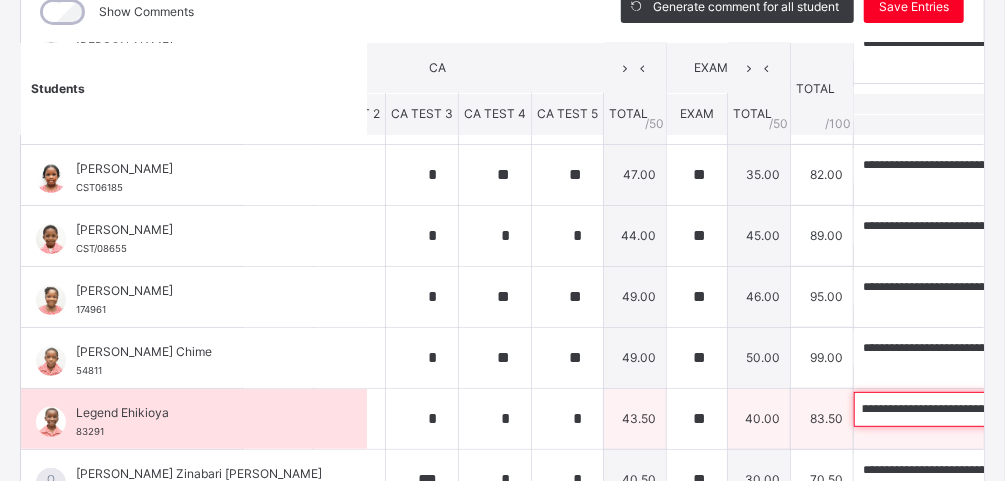 scroll, scrollTop: 0, scrollLeft: 554, axis: horizontal 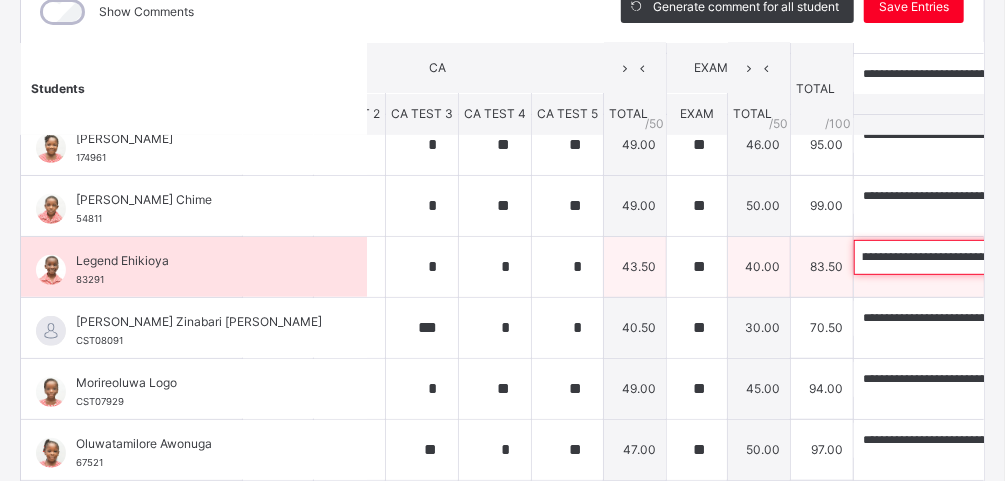 click on "**********" at bounding box center (984, 257) 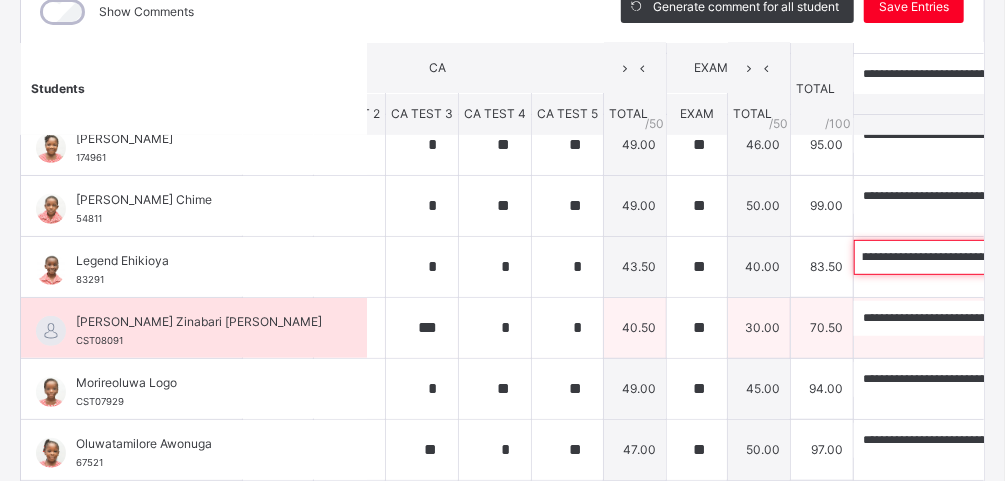 scroll, scrollTop: 0, scrollLeft: 554, axis: horizontal 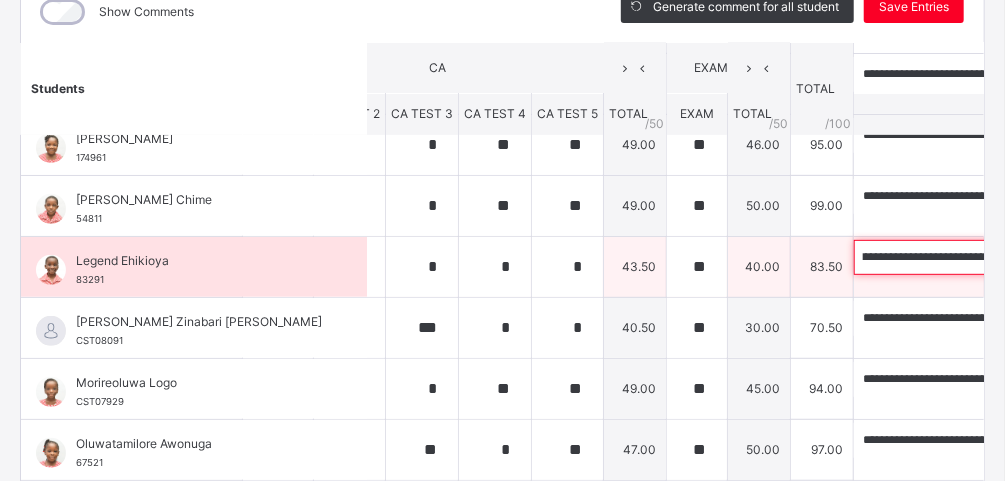 click on "**********" at bounding box center (984, 257) 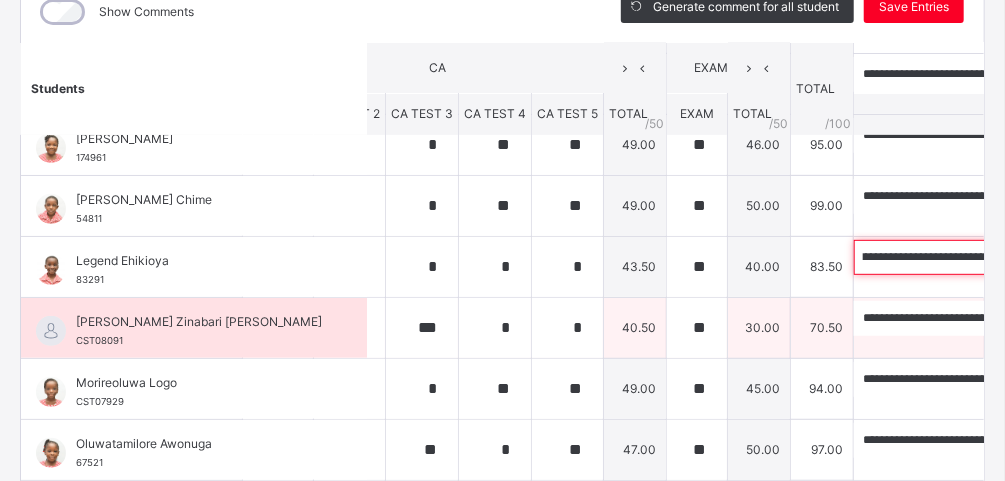 scroll, scrollTop: 0, scrollLeft: 554, axis: horizontal 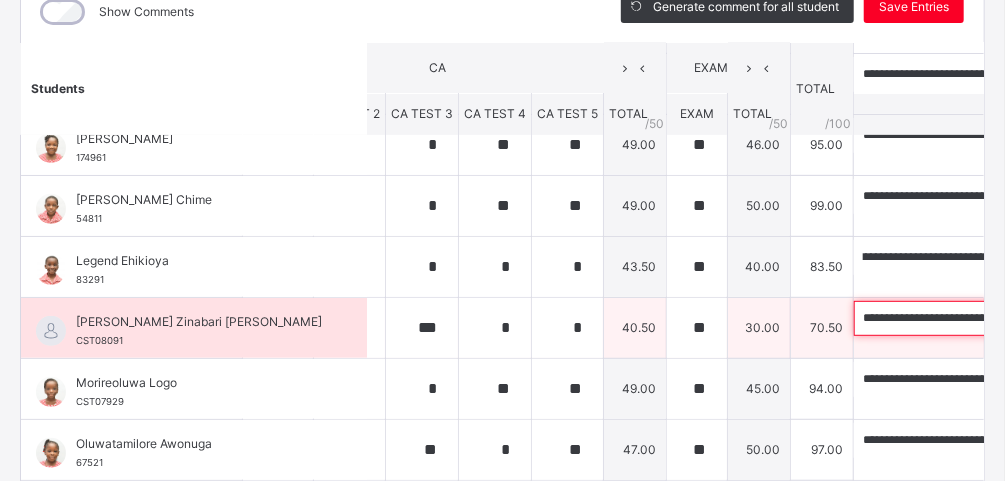 click on "**********" at bounding box center (984, 318) 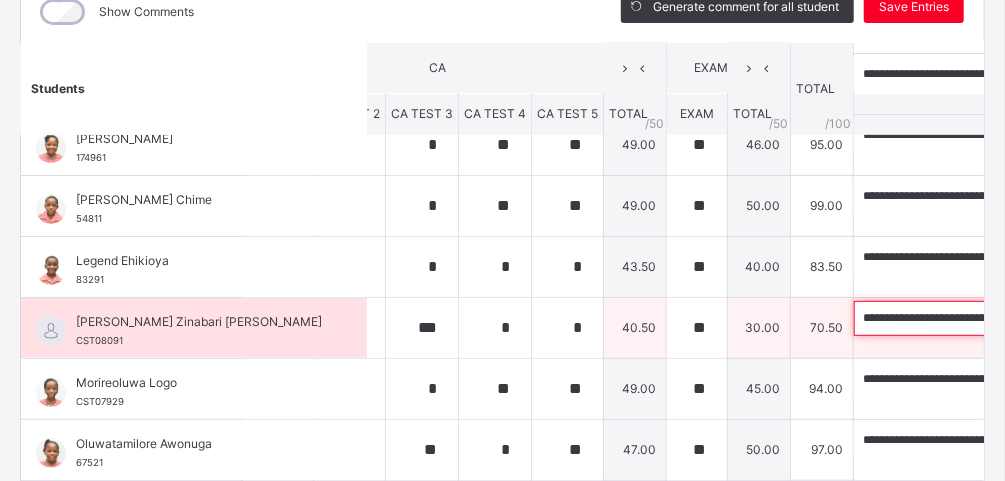 click on "**********" at bounding box center [984, 318] 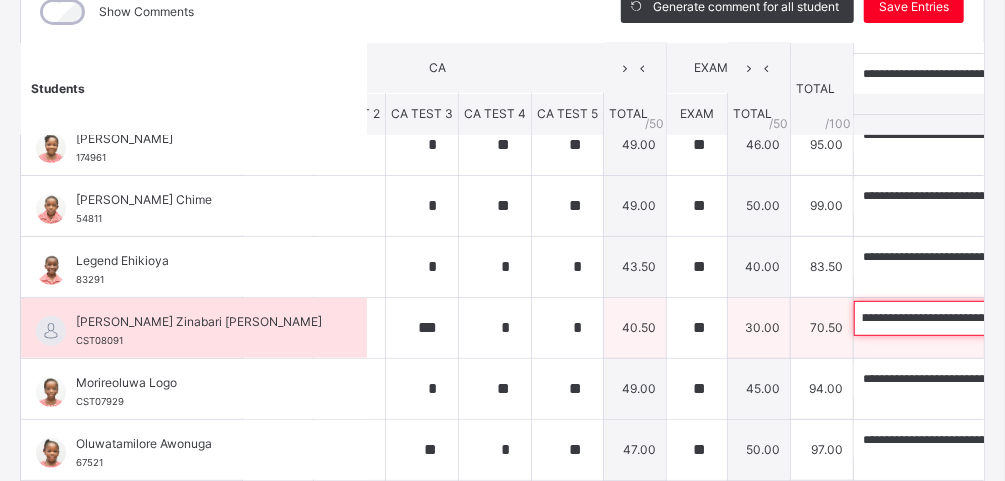 scroll, scrollTop: 0, scrollLeft: 403, axis: horizontal 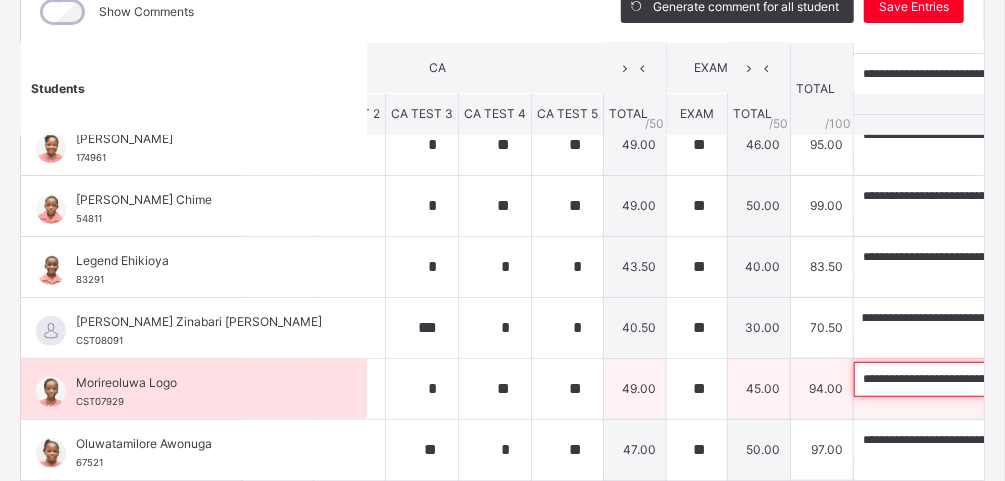click on "**********" at bounding box center [984, 379] 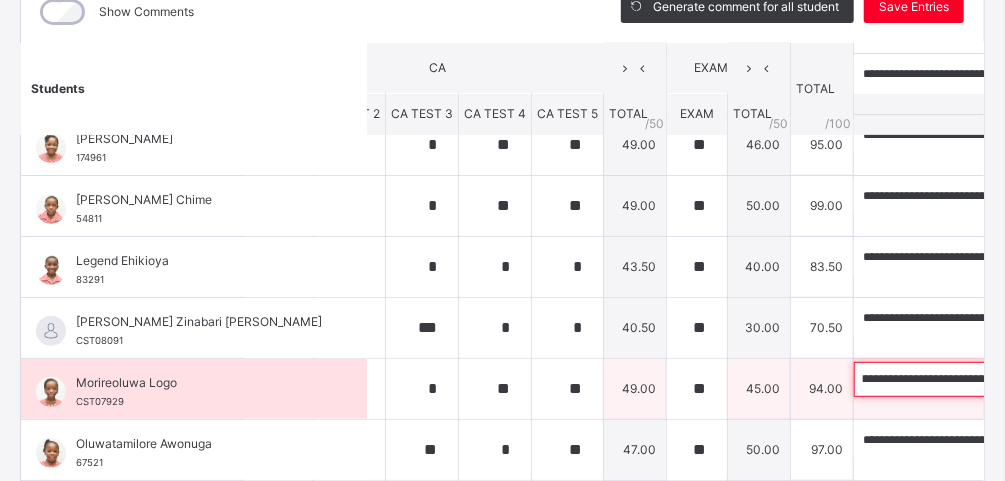 scroll, scrollTop: 0, scrollLeft: 666, axis: horizontal 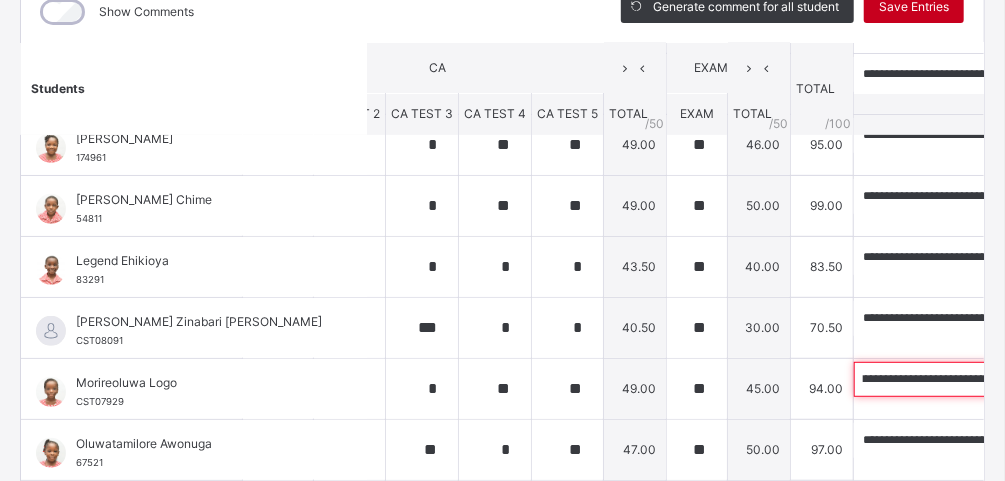 type on "**********" 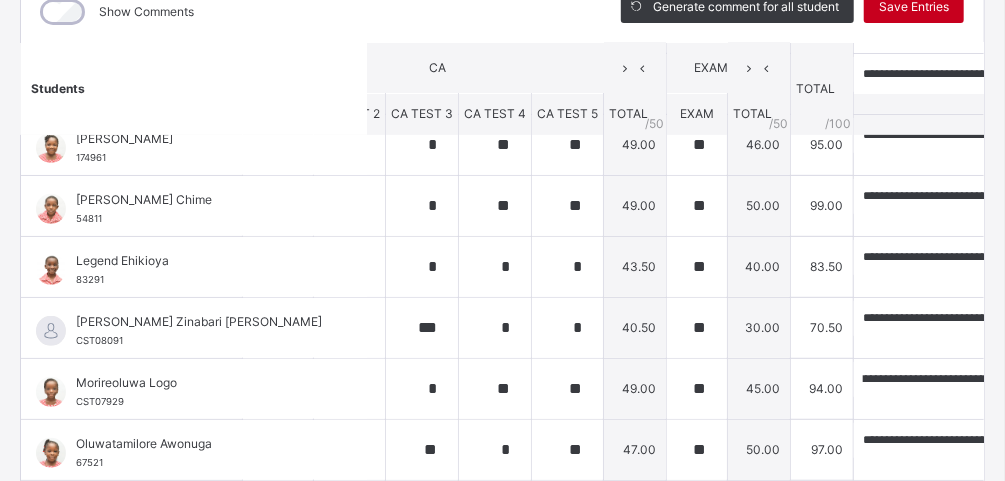 scroll, scrollTop: 0, scrollLeft: 0, axis: both 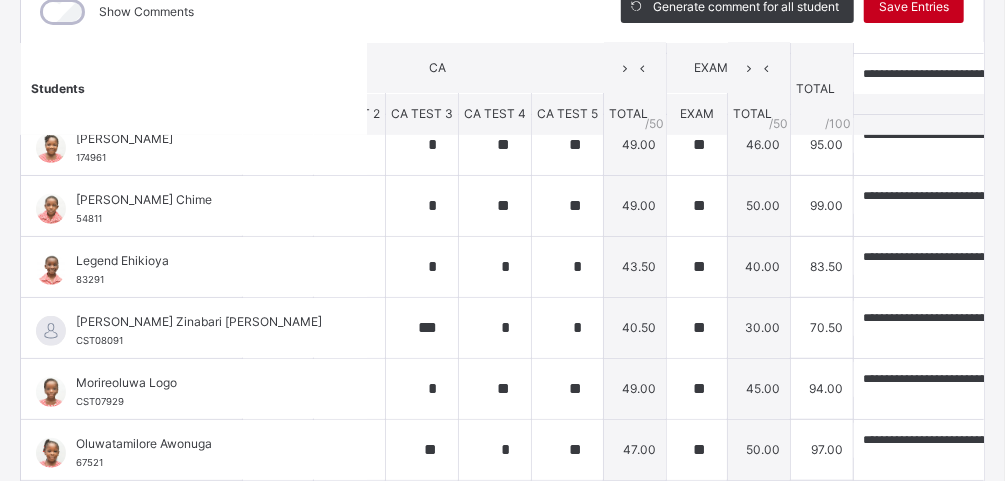 click on "Save Entries" at bounding box center (914, 7) 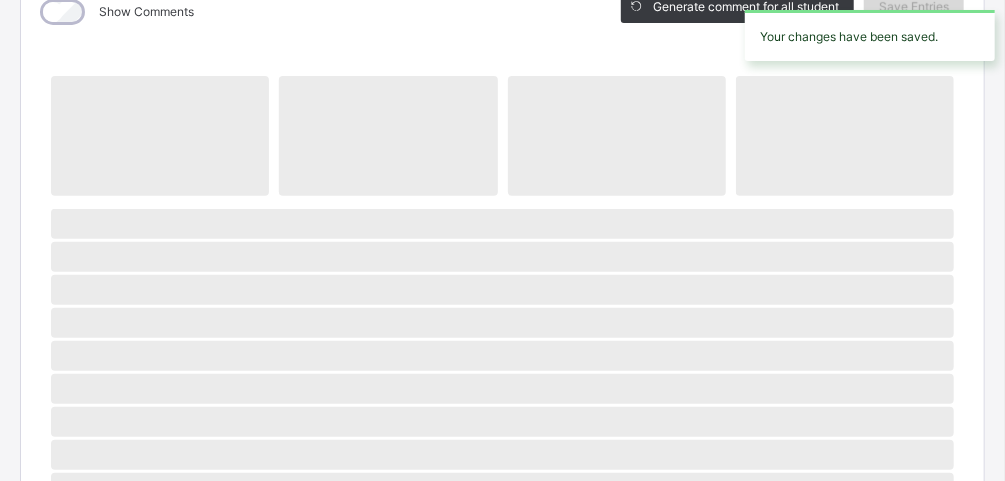 scroll, scrollTop: 287, scrollLeft: 0, axis: vertical 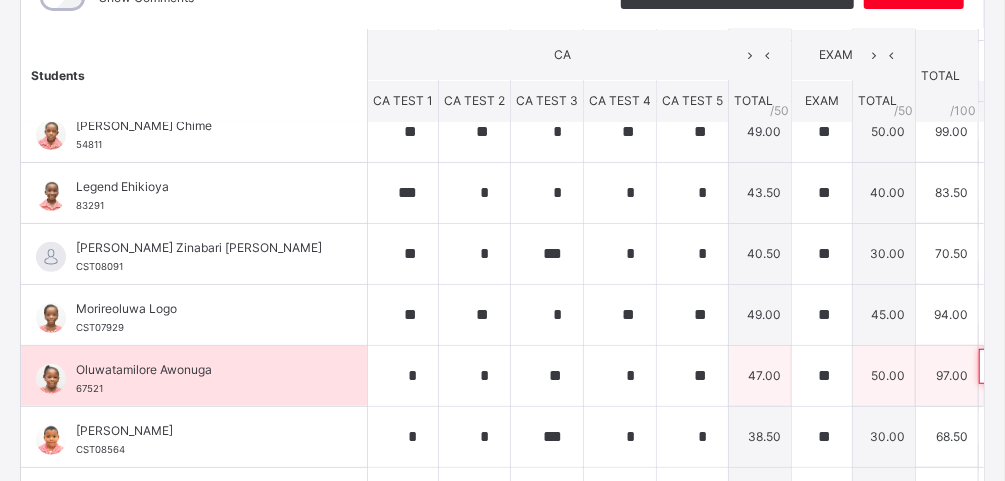 click on "**********" at bounding box center [1109, 366] 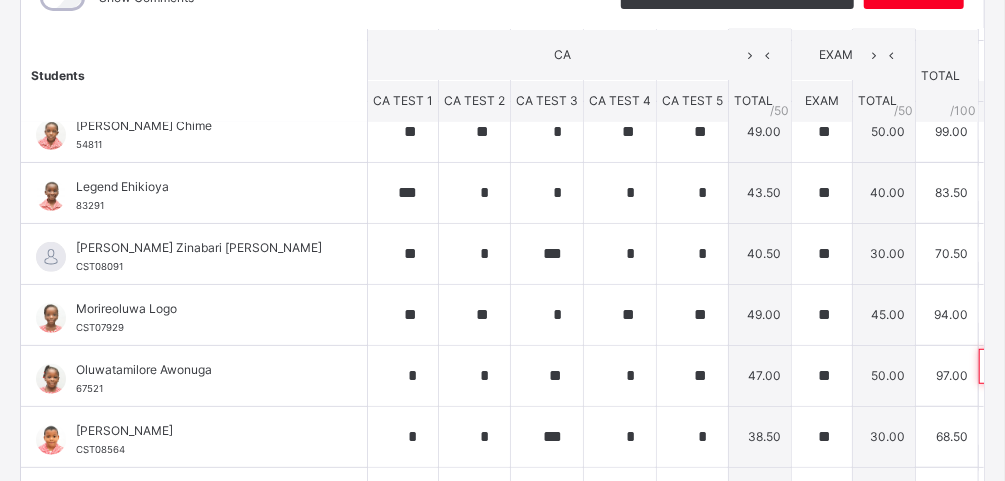 scroll, scrollTop: 301, scrollLeft: 21, axis: both 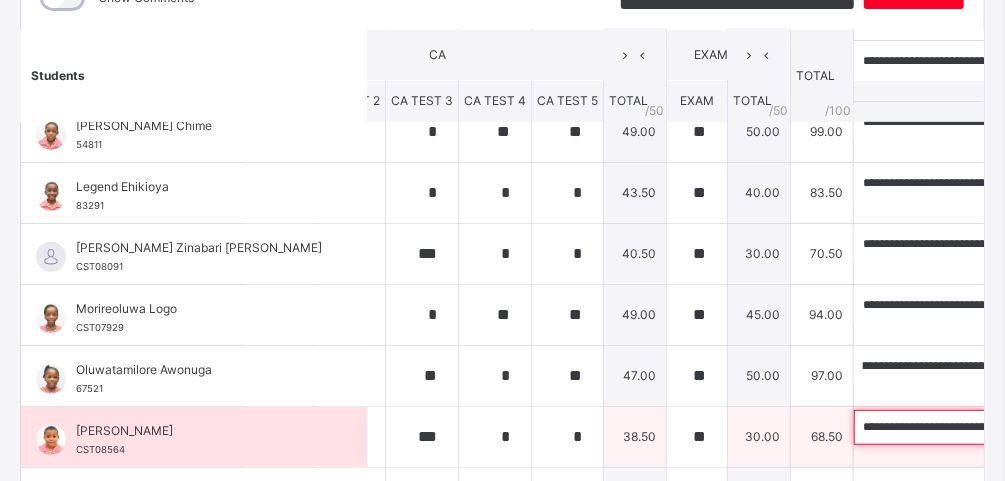click on "**********" at bounding box center [984, 427] 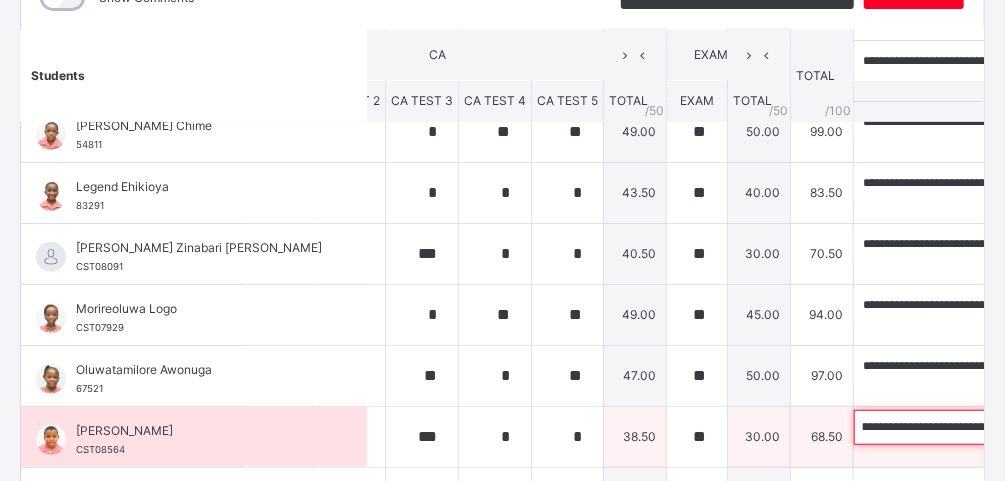 scroll, scrollTop: 0, scrollLeft: 245, axis: horizontal 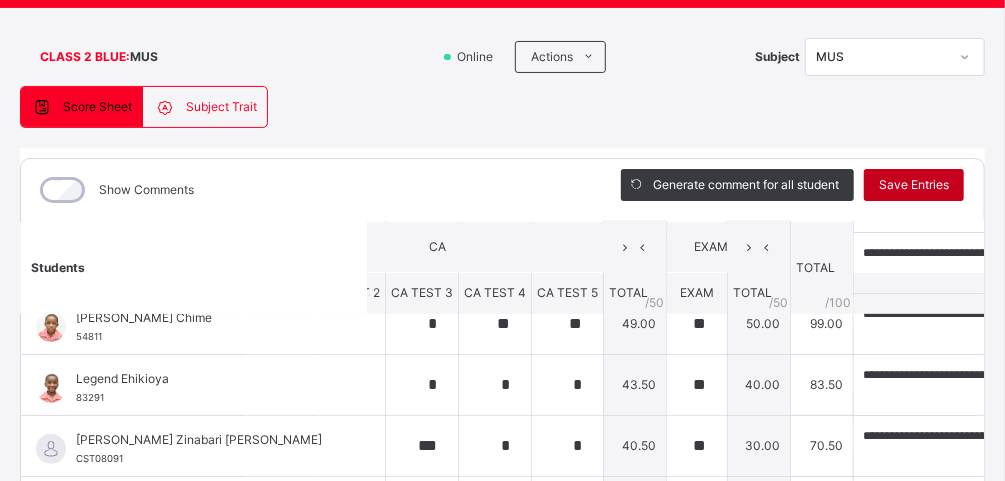 click on "Save Entries" at bounding box center [914, 185] 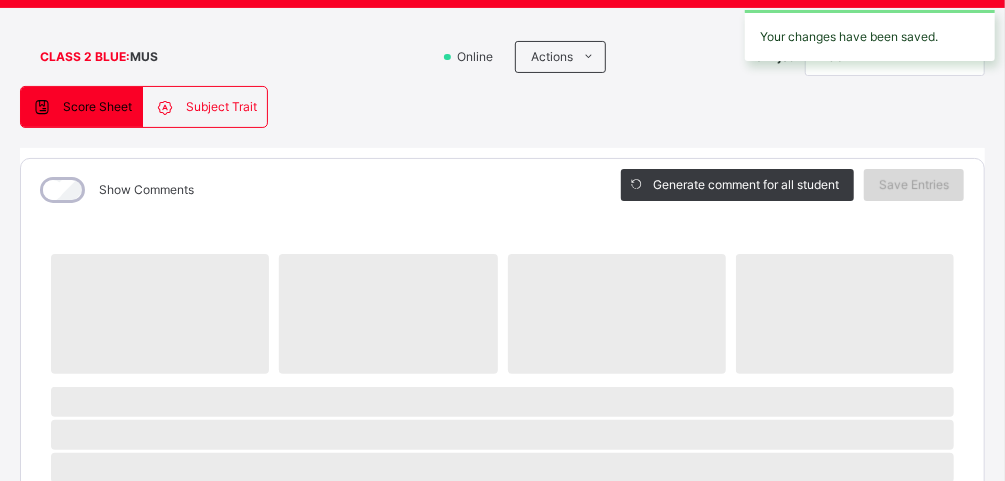 scroll, scrollTop: 109, scrollLeft: 0, axis: vertical 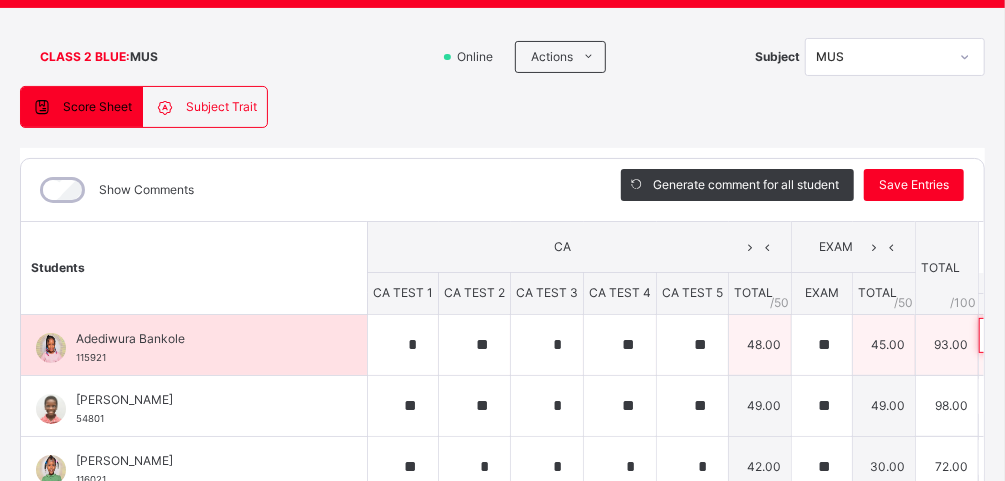 click on "**********" at bounding box center [1109, 335] 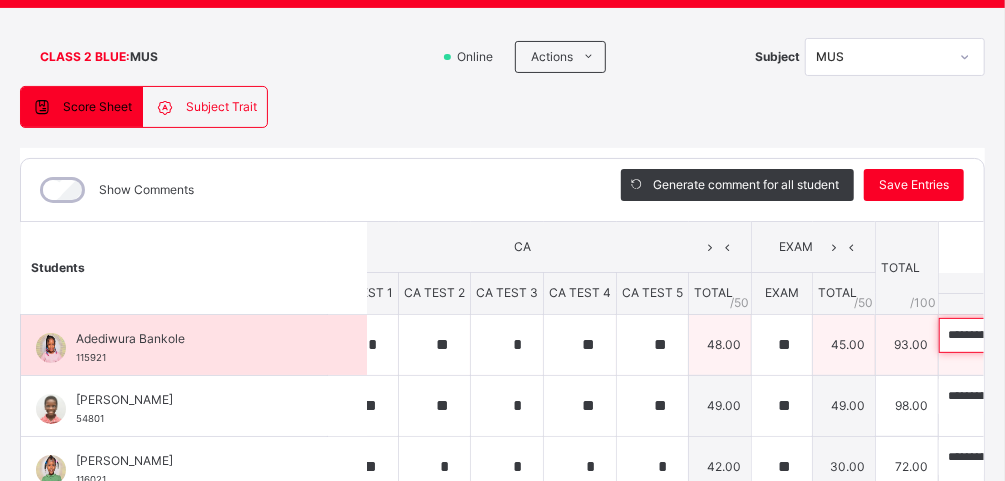 scroll, scrollTop: 0, scrollLeft: 125, axis: horizontal 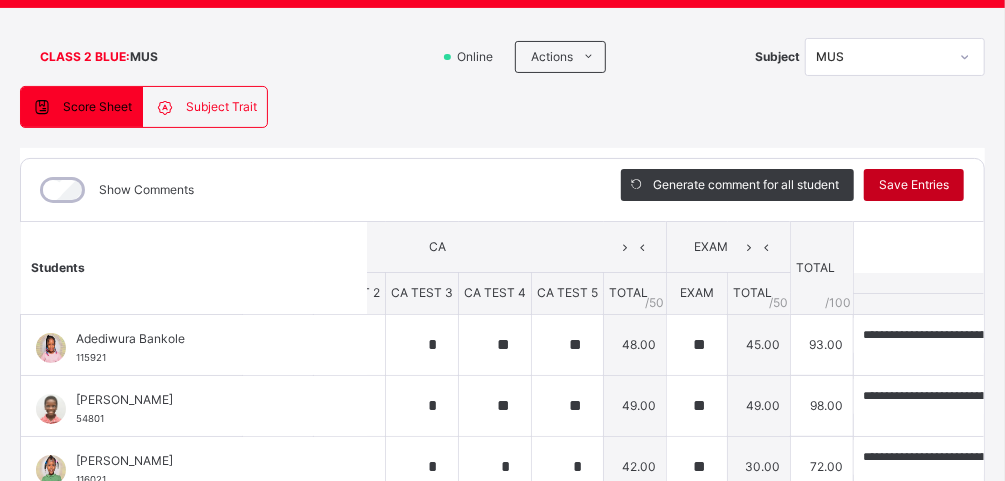 click on "Save Entries" at bounding box center (914, 185) 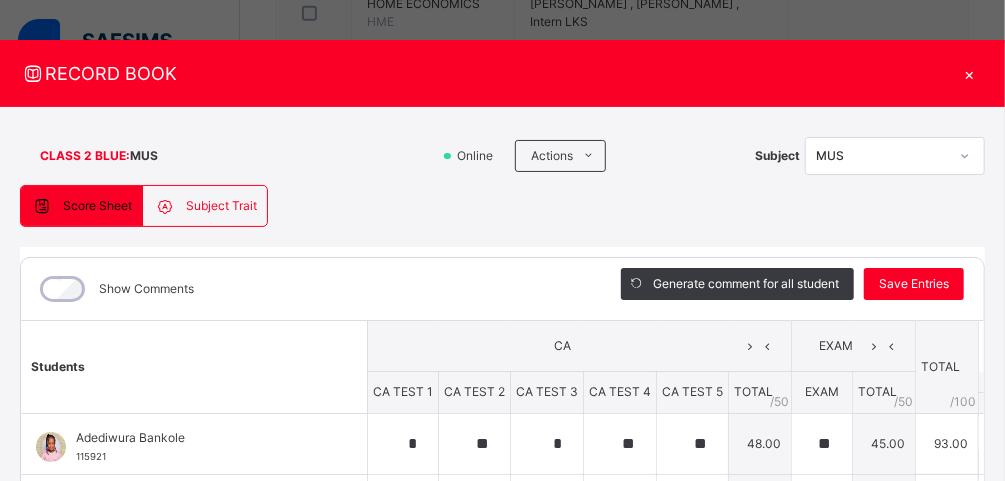 scroll, scrollTop: 0, scrollLeft: 0, axis: both 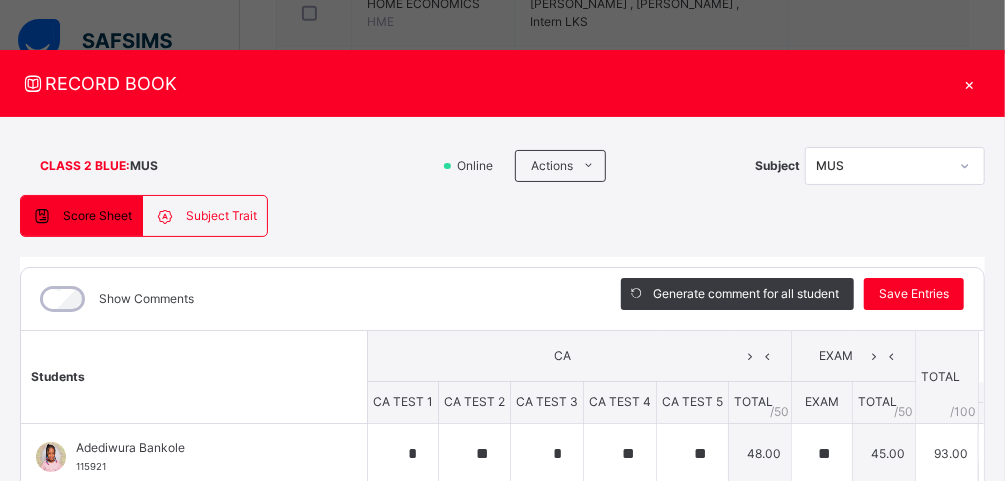 click on "×" at bounding box center [970, 83] 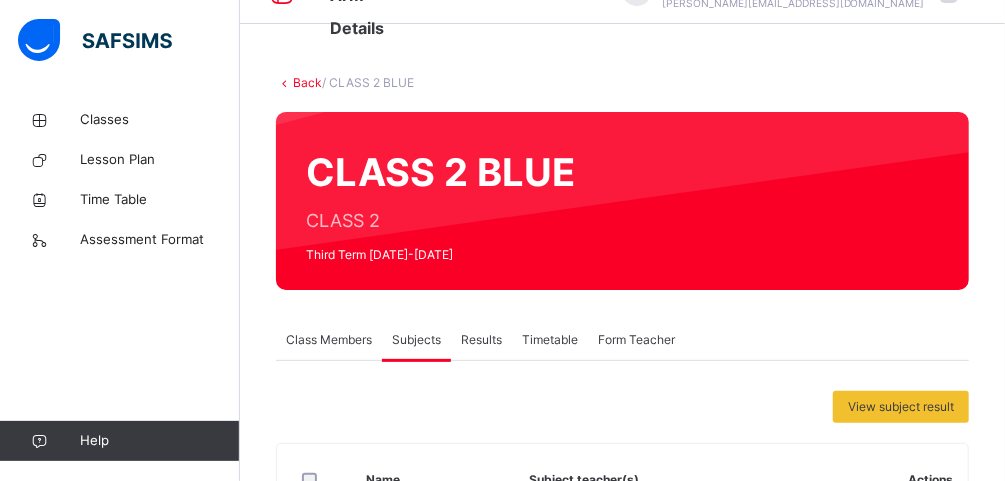 scroll, scrollTop: 0, scrollLeft: 0, axis: both 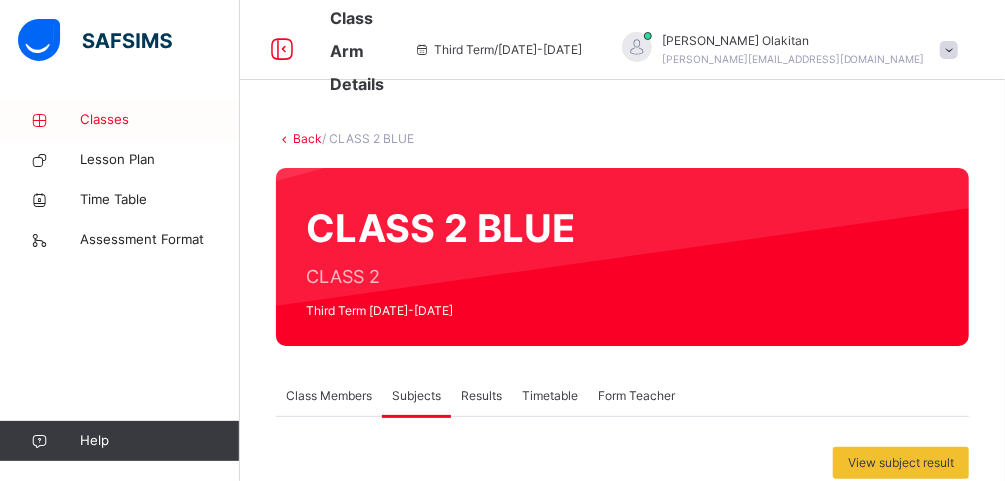 click on "Classes" at bounding box center (160, 120) 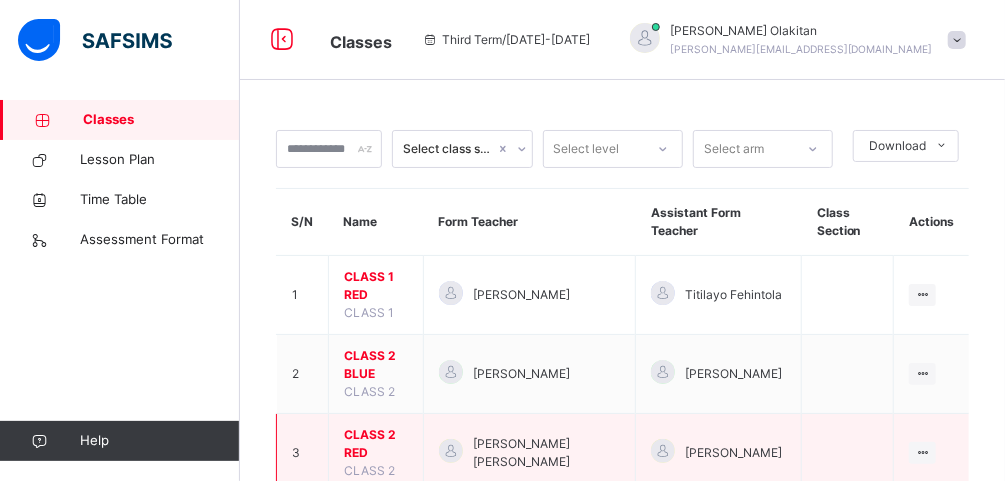 click on "CLASS 2" at bounding box center [369, 470] 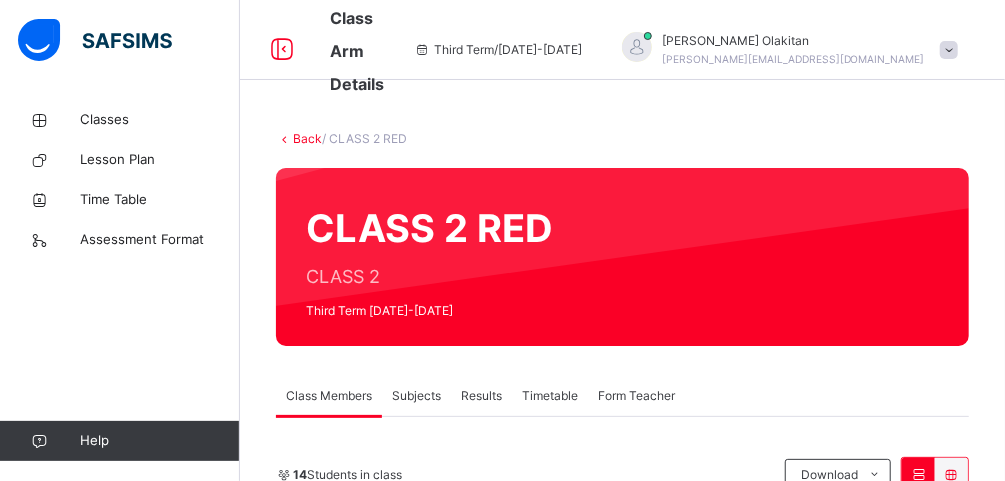 click on "Subjects" at bounding box center [416, 396] 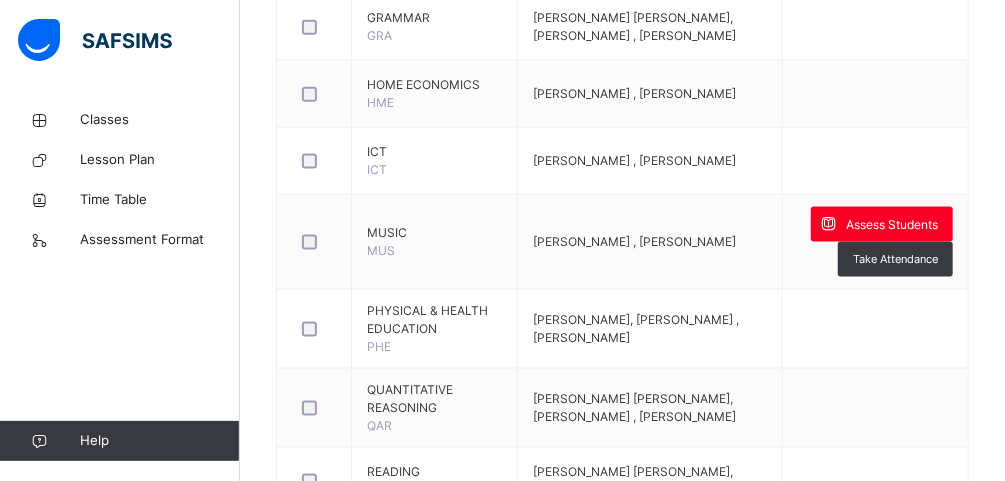 scroll, scrollTop: 1013, scrollLeft: 0, axis: vertical 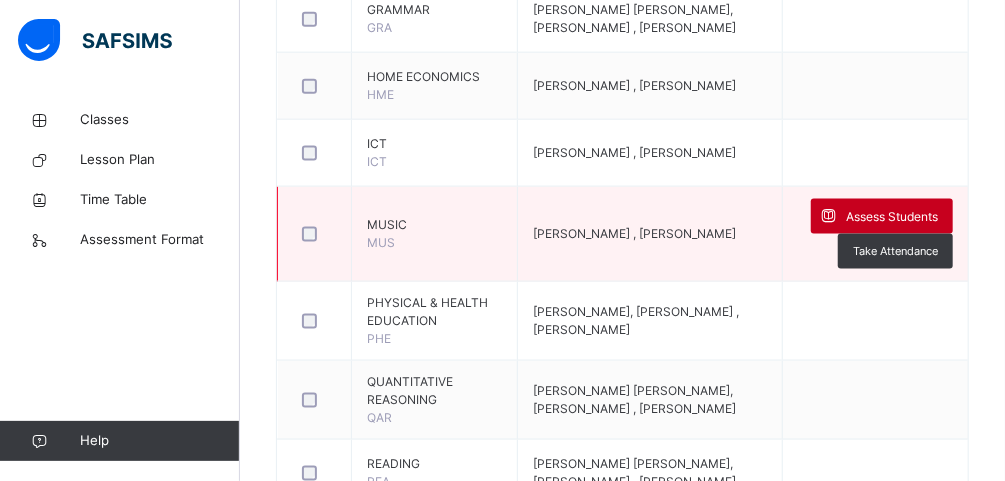 click on "Assess Students" at bounding box center (882, 216) 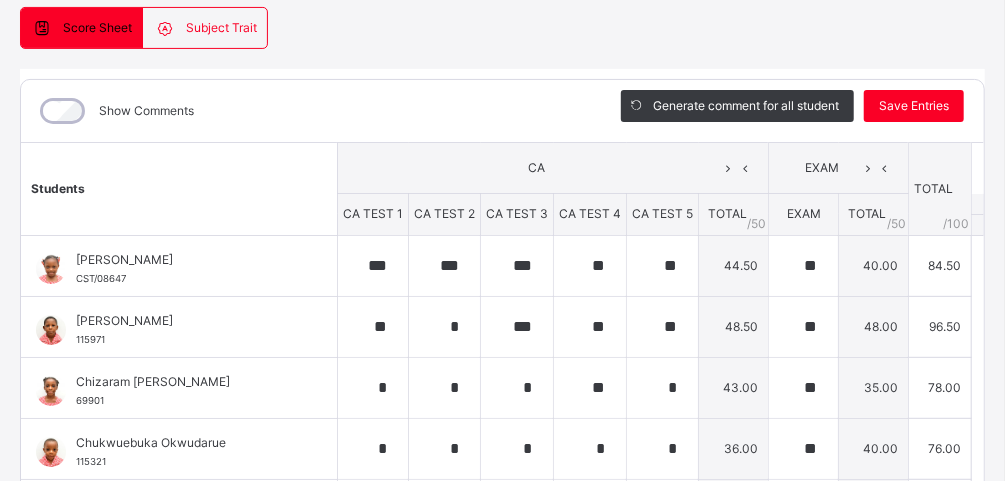 scroll, scrollTop: 186, scrollLeft: 0, axis: vertical 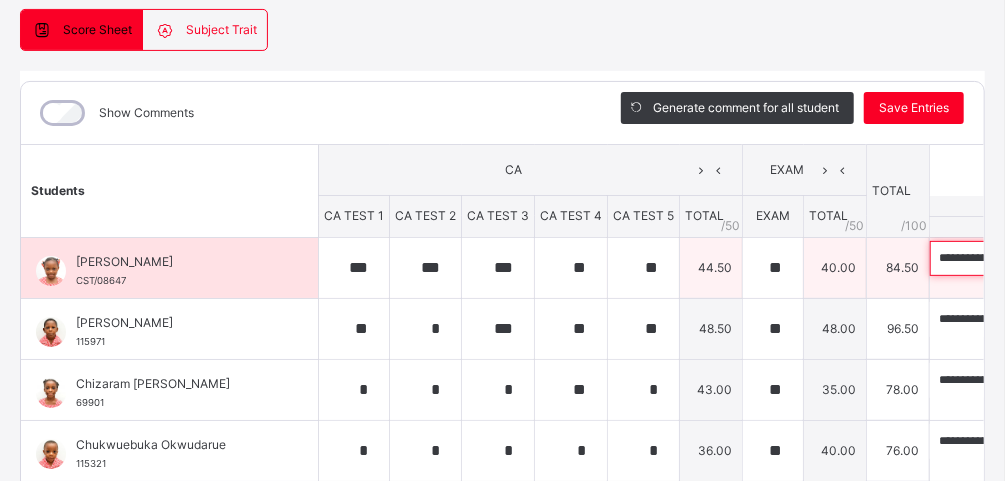 click on "**********" at bounding box center (1060, 258) 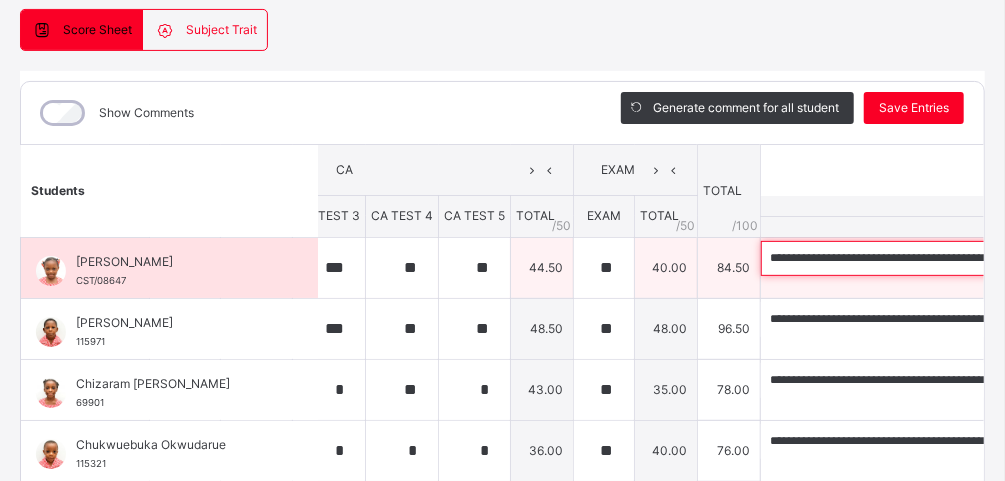 scroll, scrollTop: 0, scrollLeft: 186, axis: horizontal 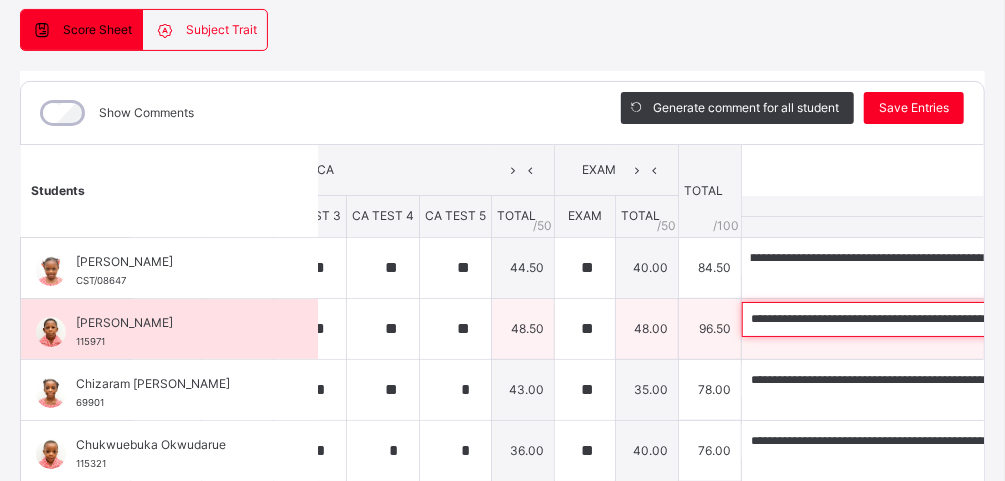 click on "**********" at bounding box center [872, 319] 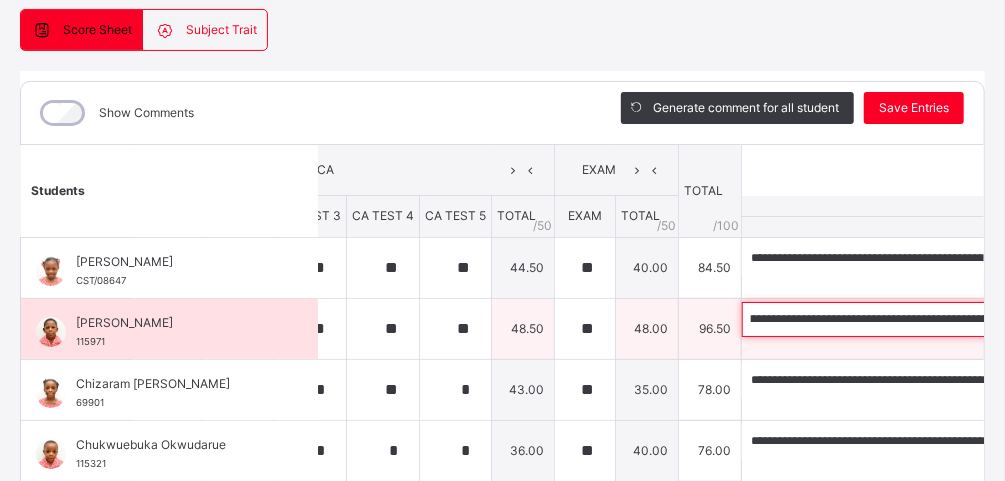scroll, scrollTop: 0, scrollLeft: 676, axis: horizontal 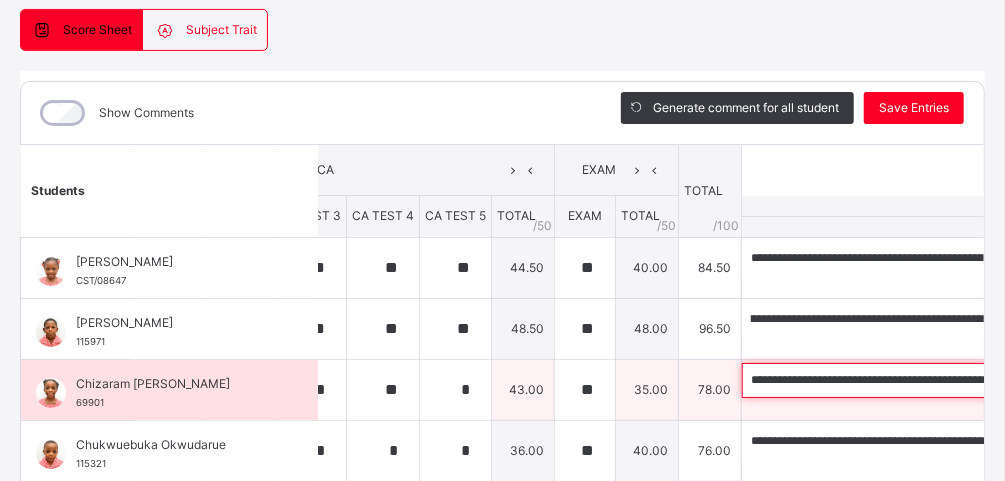 click on "**********" at bounding box center [872, 380] 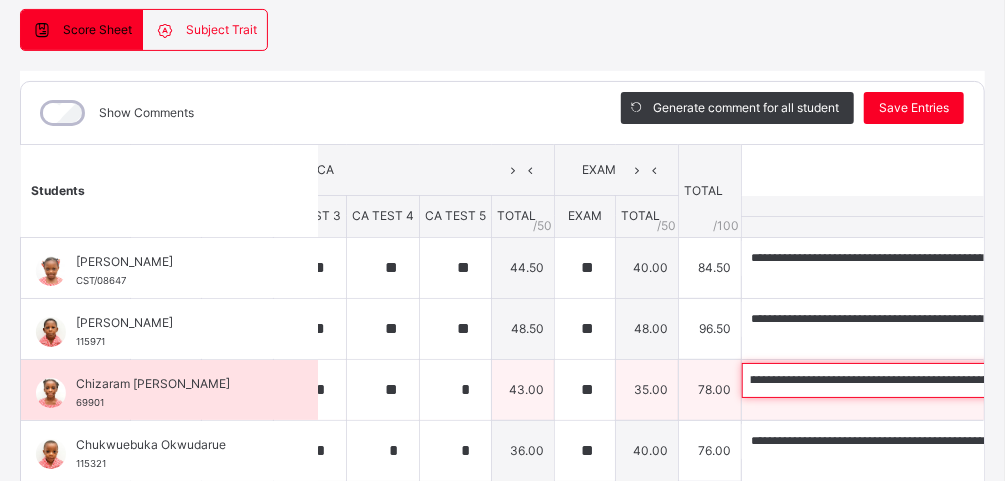 scroll, scrollTop: 0, scrollLeft: 313, axis: horizontal 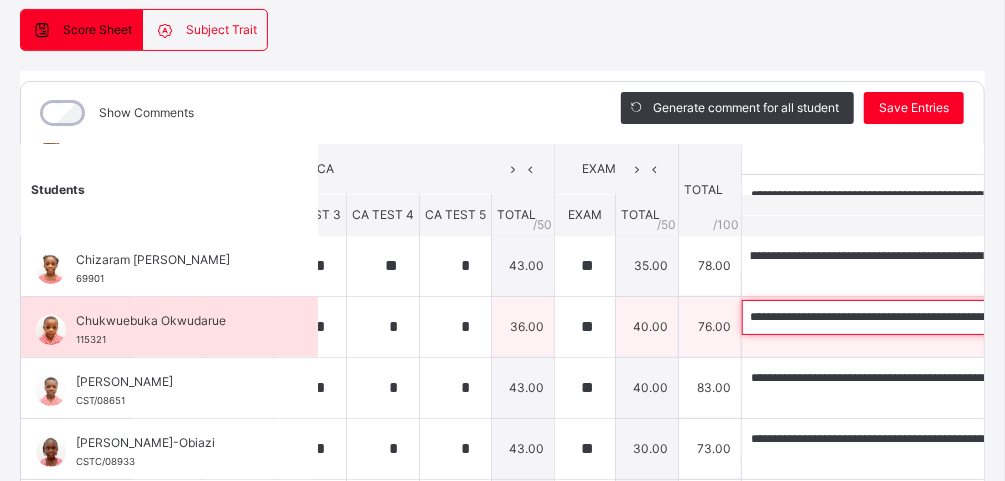 click on "**********" at bounding box center [872, 317] 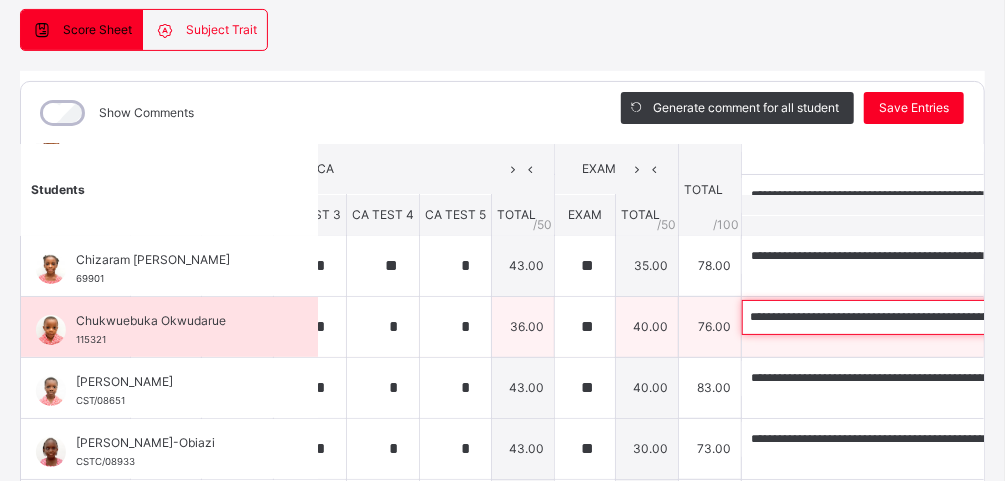 click on "**********" at bounding box center (872, 317) 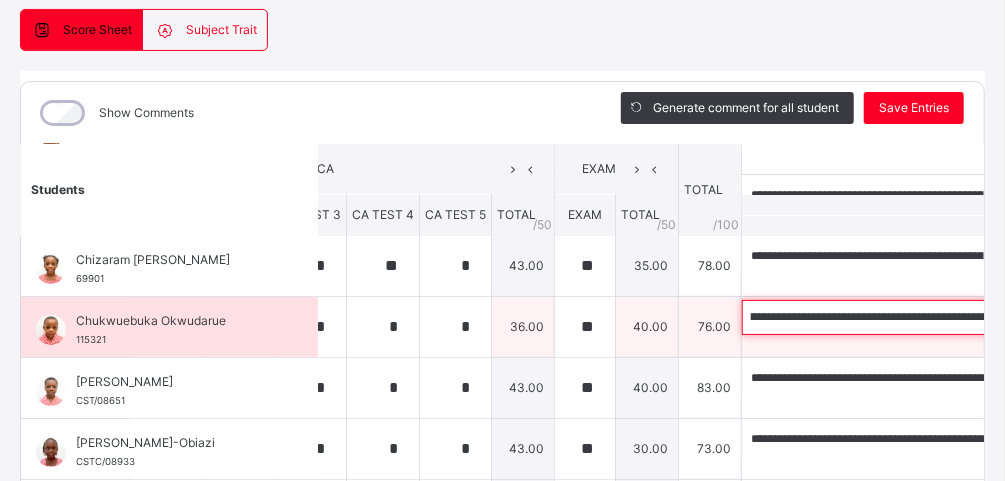 scroll, scrollTop: 0, scrollLeft: 320, axis: horizontal 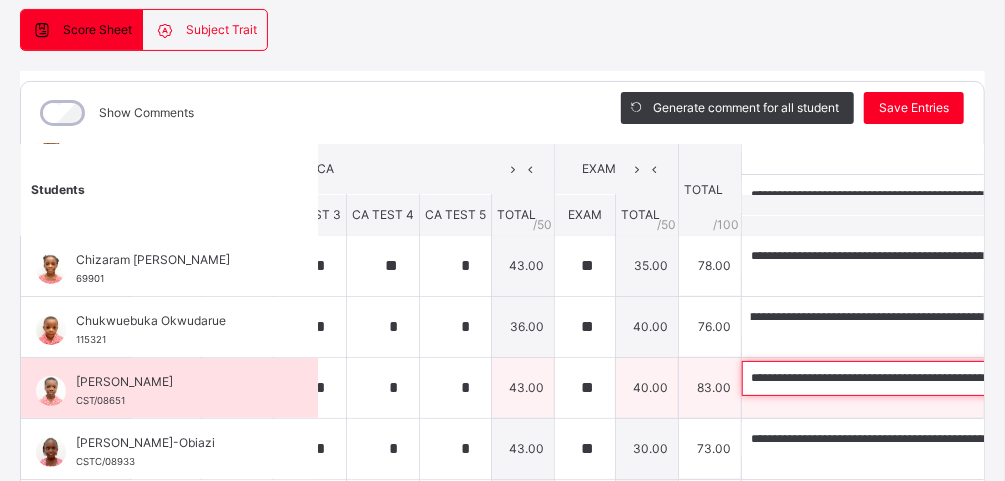 click on "**********" at bounding box center [872, 378] 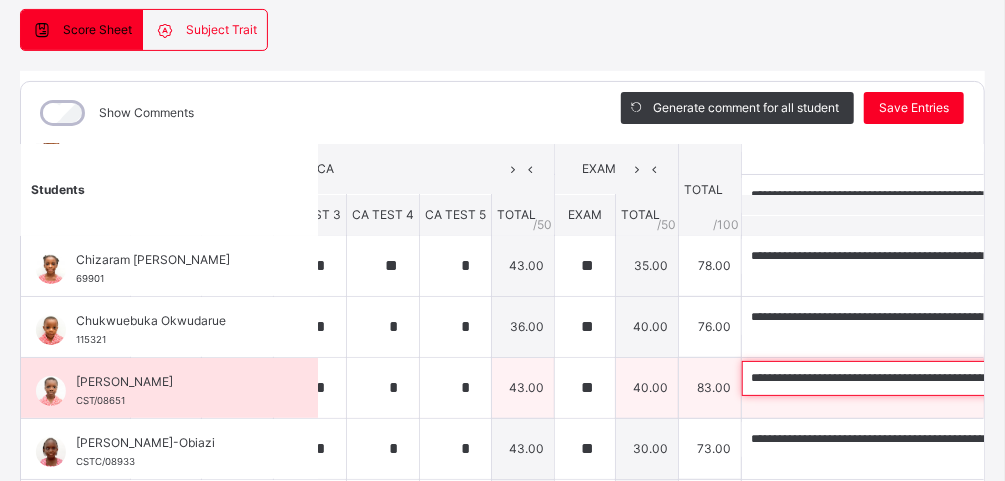 scroll, scrollTop: 0, scrollLeft: 0, axis: both 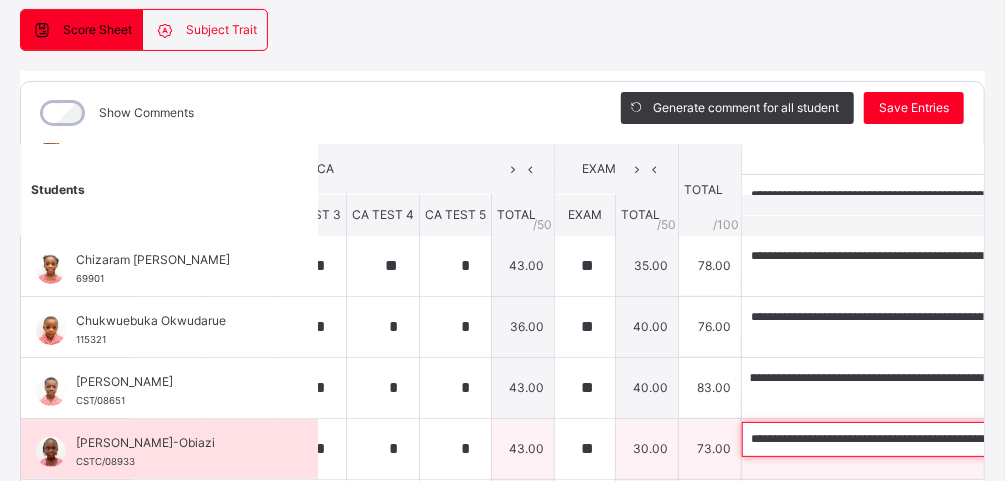 click on "**********" at bounding box center (872, 439) 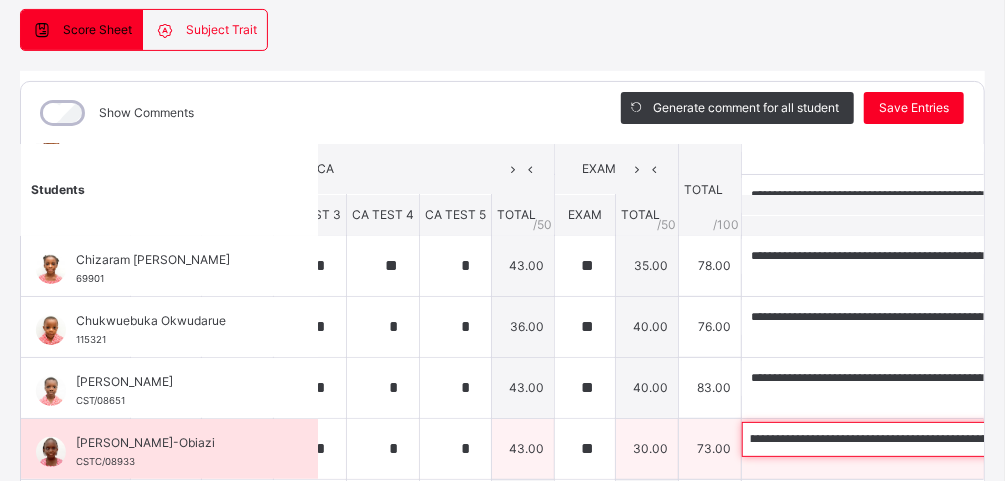 scroll, scrollTop: 0, scrollLeft: 0, axis: both 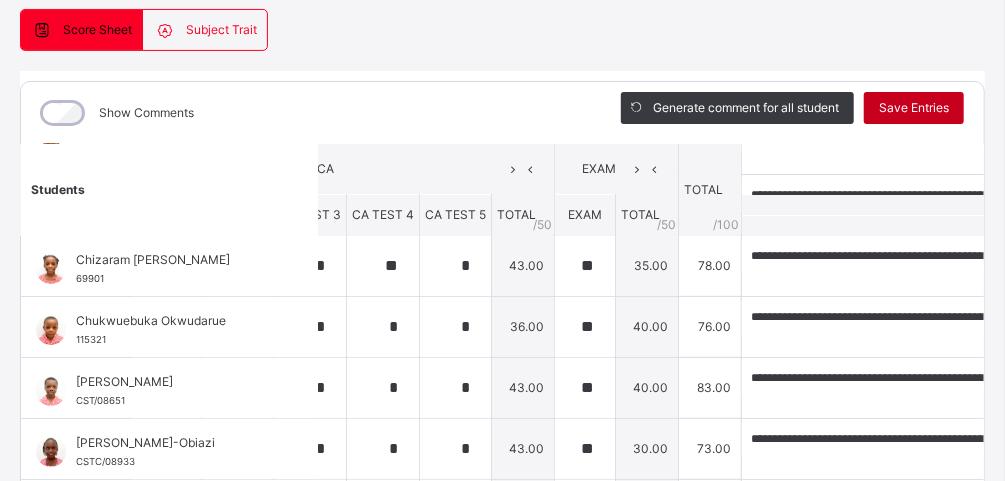 click on "Save Entries" at bounding box center [914, 108] 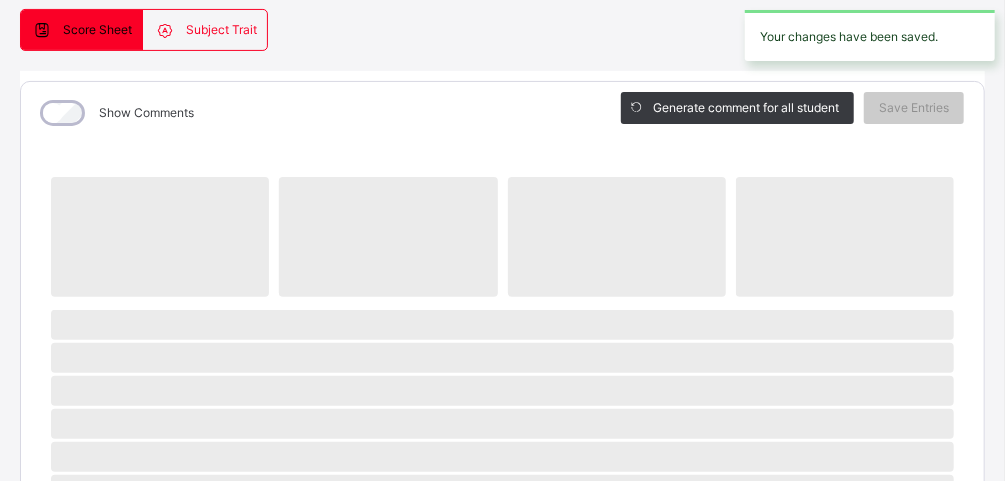 scroll, scrollTop: 186, scrollLeft: 0, axis: vertical 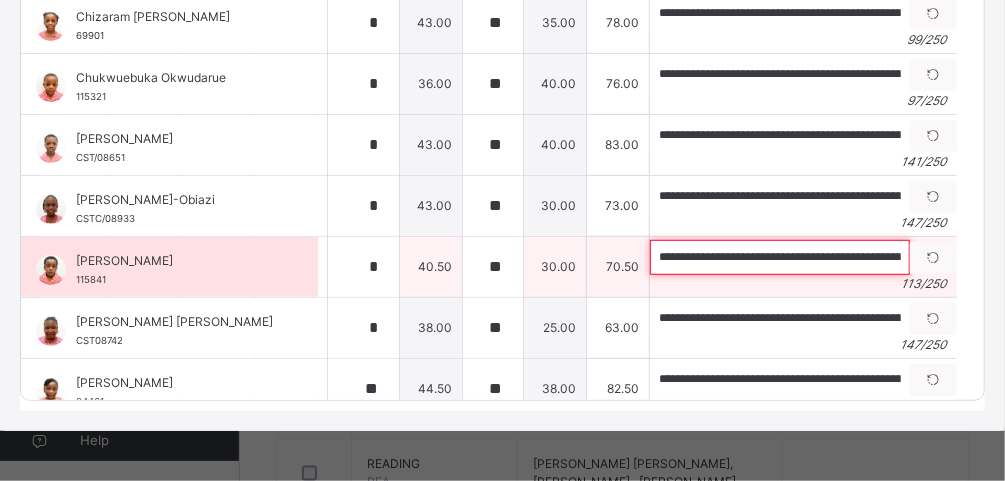 click on "**********" at bounding box center [780, 257] 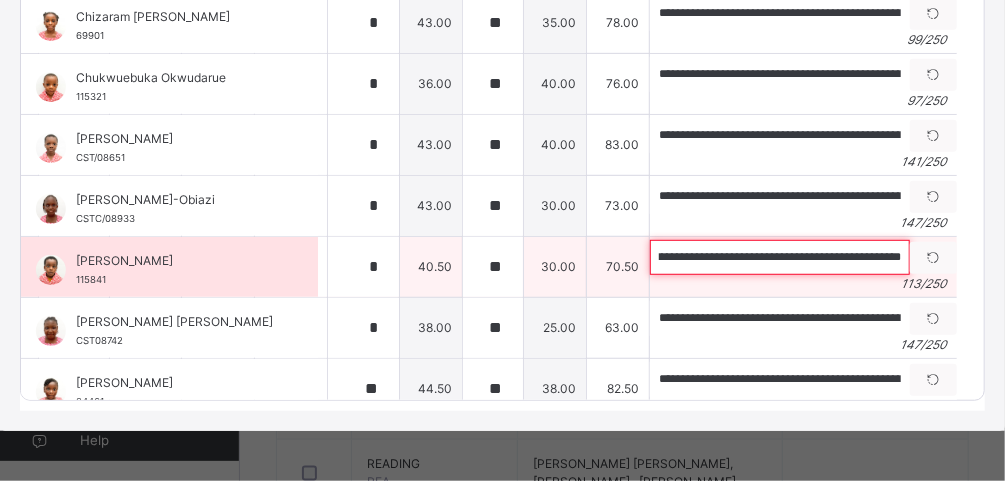scroll, scrollTop: 0, scrollLeft: 389, axis: horizontal 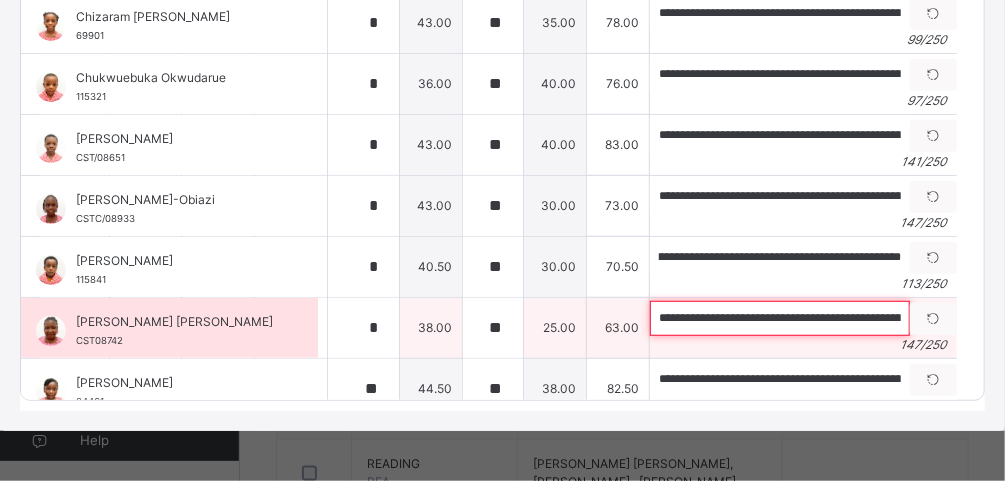 click on "**********" at bounding box center (780, 318) 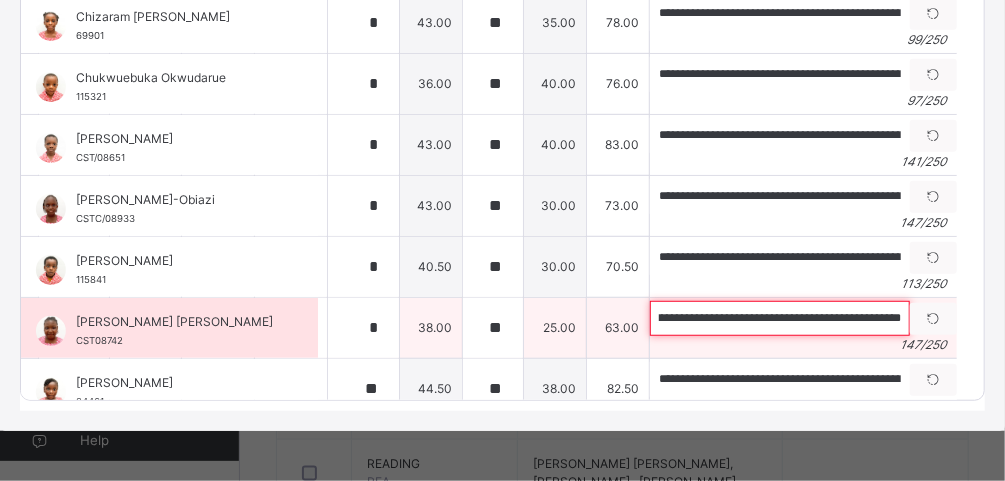 scroll, scrollTop: 0, scrollLeft: 582, axis: horizontal 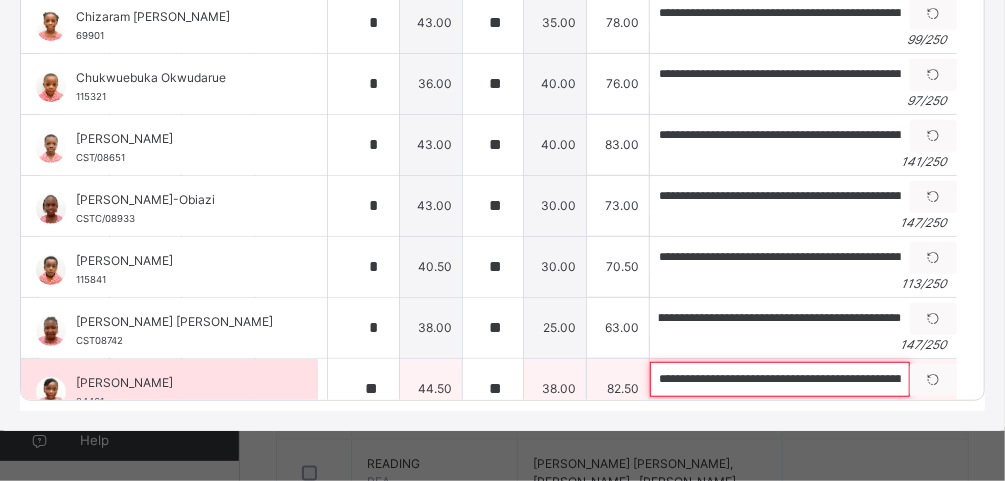 click on "**********" at bounding box center (780, 379) 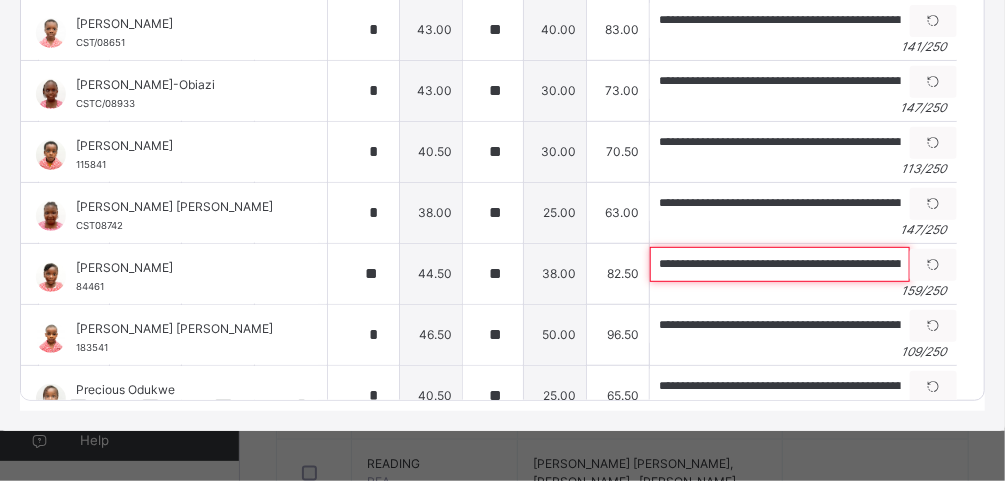 scroll, scrollTop: 242, scrollLeft: 280, axis: both 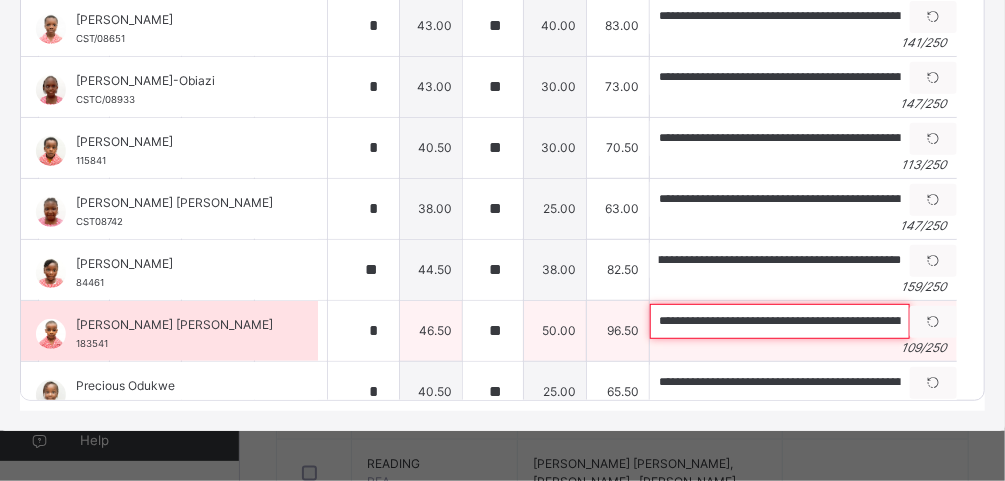 click on "**********" at bounding box center (780, 321) 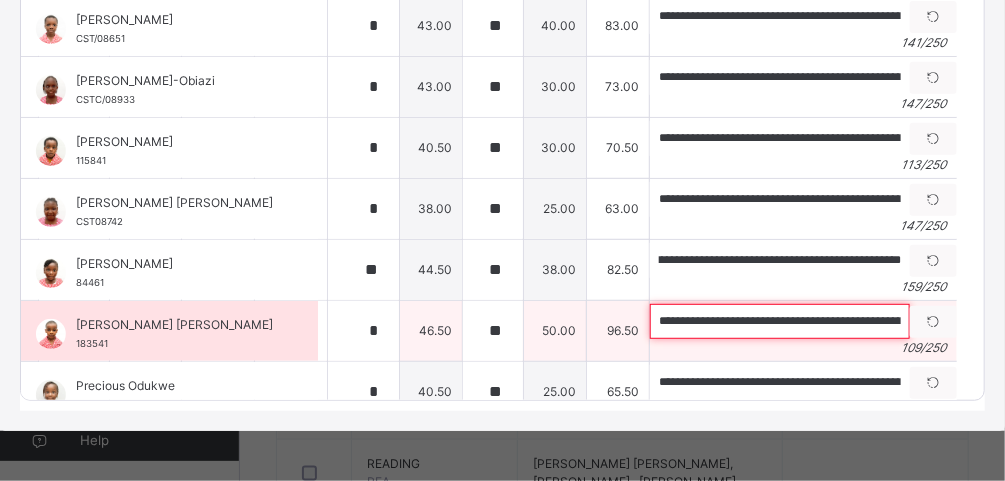 scroll, scrollTop: 0, scrollLeft: 0, axis: both 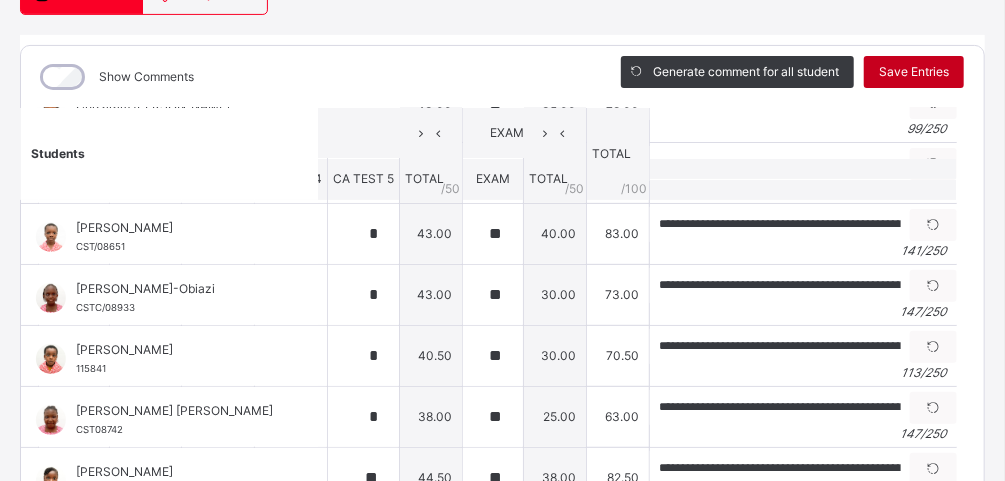 click on "Save Entries" at bounding box center [914, 72] 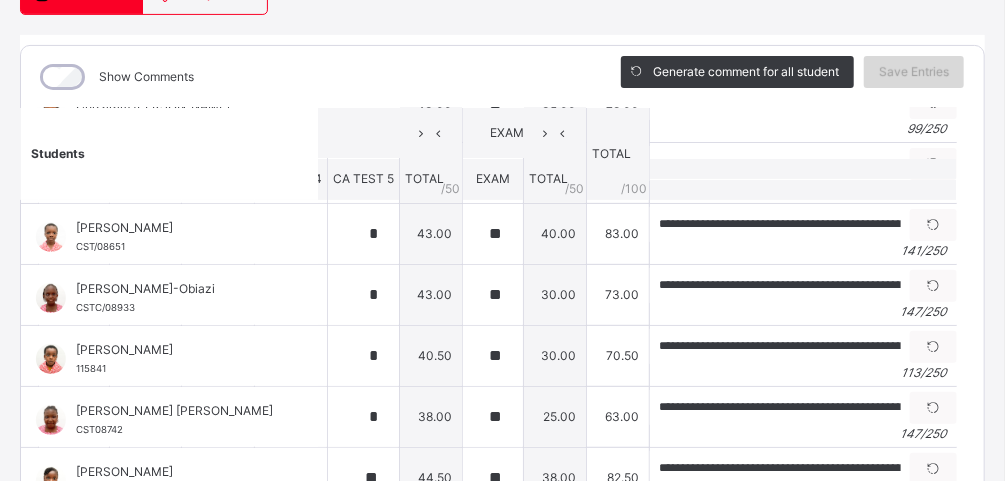 scroll, scrollTop: 0, scrollLeft: 0, axis: both 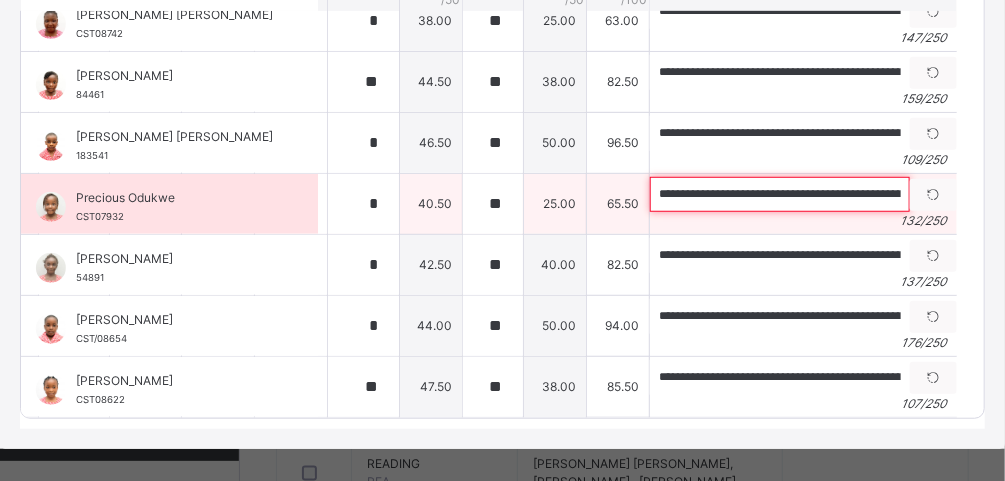 click on "**********" at bounding box center (780, 194) 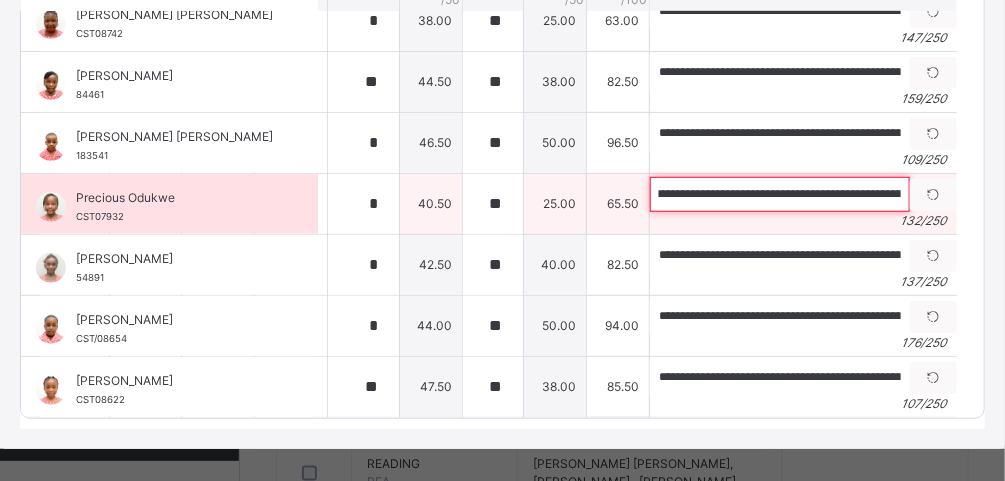 scroll, scrollTop: 0, scrollLeft: 308, axis: horizontal 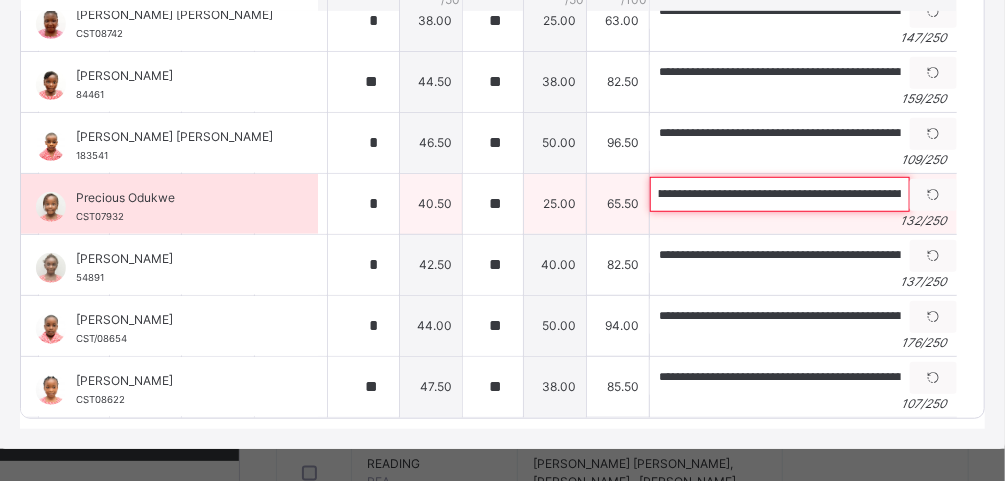 click on "**********" at bounding box center (780, 194) 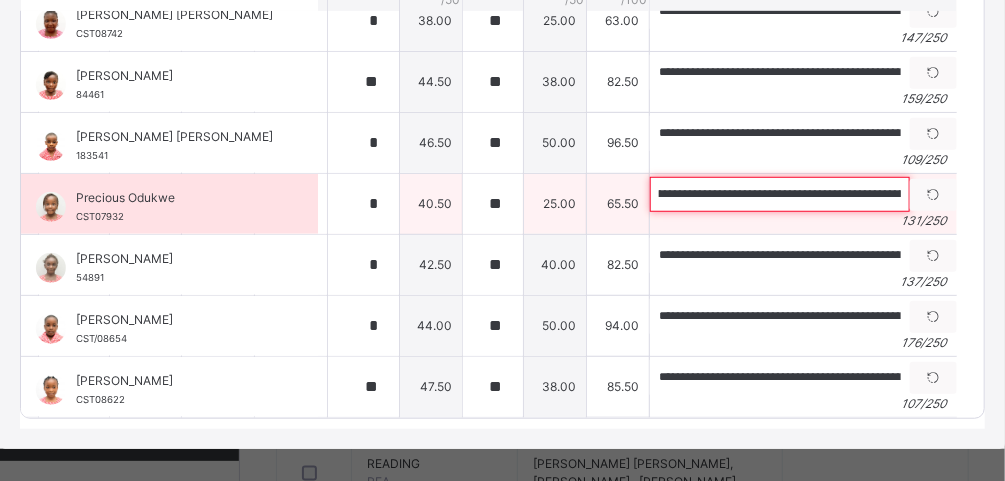 click on "**********" at bounding box center [780, 194] 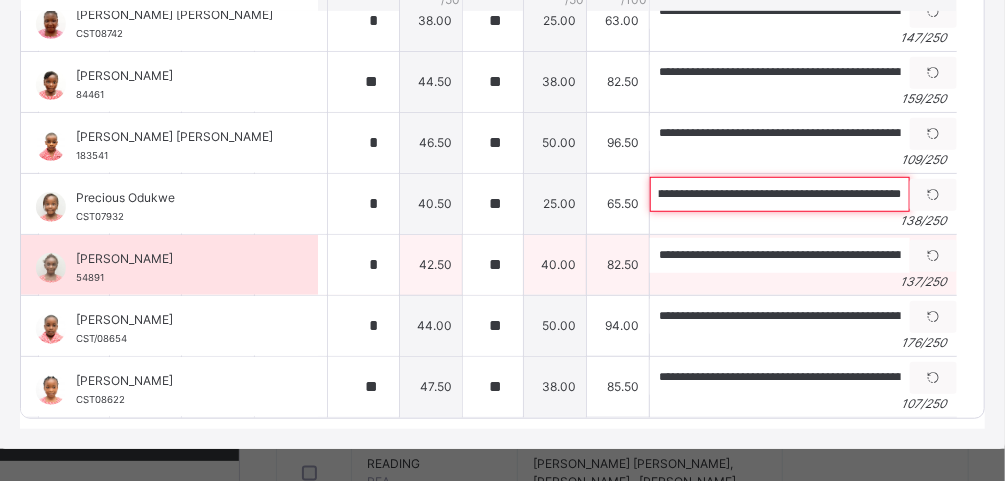 scroll, scrollTop: 0, scrollLeft: 551, axis: horizontal 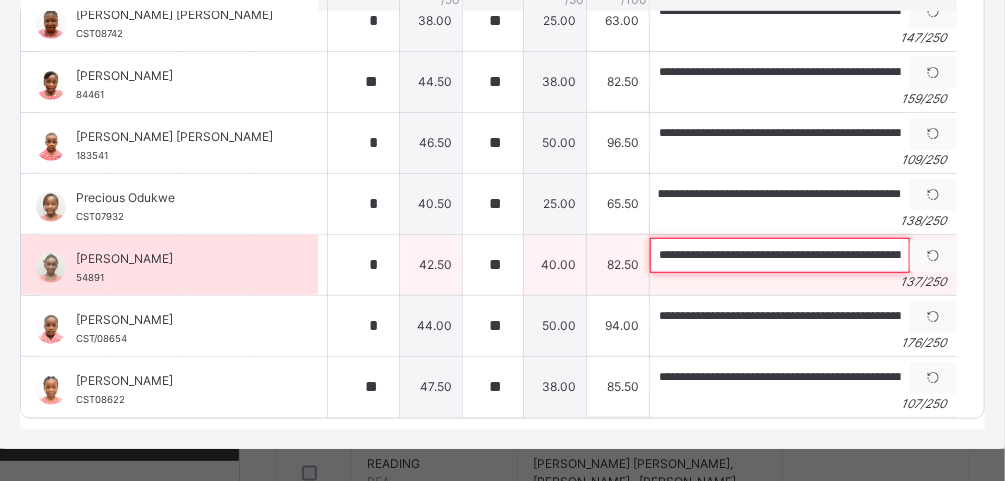 click on "**********" at bounding box center (780, 255) 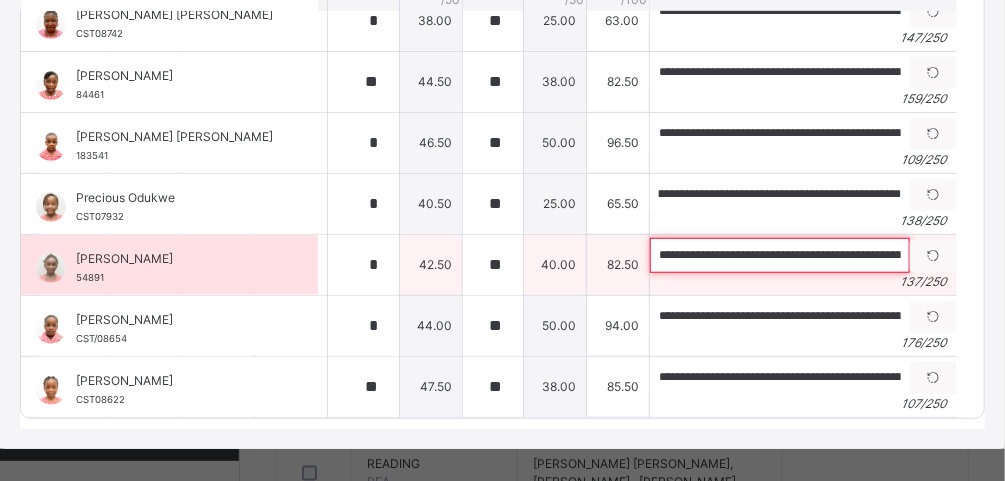scroll, scrollTop: 0, scrollLeft: 0, axis: both 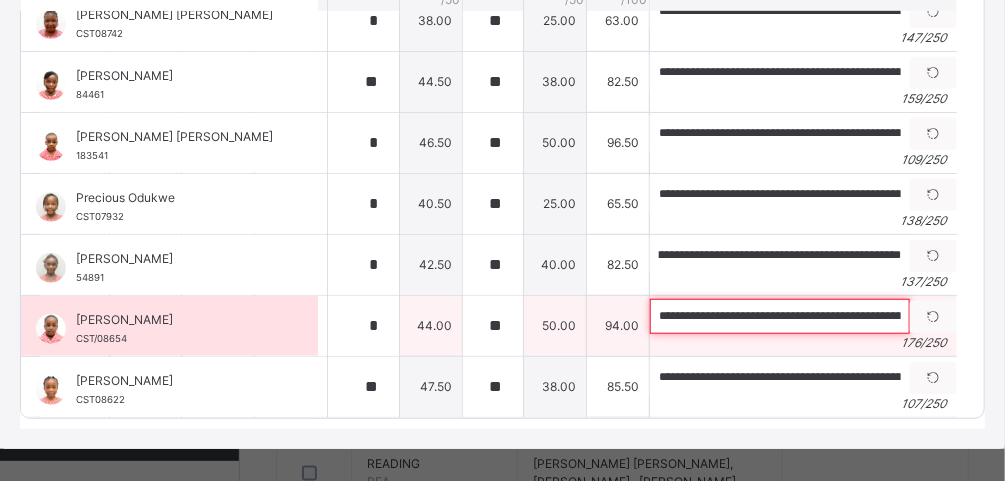 click on "**********" at bounding box center (780, 316) 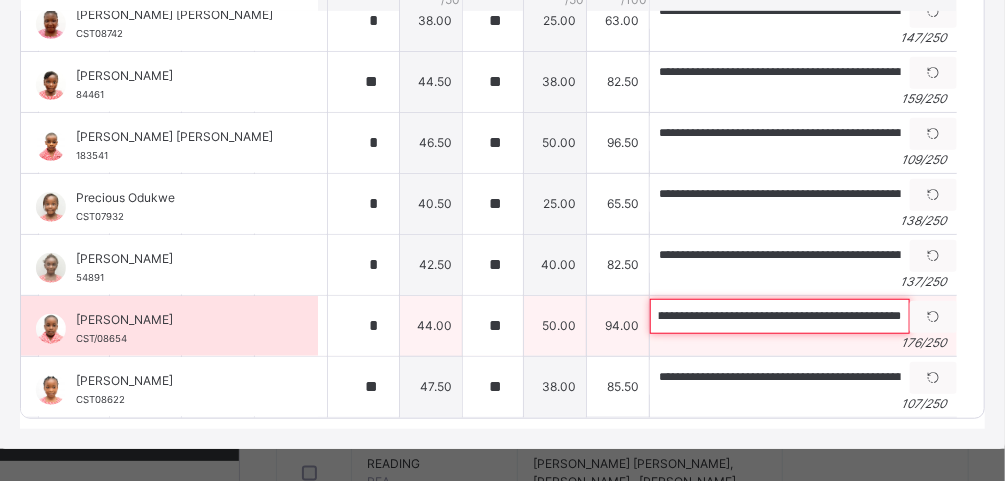 scroll, scrollTop: 0, scrollLeft: 750, axis: horizontal 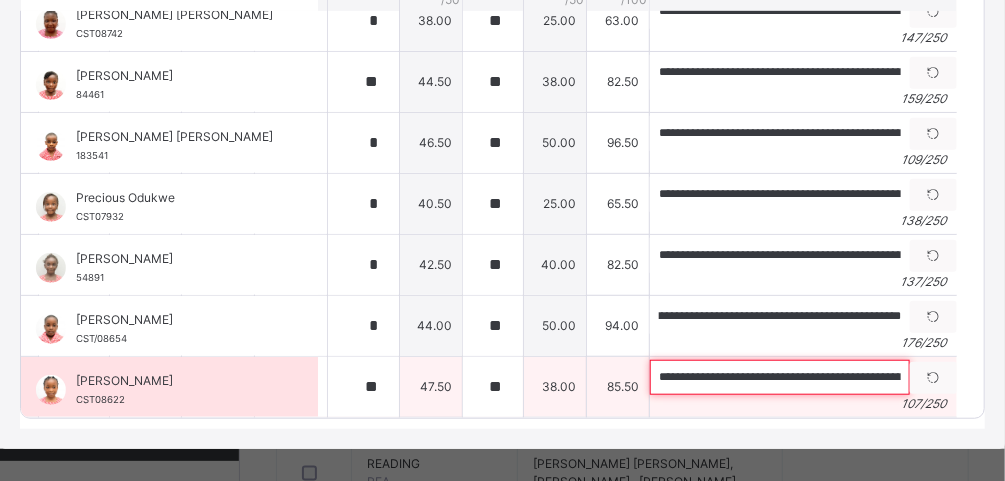 click on "**********" at bounding box center (780, 377) 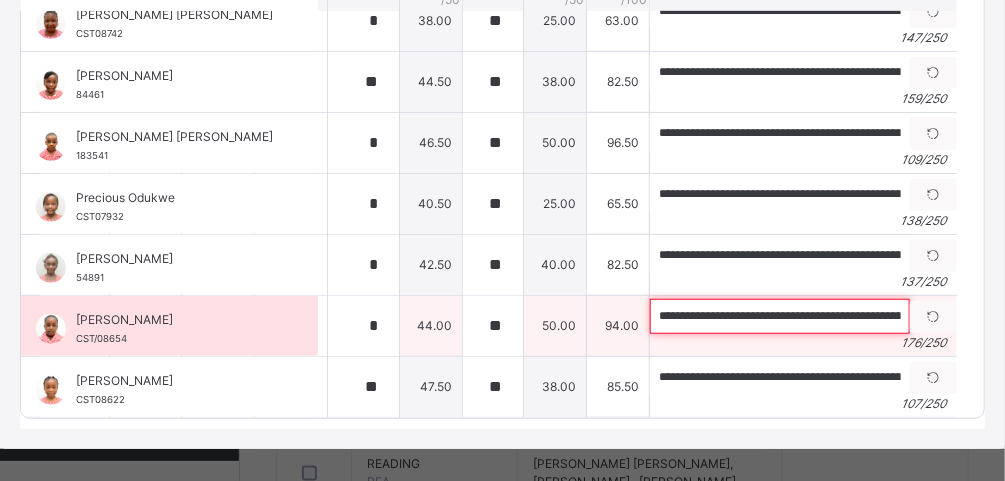 click on "**********" at bounding box center (780, 316) 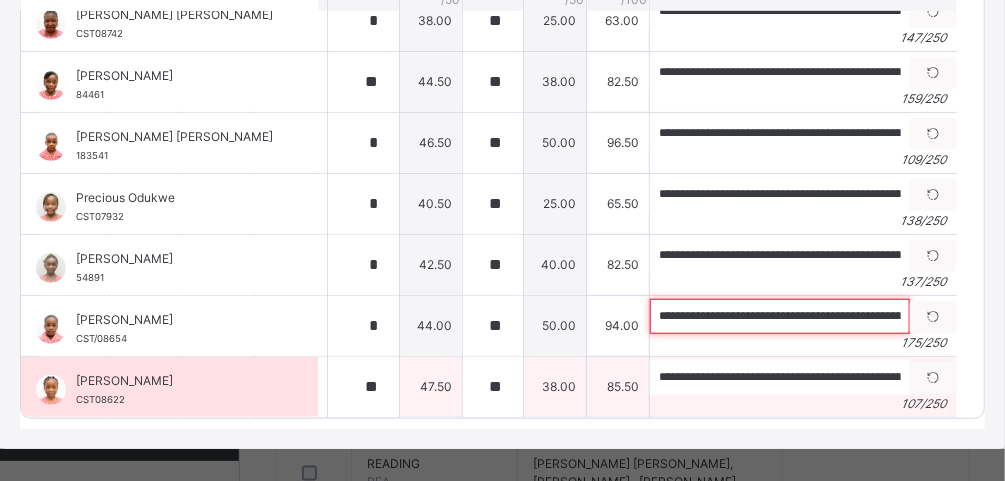 type on "**********" 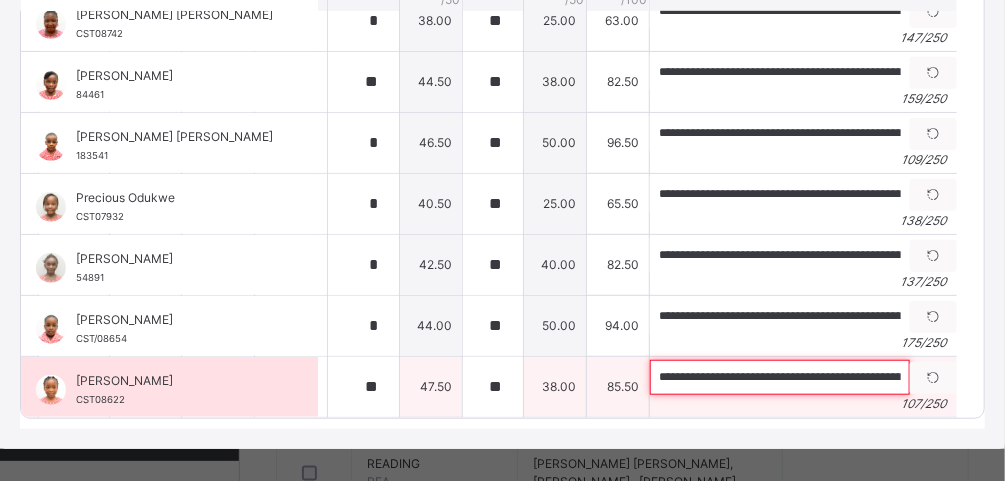 click on "**********" at bounding box center (780, 377) 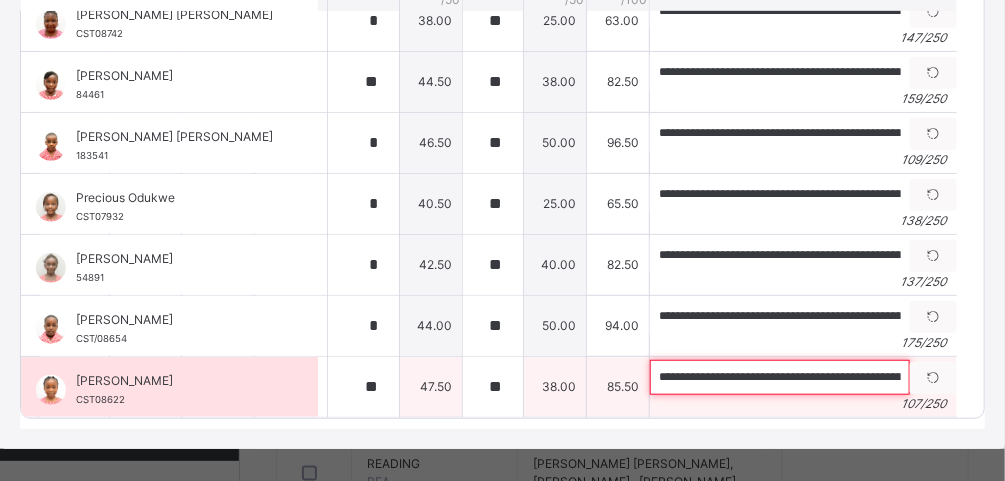 click on "**********" at bounding box center [780, 377] 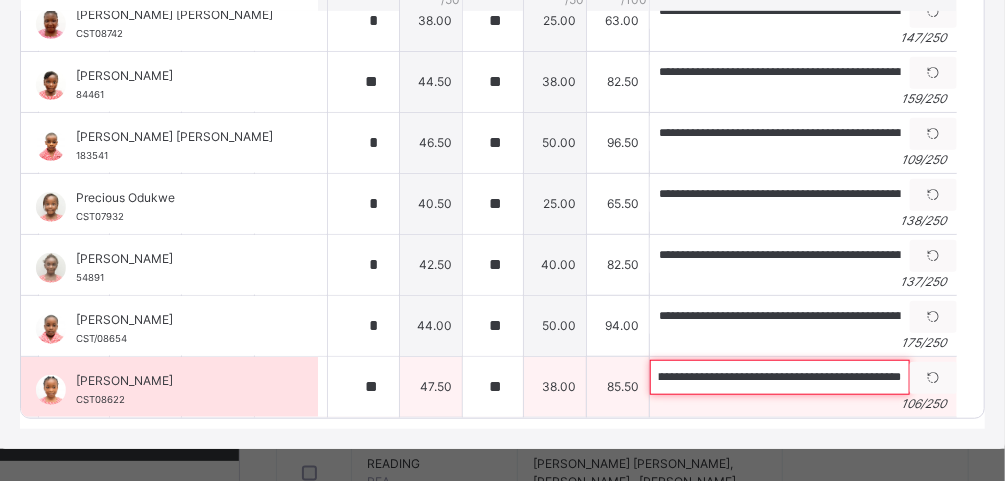 scroll, scrollTop: 0, scrollLeft: 365, axis: horizontal 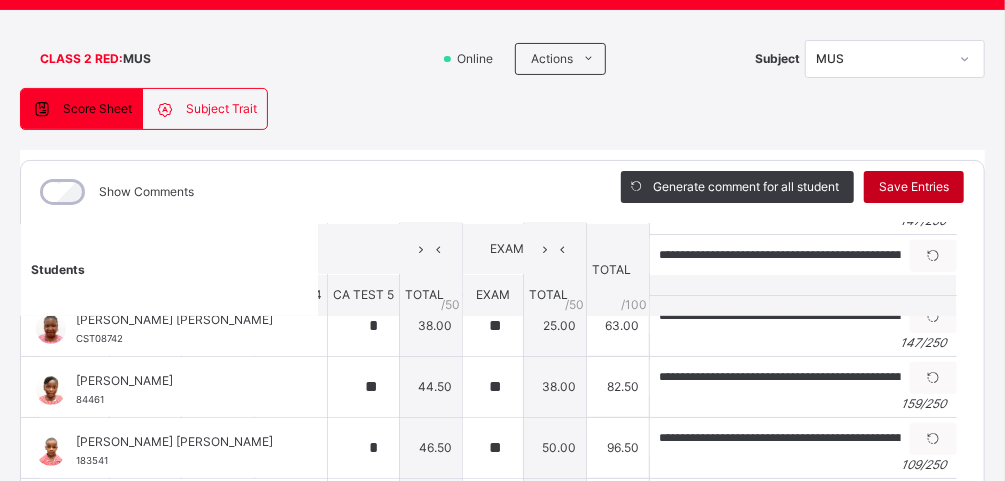 type on "**********" 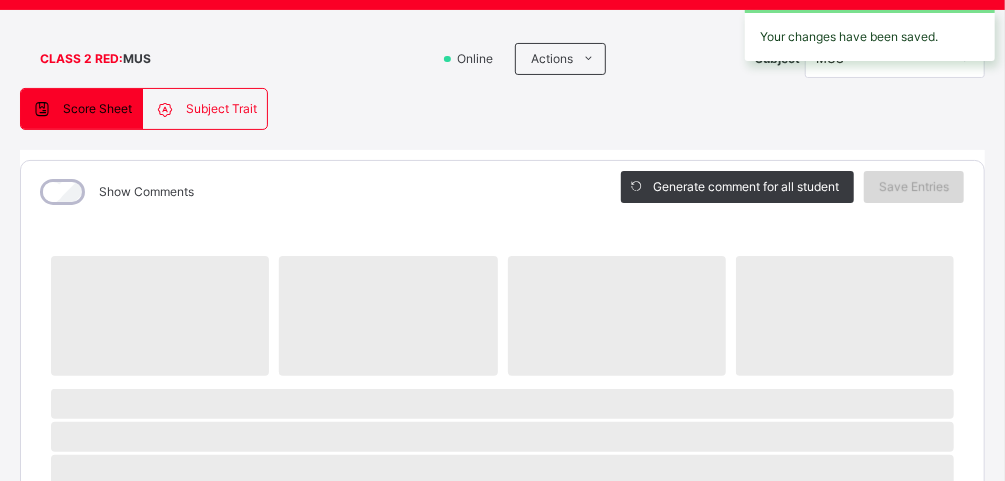 scroll, scrollTop: 107, scrollLeft: 0, axis: vertical 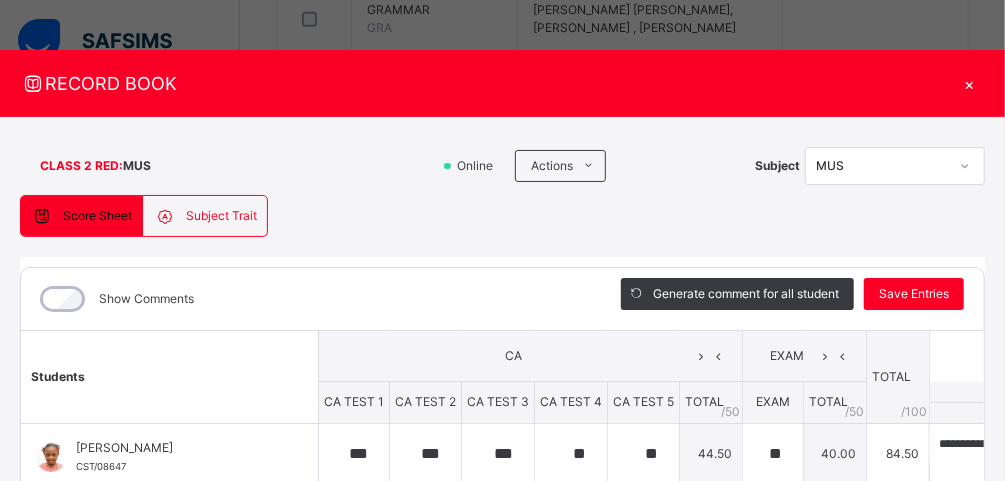 click on "×" at bounding box center (970, 83) 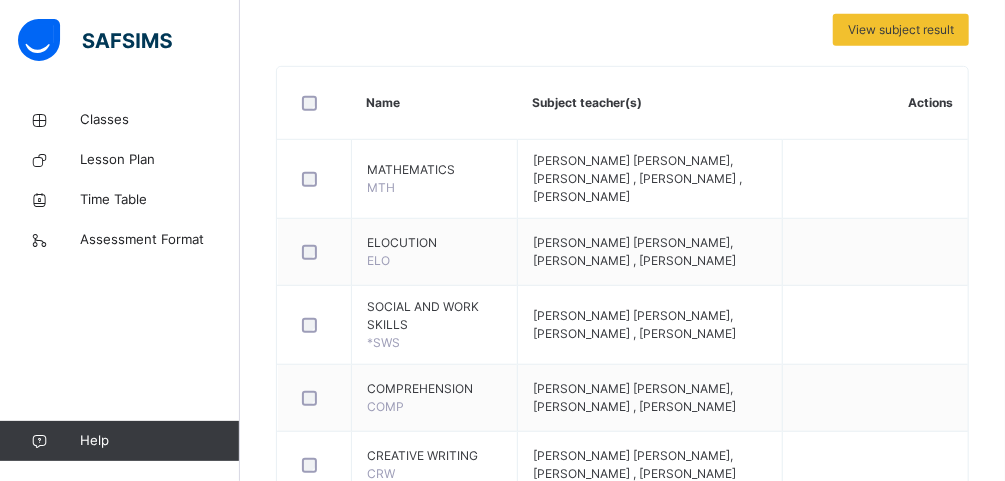 scroll, scrollTop: 430, scrollLeft: 0, axis: vertical 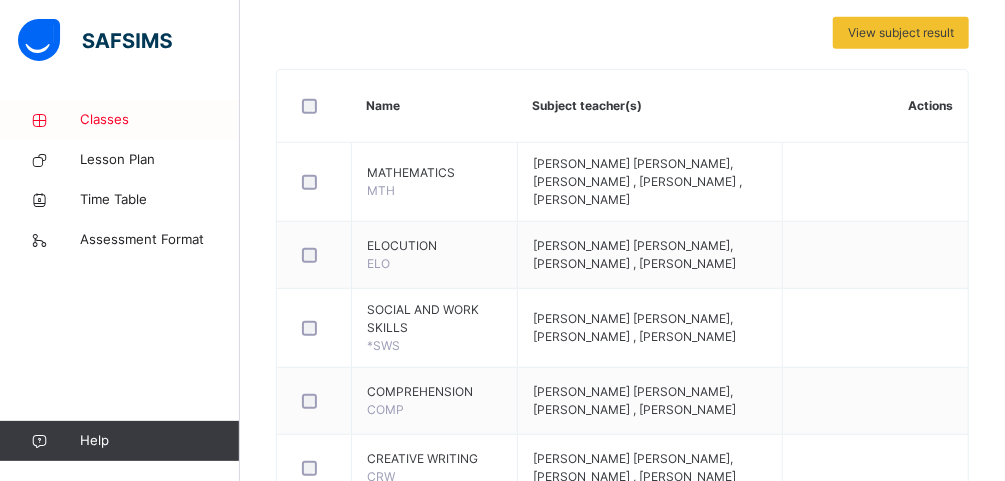 click on "Classes" at bounding box center (160, 120) 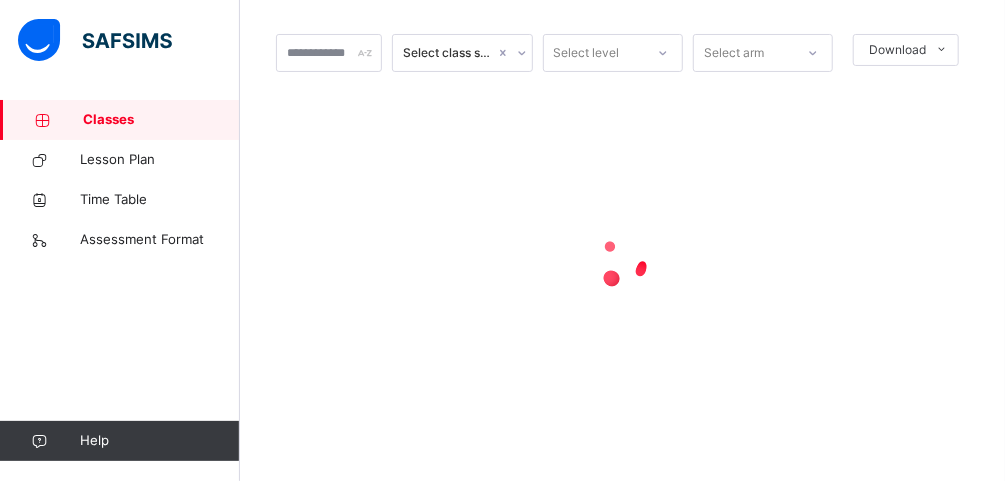 scroll, scrollTop: 162, scrollLeft: 0, axis: vertical 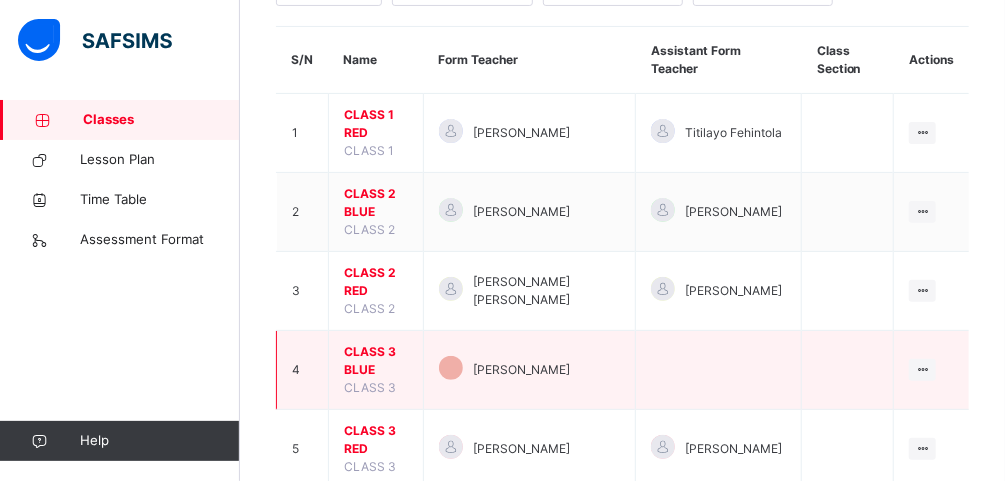 click on "CLASS 3   BLUE" at bounding box center (376, 361) 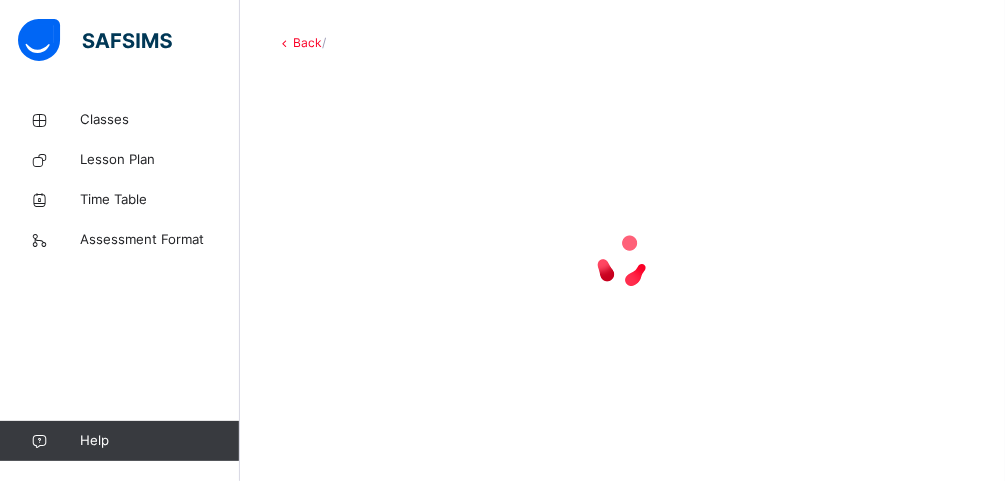 scroll, scrollTop: 162, scrollLeft: 0, axis: vertical 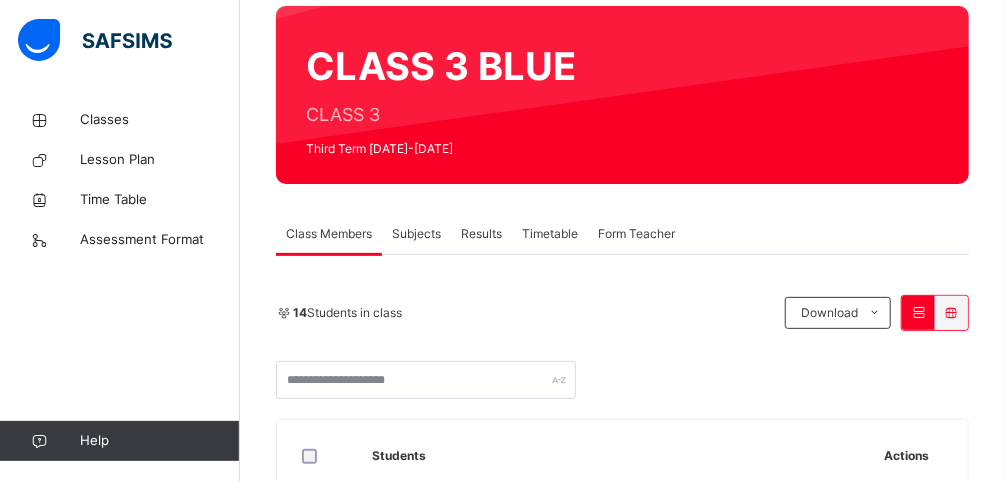 click on "Subjects" at bounding box center [416, 234] 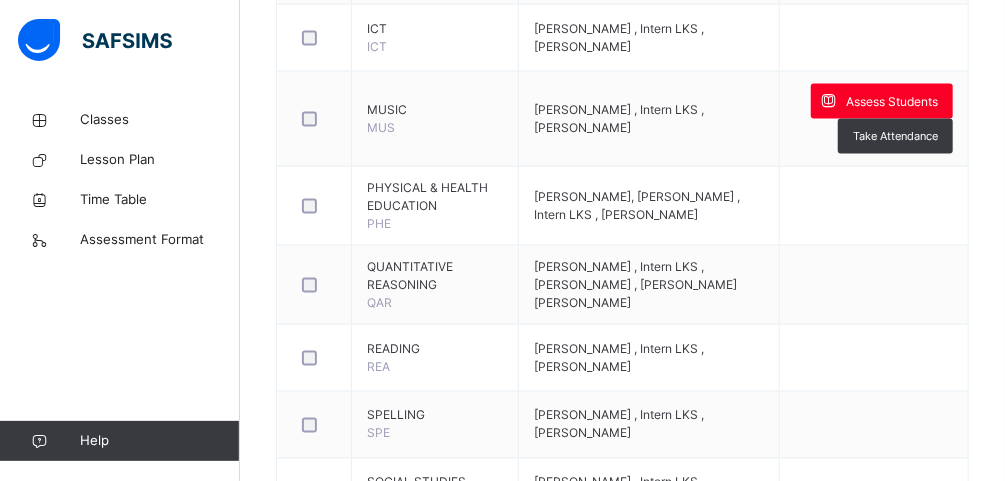 scroll, scrollTop: 1125, scrollLeft: 0, axis: vertical 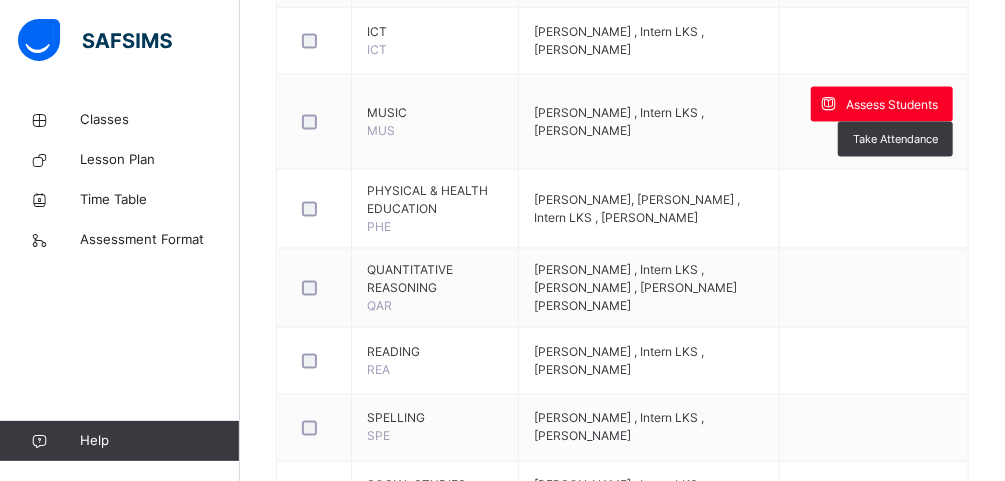 click on "Assess Students" at bounding box center [892, 105] 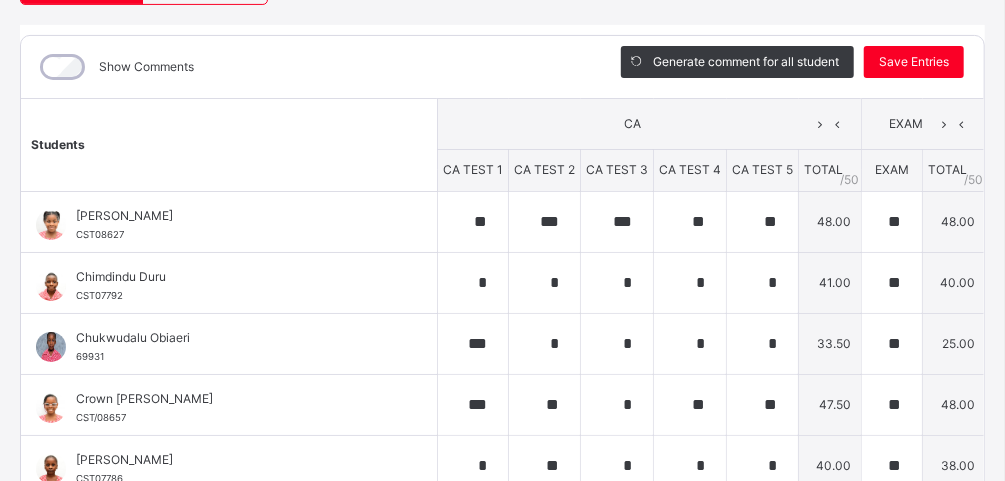 scroll, scrollTop: 231, scrollLeft: 0, axis: vertical 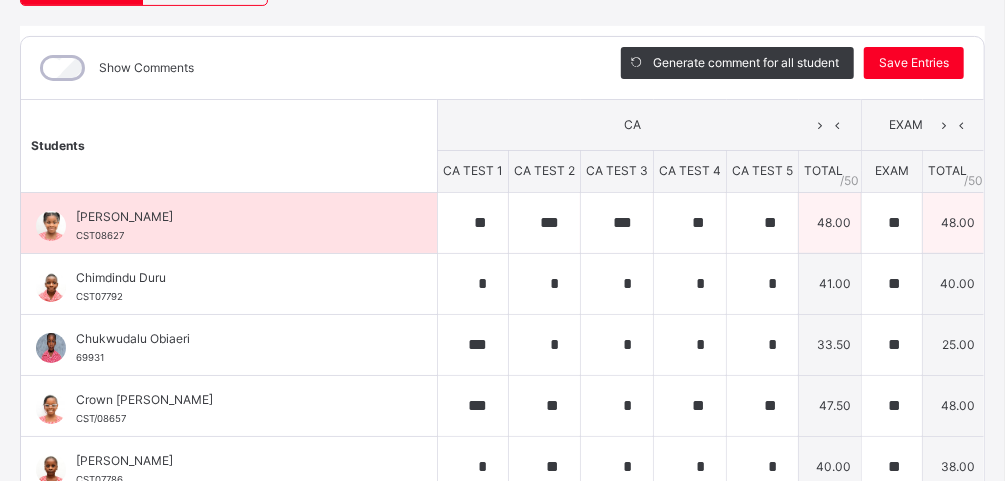 click on "**********" at bounding box center (1179, 213) 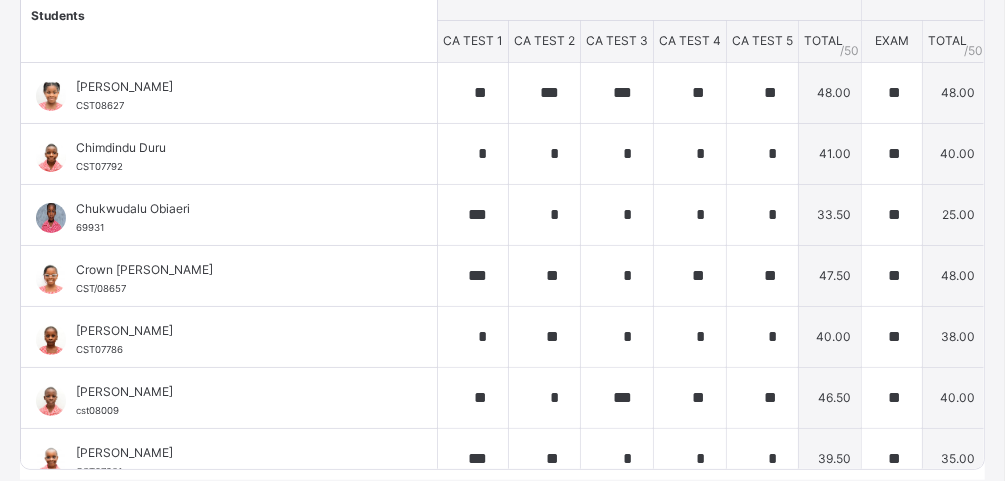scroll, scrollTop: 359, scrollLeft: 21, axis: both 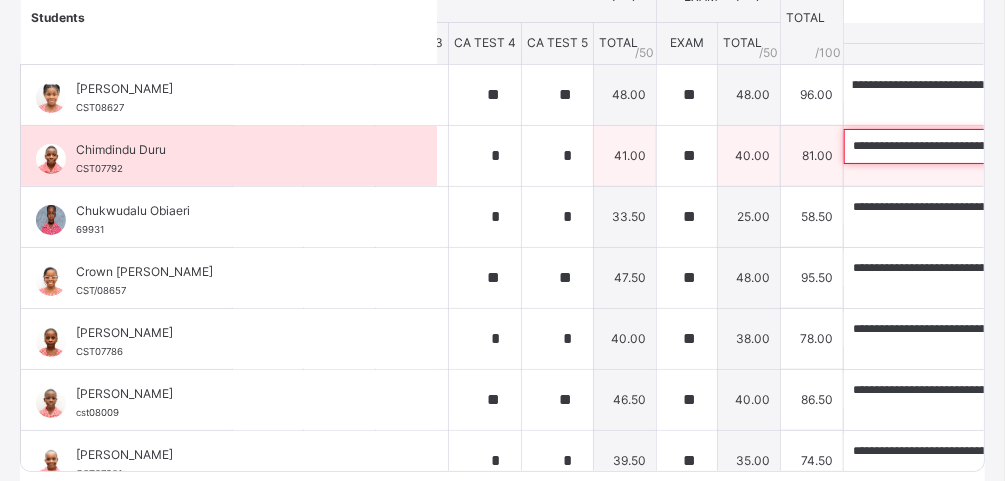 click on "**********" at bounding box center (974, 146) 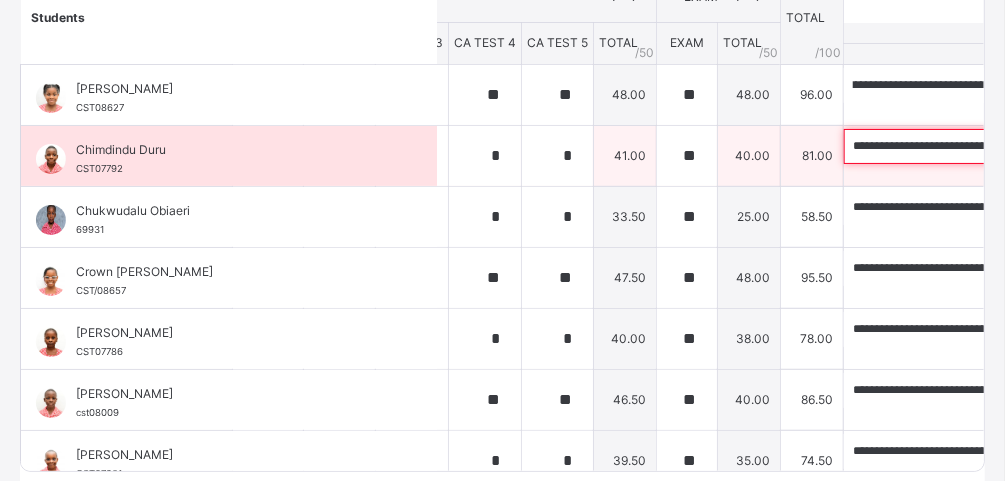 scroll, scrollTop: 0, scrollLeft: 0, axis: both 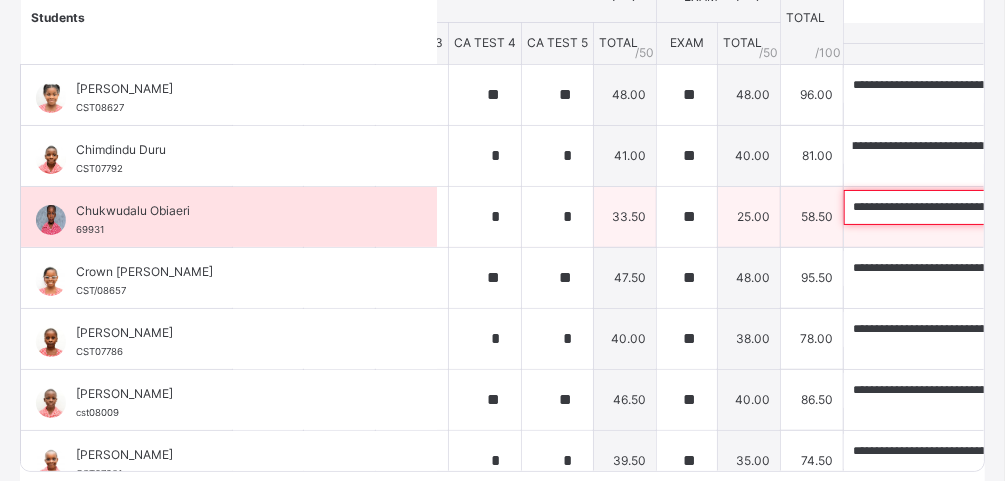 click on "**********" at bounding box center (974, 207) 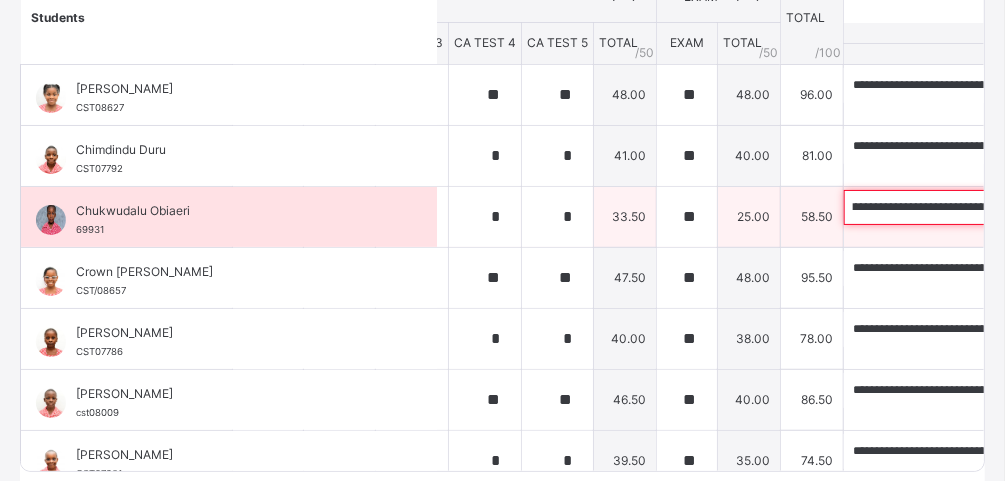 scroll, scrollTop: 0, scrollLeft: 603, axis: horizontal 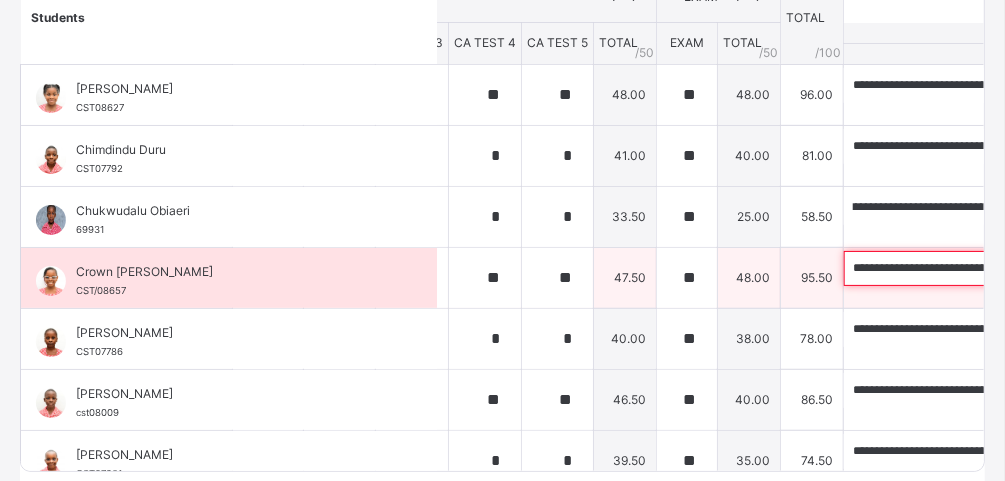 click on "**********" at bounding box center [974, 268] 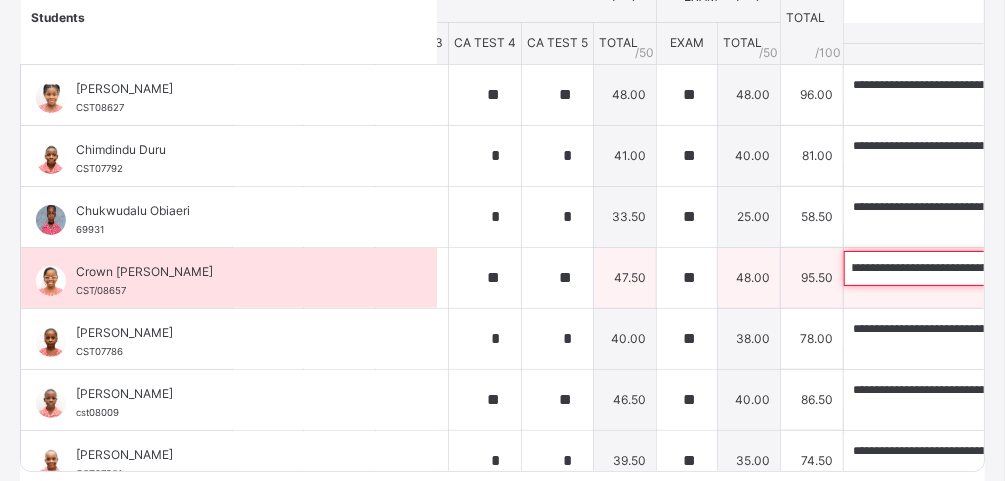 scroll, scrollTop: 0, scrollLeft: 291, axis: horizontal 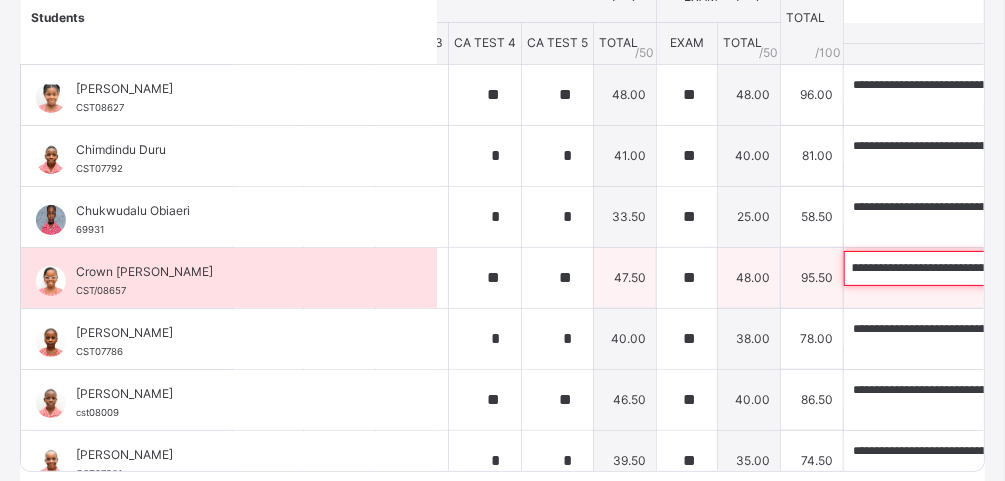click on "**********" at bounding box center (974, 268) 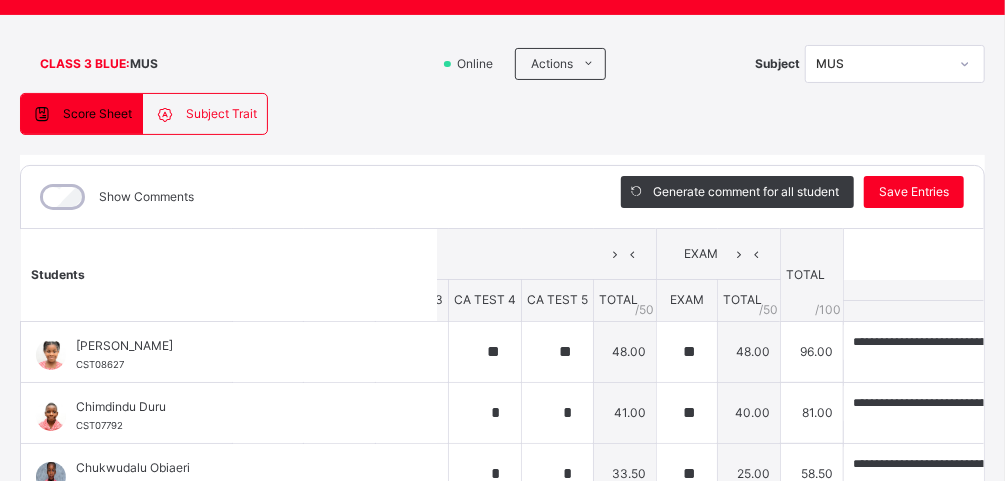 scroll, scrollTop: 99, scrollLeft: 21, axis: both 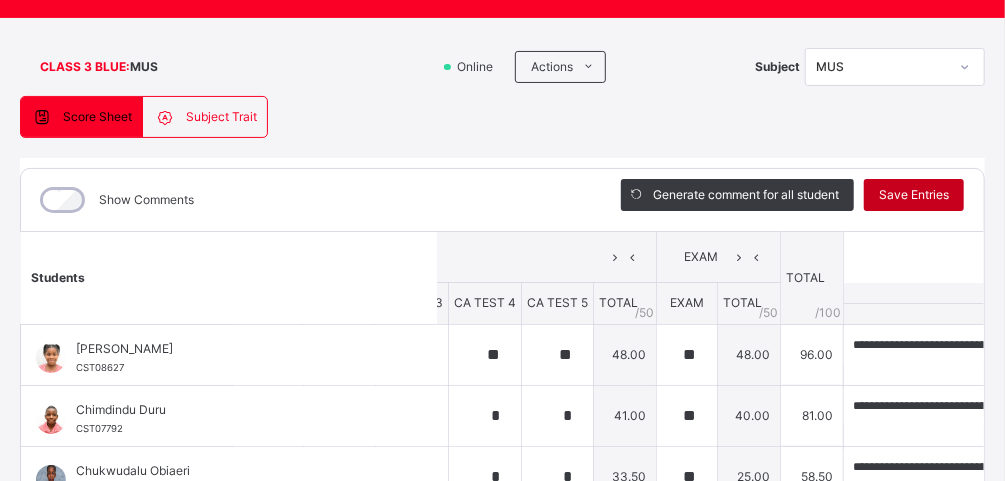 type on "**********" 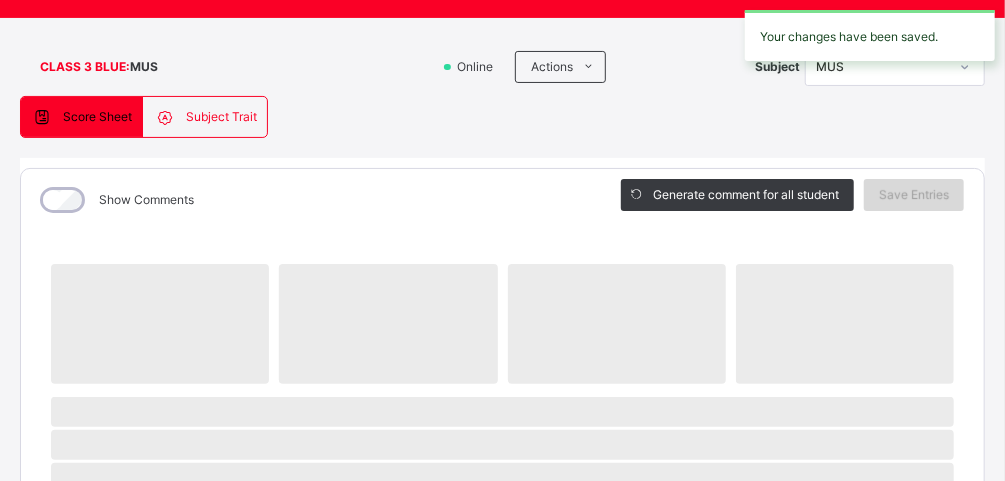 scroll, scrollTop: 99, scrollLeft: 0, axis: vertical 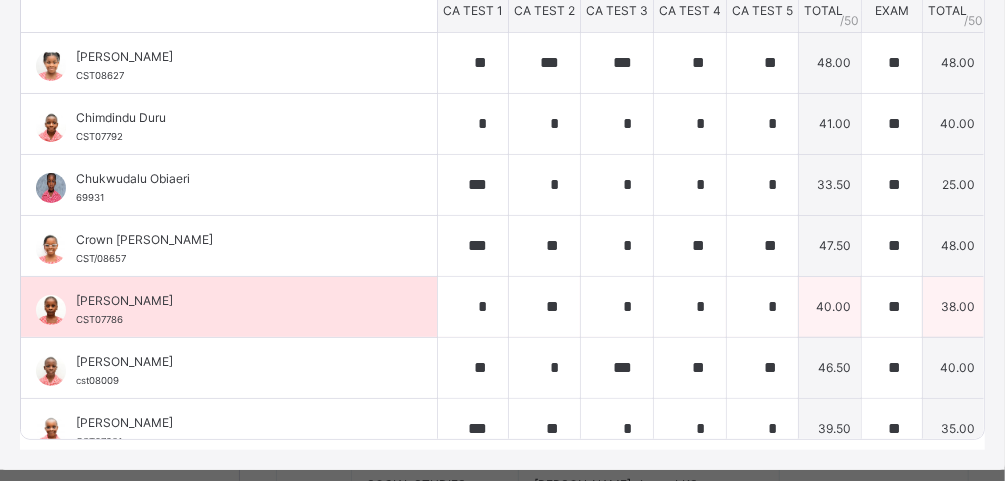 click on "**********" at bounding box center [1179, 297] 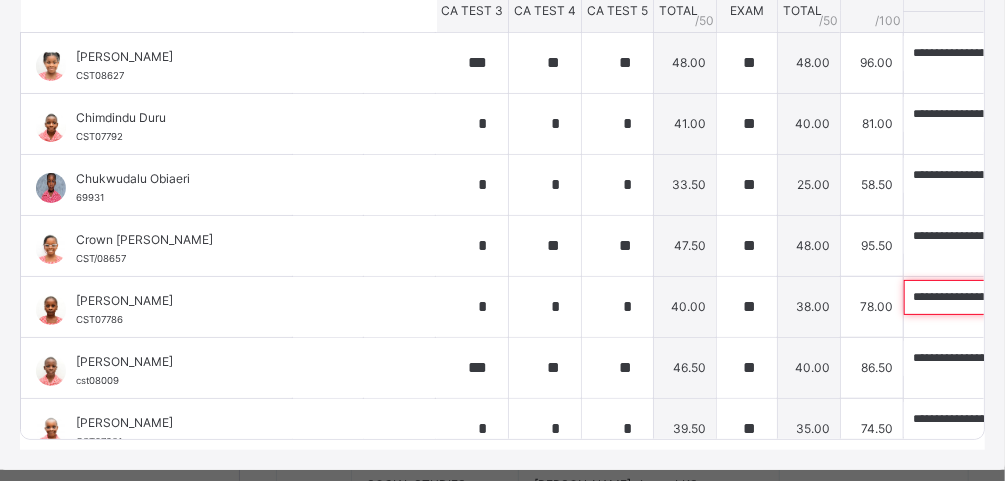 scroll, scrollTop: 0, scrollLeft: 296, axis: horizontal 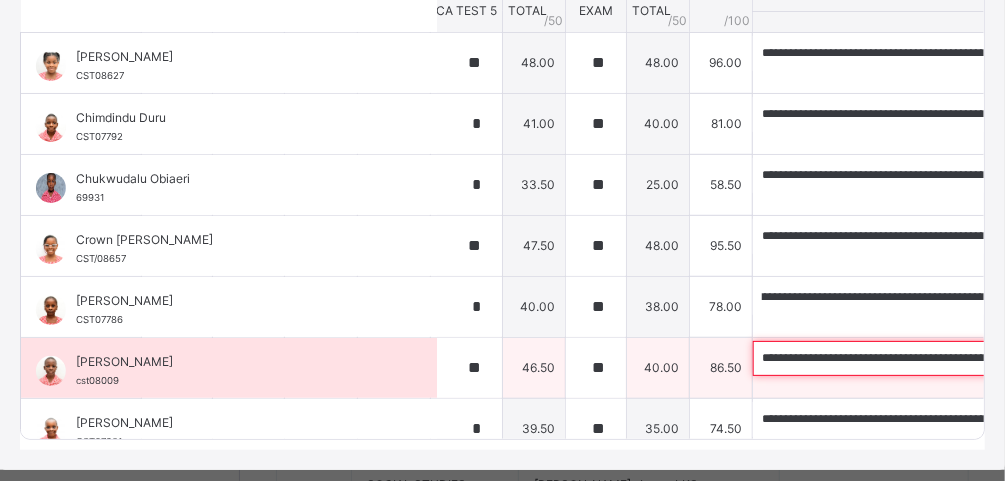 click on "**********" at bounding box center [883, 358] 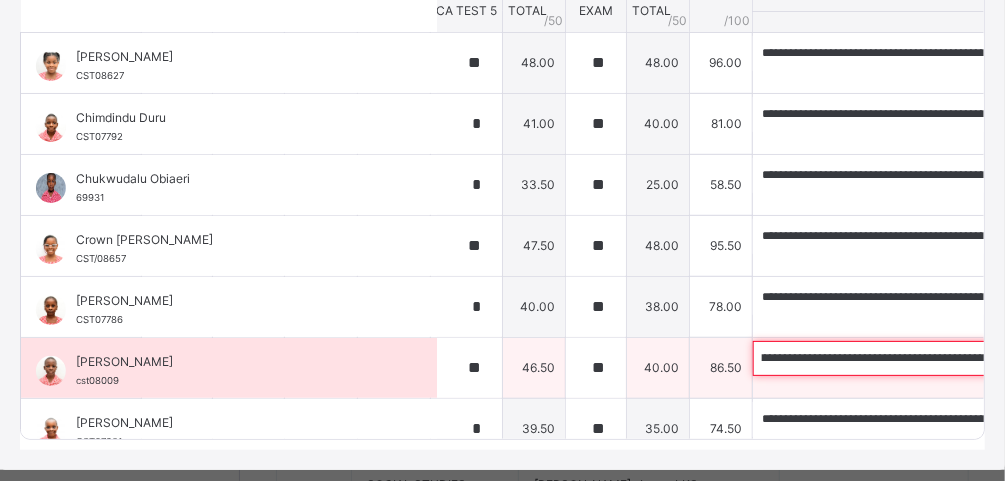 scroll, scrollTop: 0, scrollLeft: 517, axis: horizontal 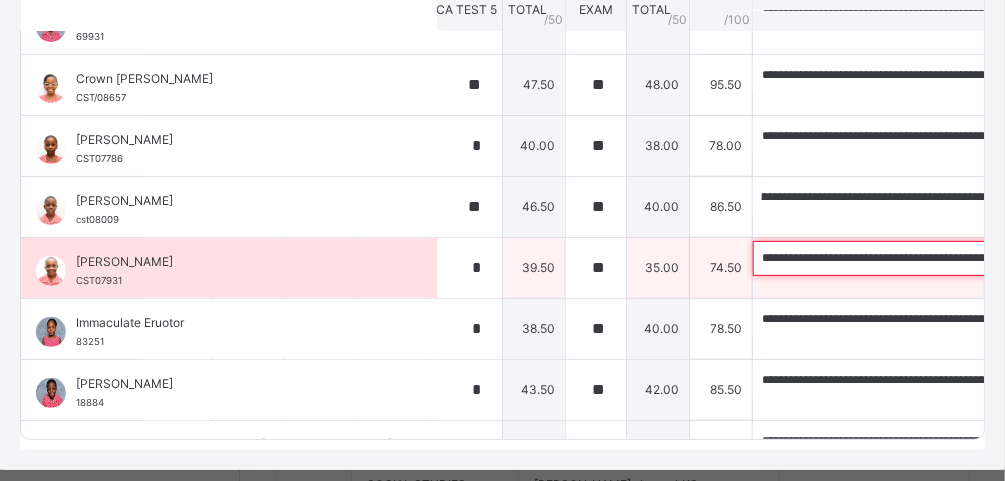 click on "**********" at bounding box center (883, 258) 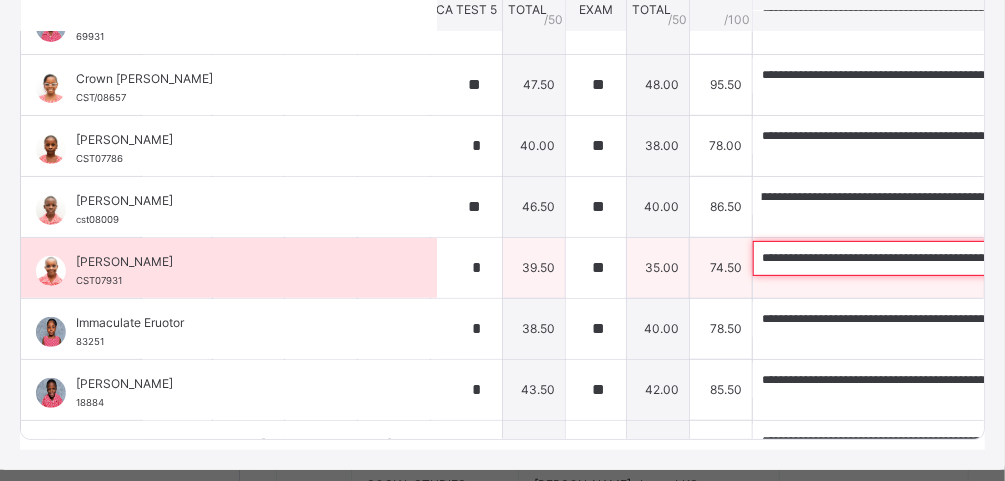 scroll, scrollTop: 0, scrollLeft: 0, axis: both 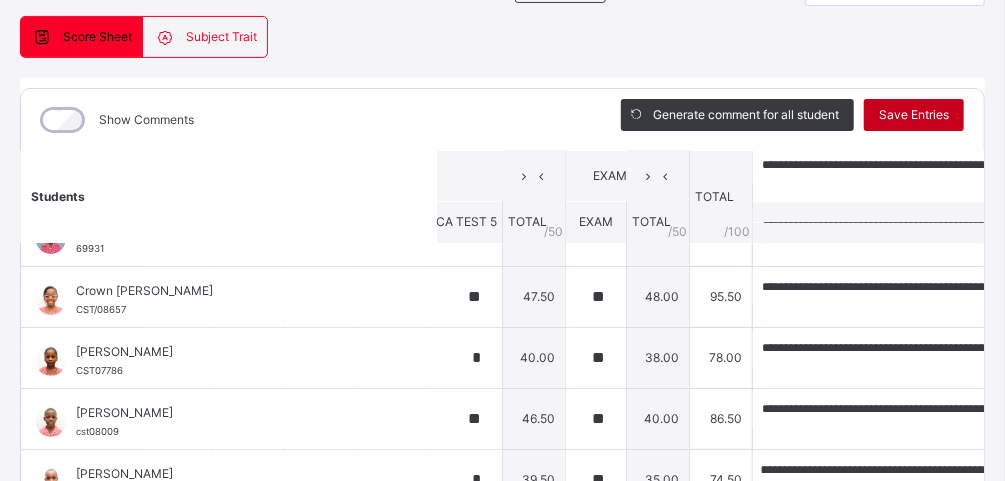 click on "Save Entries" at bounding box center [914, 115] 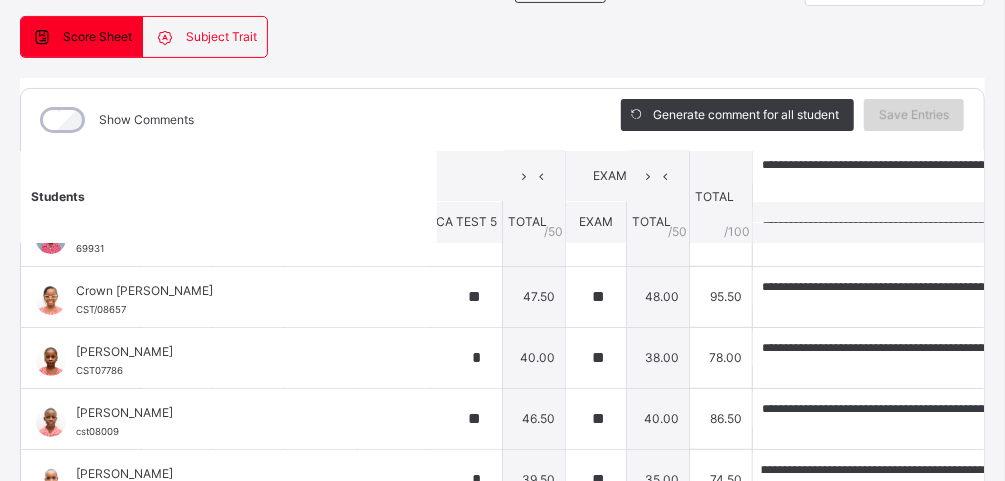 scroll, scrollTop: 0, scrollLeft: 0, axis: both 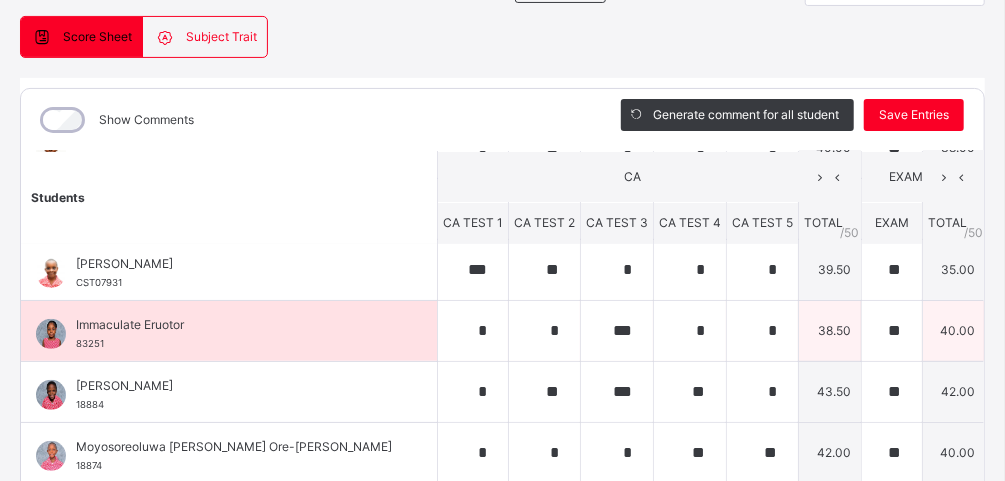 click on "**********" at bounding box center [1179, 321] 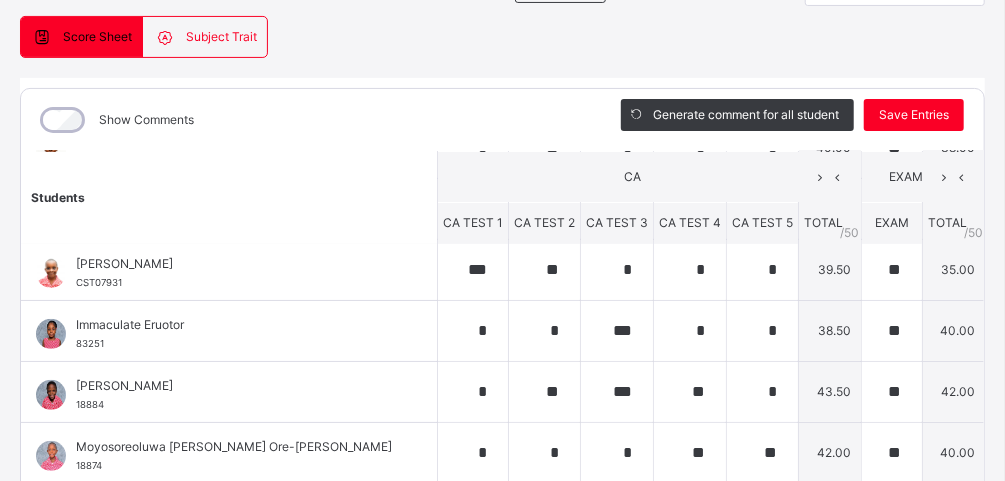 scroll, scrollTop: 179, scrollLeft: 21, axis: both 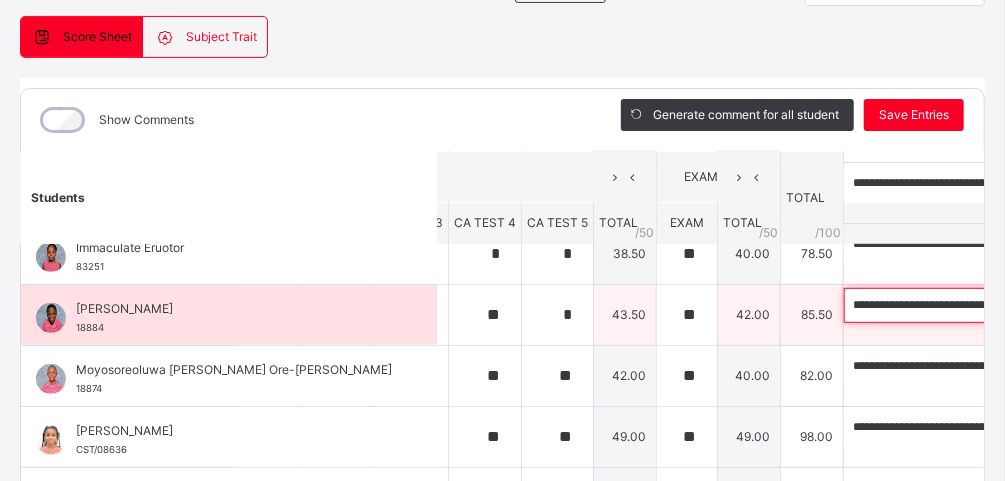 click on "**********" at bounding box center [974, 305] 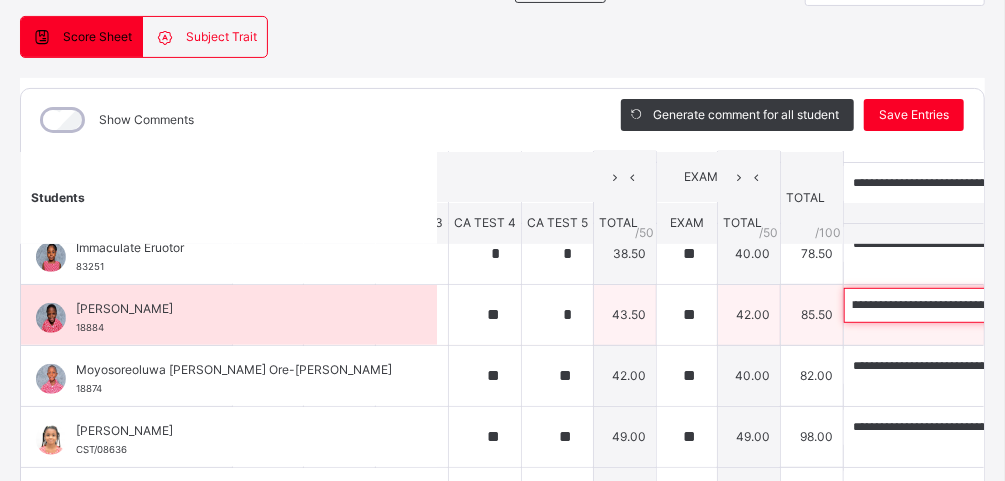 scroll, scrollTop: 0, scrollLeft: 465, axis: horizontal 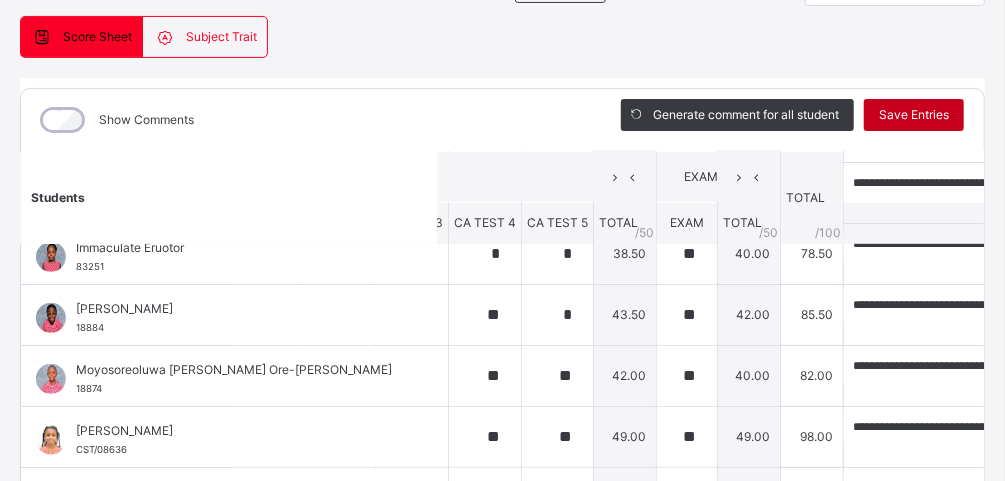 click on "Save Entries" at bounding box center (914, 115) 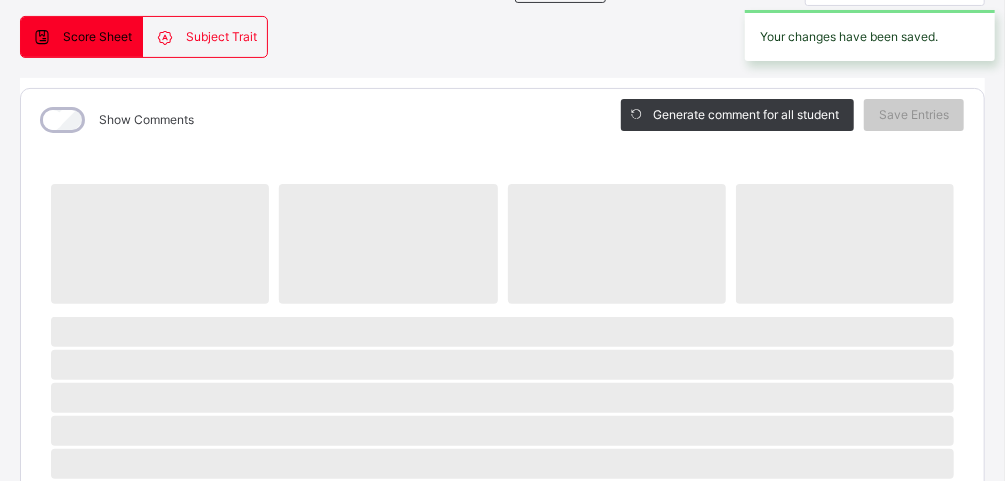scroll, scrollTop: 179, scrollLeft: 0, axis: vertical 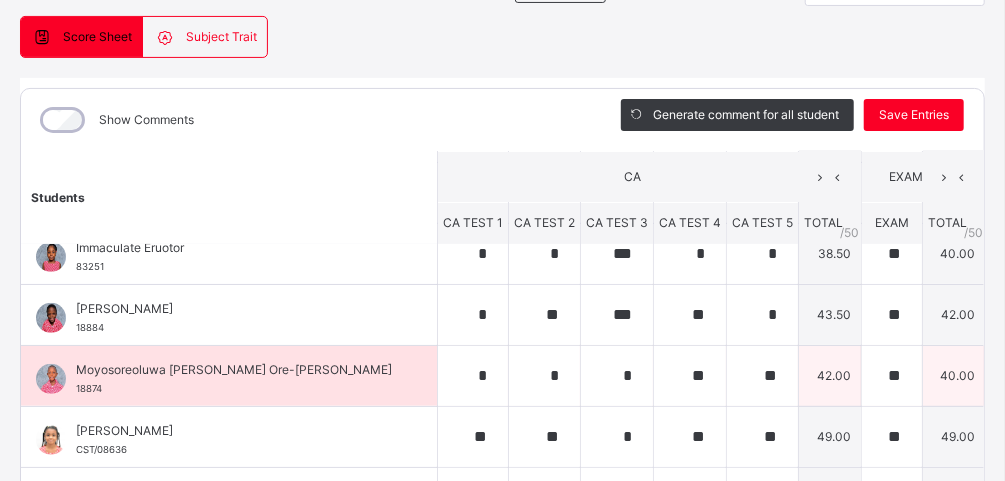click on "**********" at bounding box center (1179, 366) 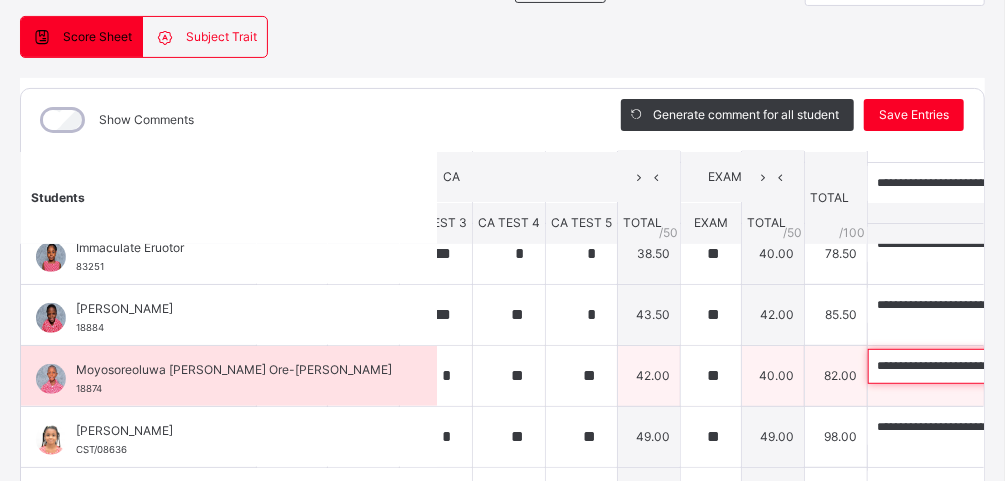 scroll, scrollTop: 451, scrollLeft: 203, axis: both 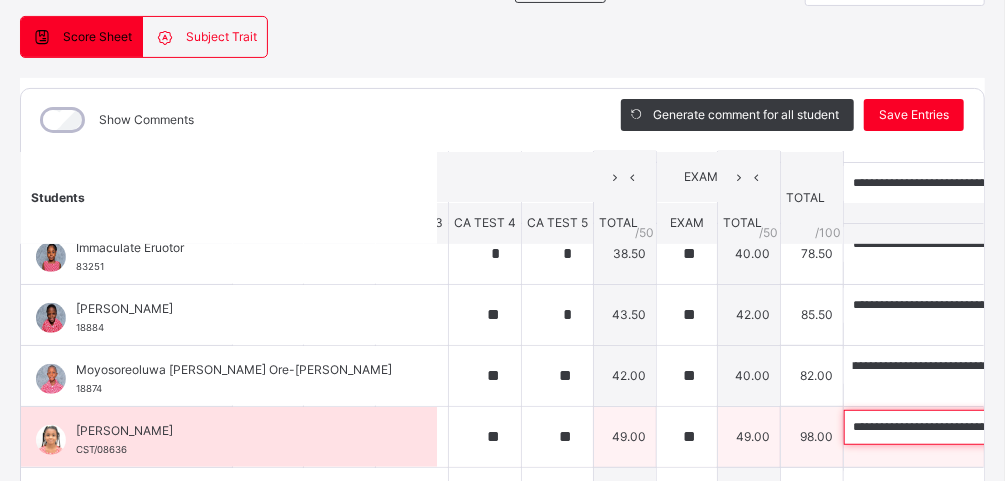 click on "**********" at bounding box center [974, 427] 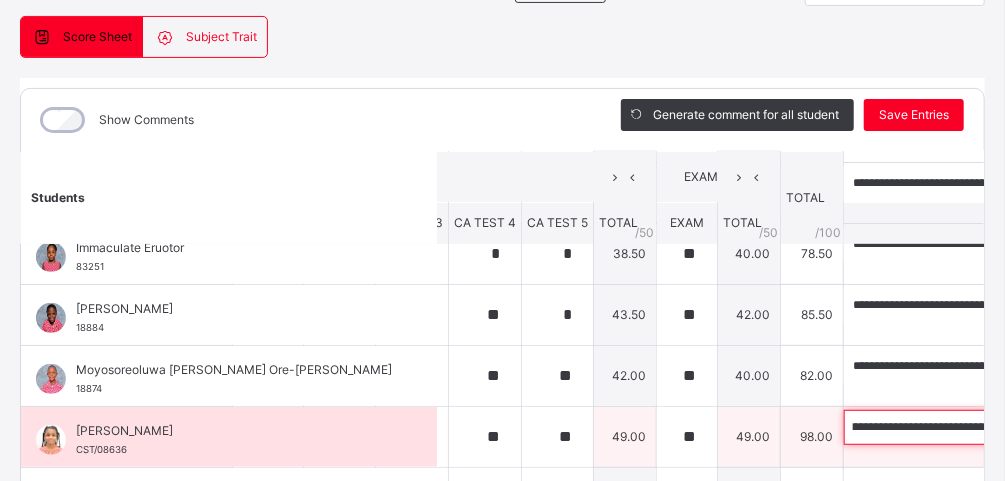scroll, scrollTop: 0, scrollLeft: 476, axis: horizontal 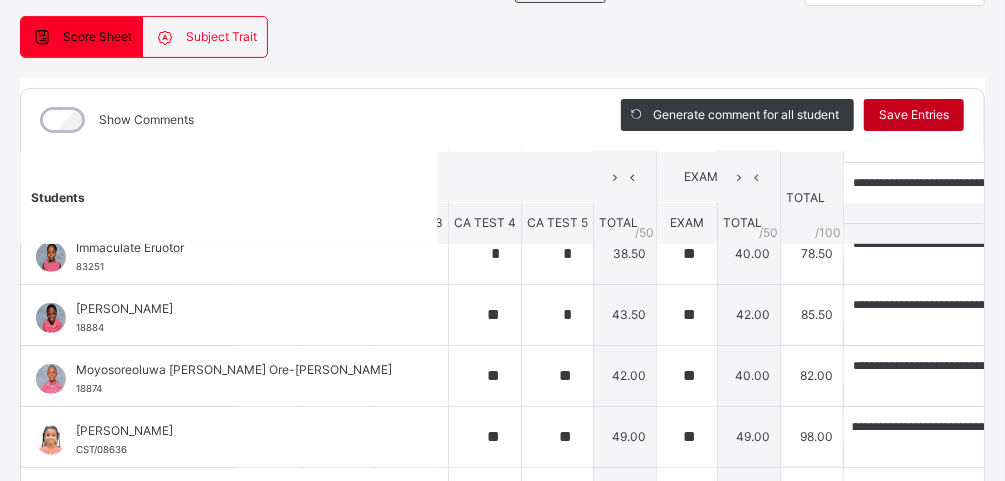 click on "Save Entries" at bounding box center [914, 115] 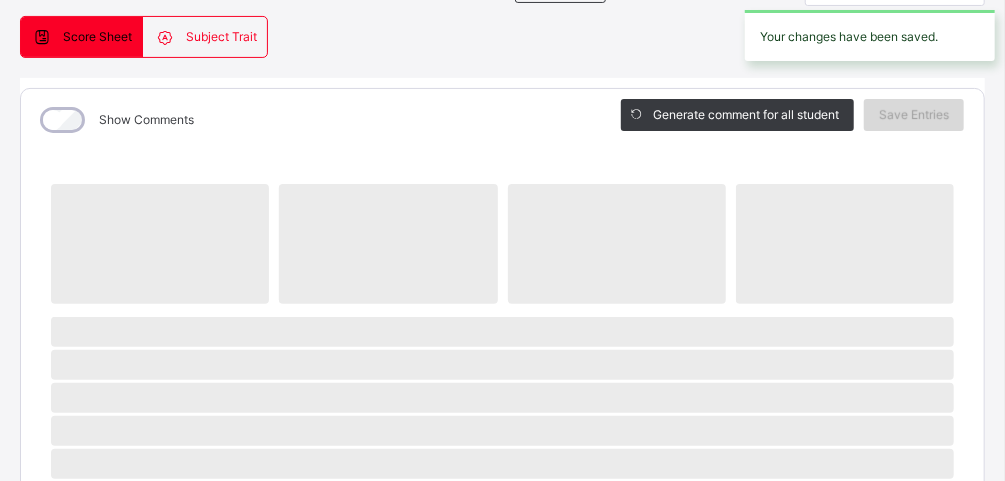 scroll, scrollTop: 179, scrollLeft: 0, axis: vertical 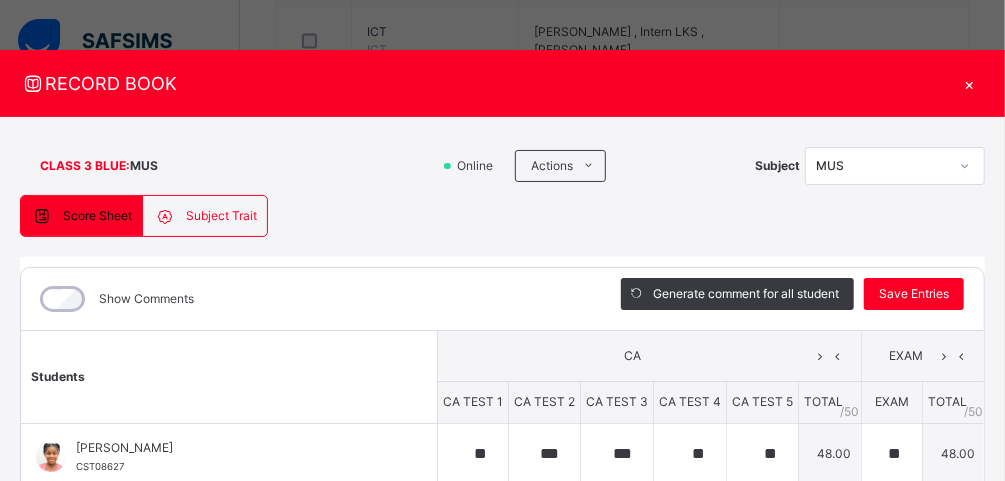 click on "×" at bounding box center [970, 83] 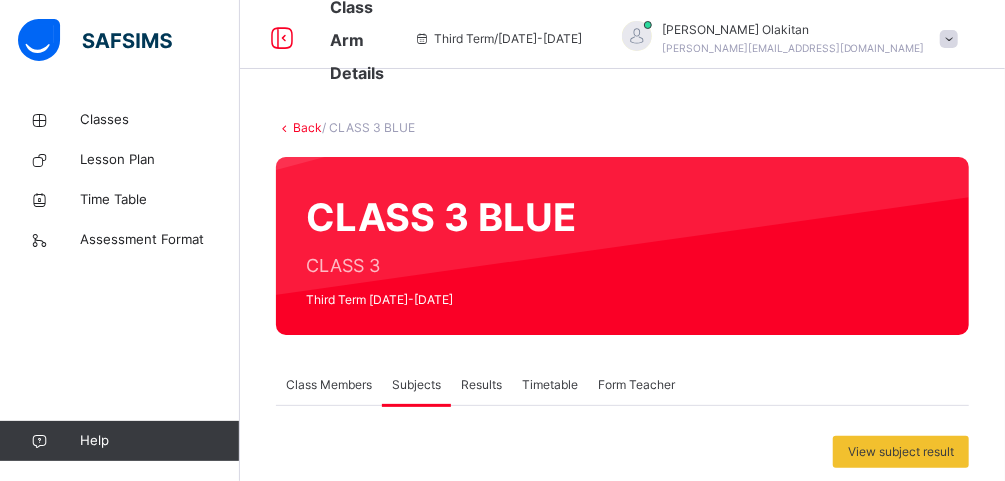 scroll, scrollTop: 0, scrollLeft: 0, axis: both 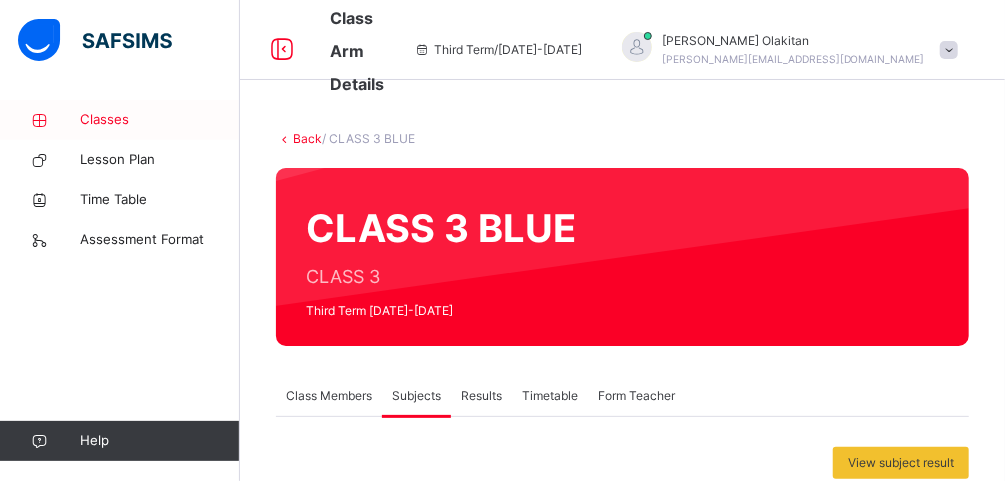 click on "Classes" at bounding box center [160, 120] 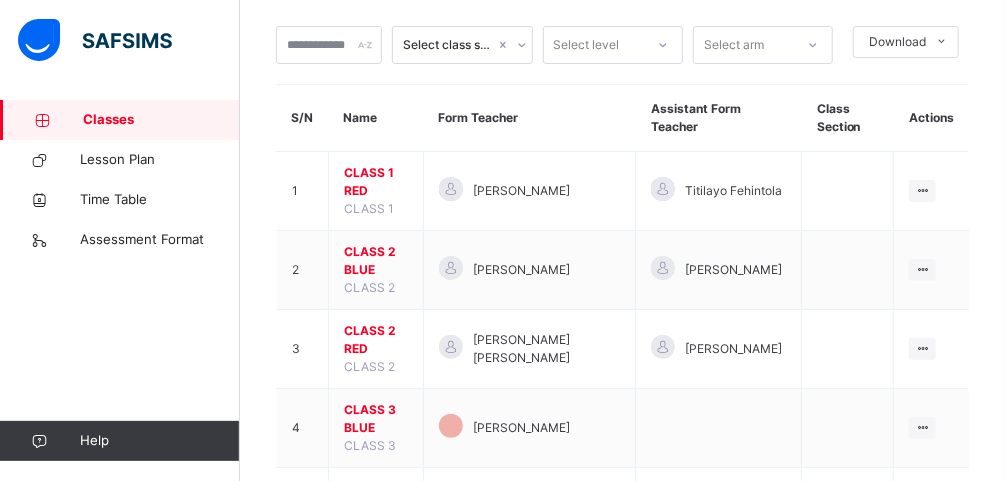 scroll, scrollTop: 162, scrollLeft: 0, axis: vertical 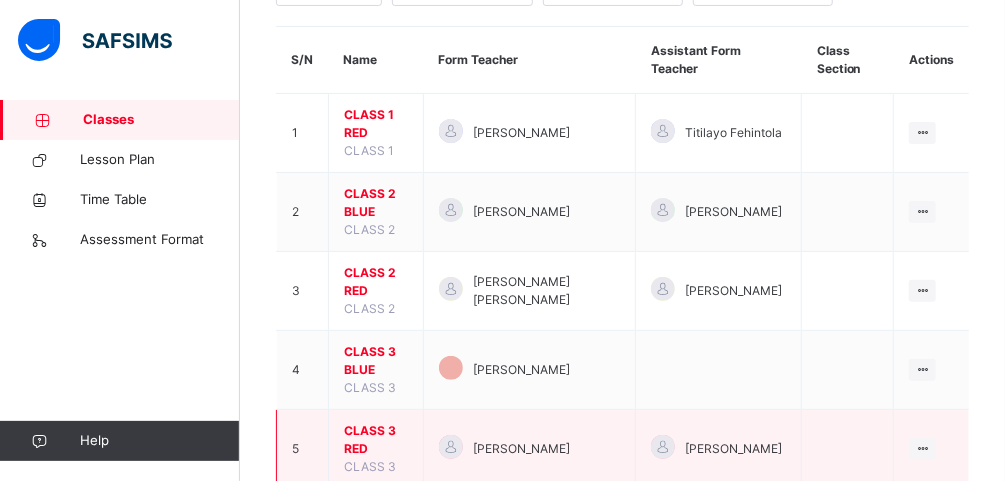 click on "CLASS 3   RED" at bounding box center [376, 440] 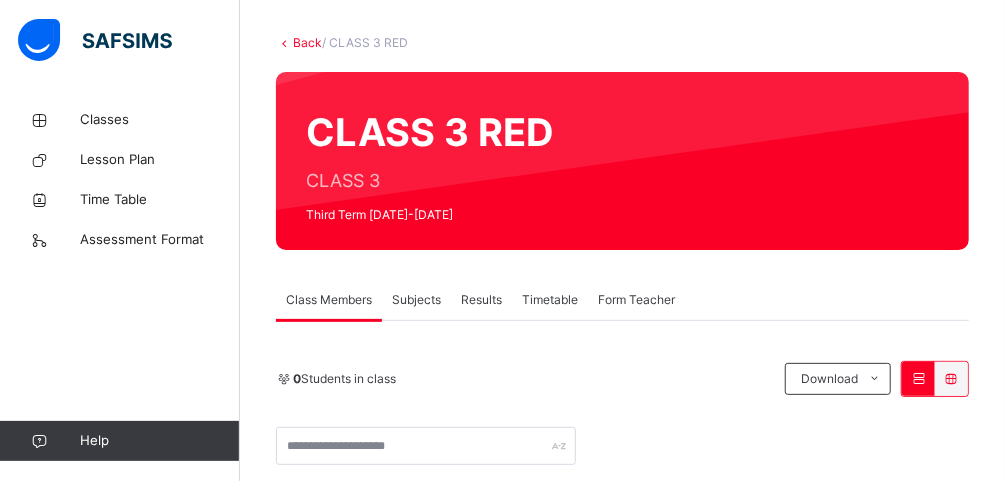 scroll, scrollTop: 162, scrollLeft: 0, axis: vertical 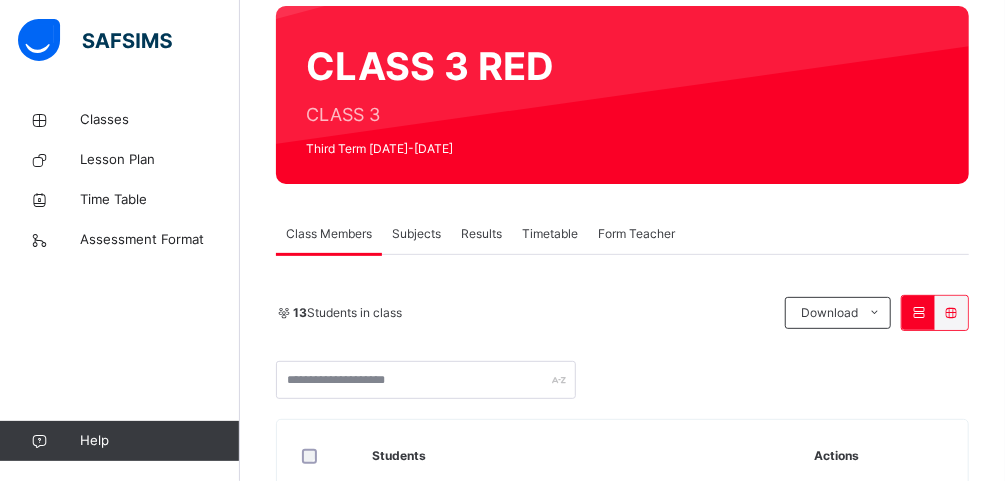 click on "Subjects" at bounding box center [416, 234] 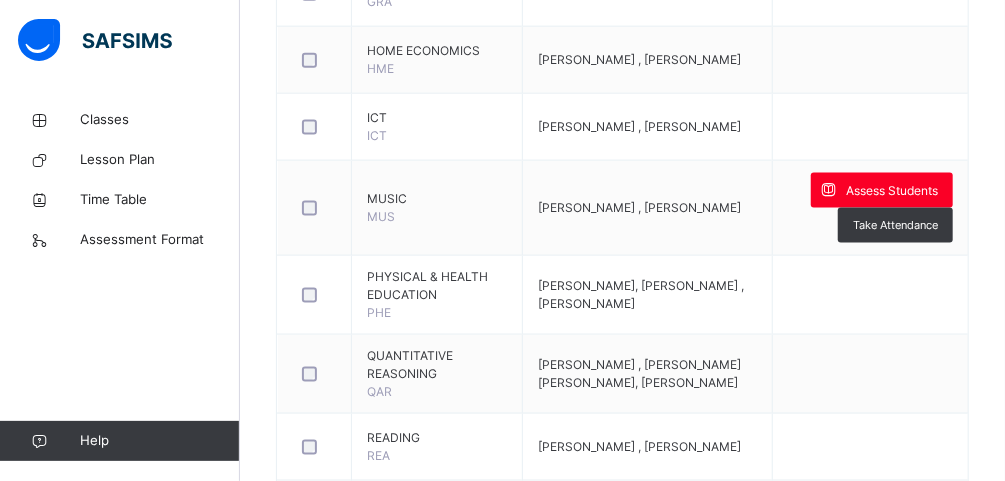 scroll, scrollTop: 1024, scrollLeft: 0, axis: vertical 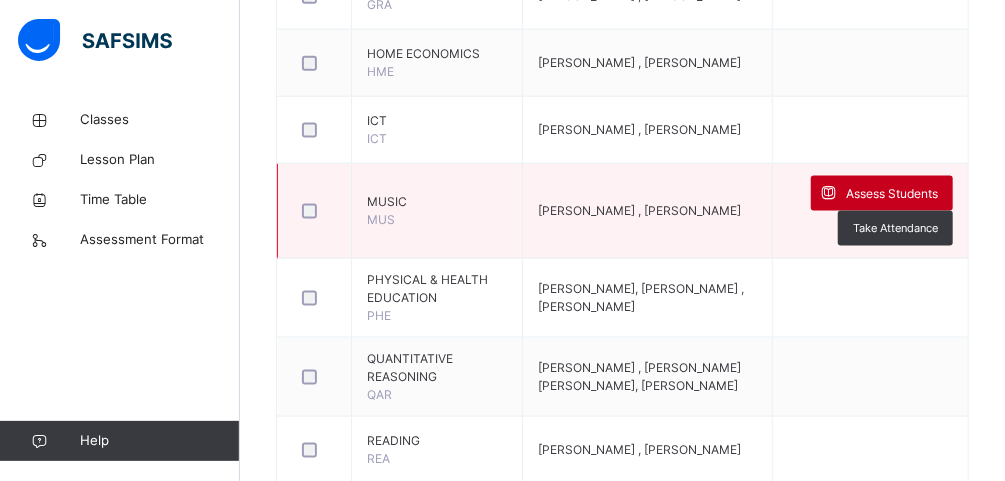 click on "Assess Students" at bounding box center (882, 193) 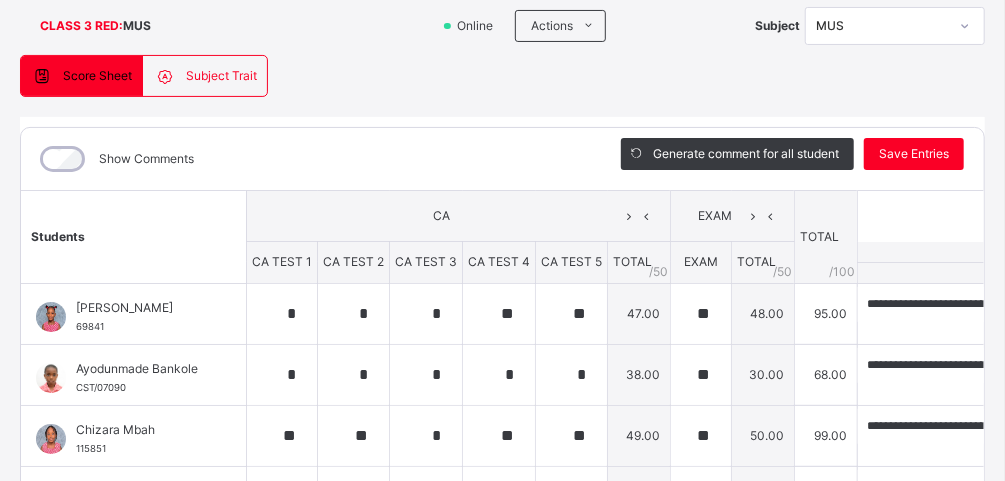 scroll, scrollTop: 149, scrollLeft: 0, axis: vertical 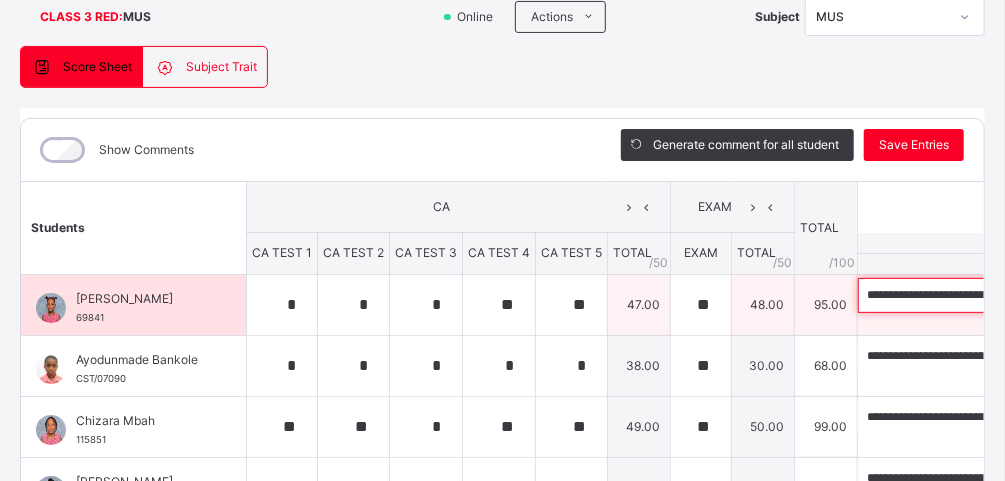 click on "**********" at bounding box center [988, 295] 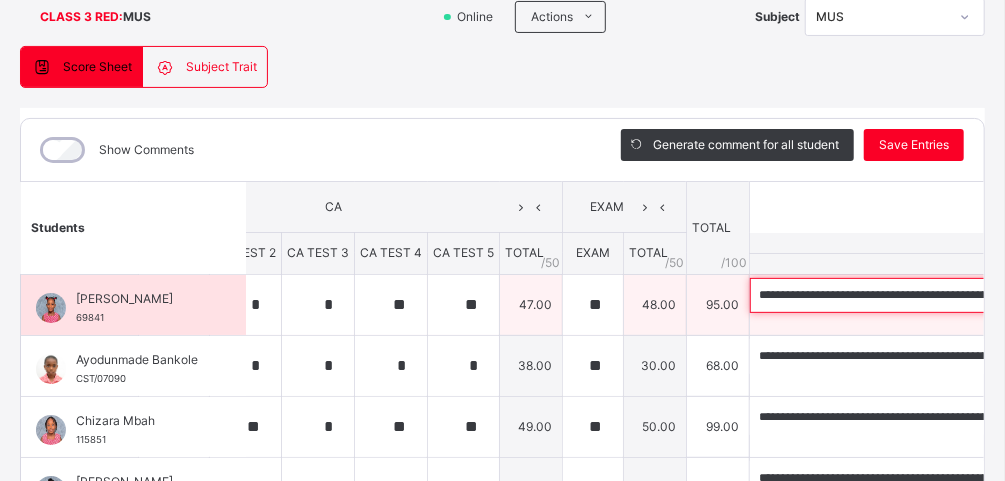 scroll, scrollTop: 0, scrollLeft: 143, axis: horizontal 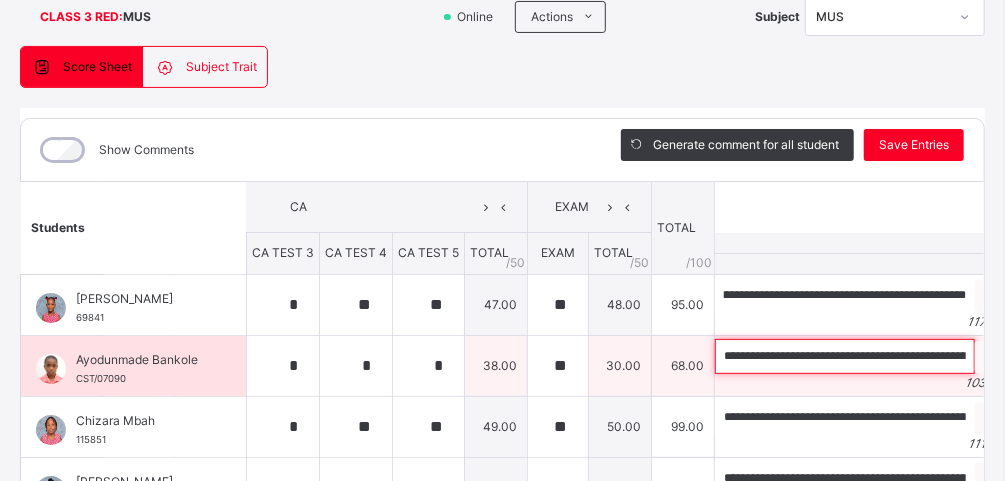 click on "**********" at bounding box center (845, 356) 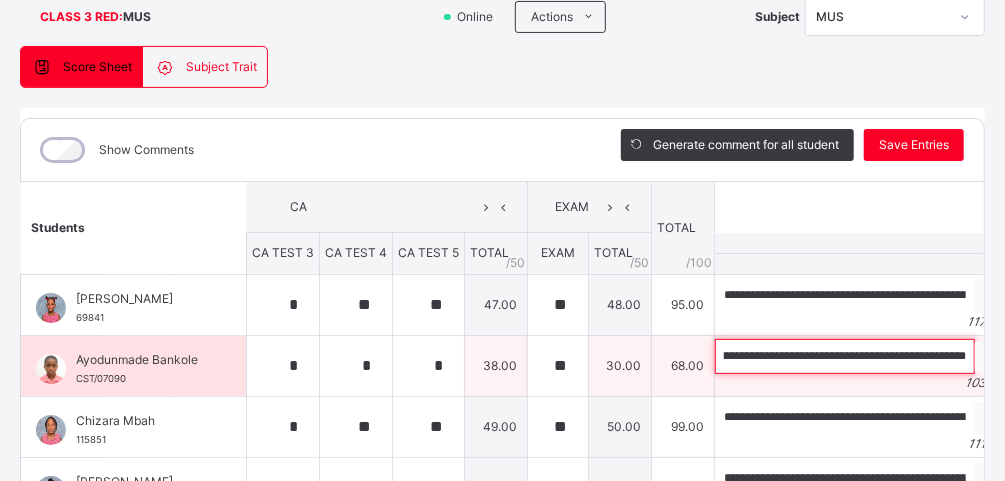 scroll, scrollTop: 0, scrollLeft: 351, axis: horizontal 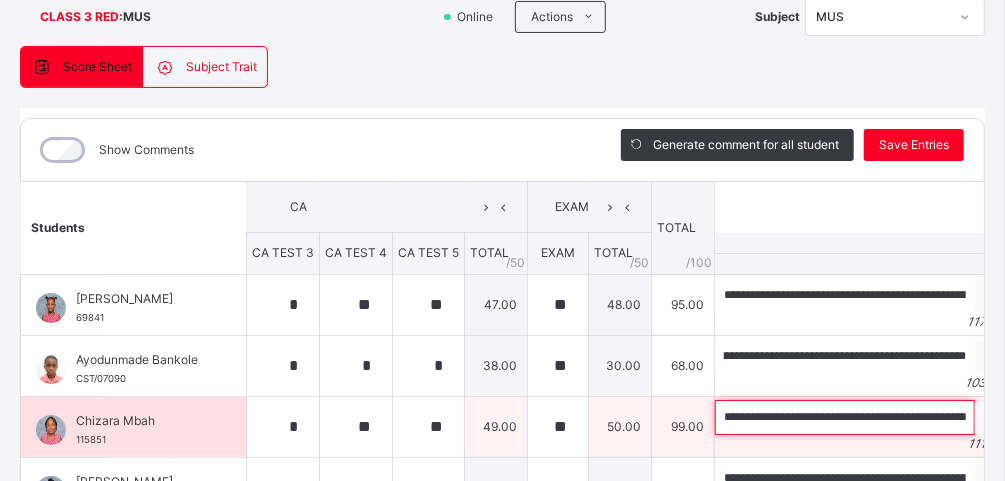 click on "**********" at bounding box center [845, 417] 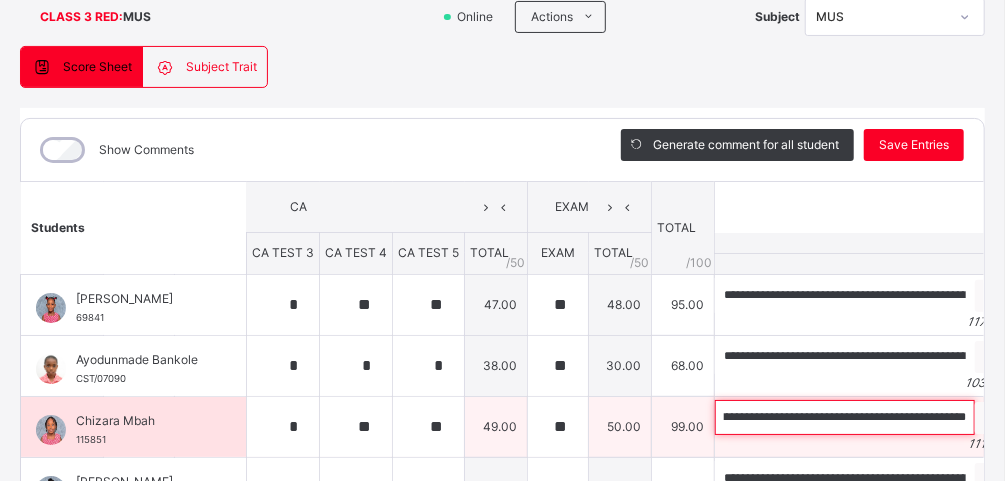 scroll, scrollTop: 0, scrollLeft: 354, axis: horizontal 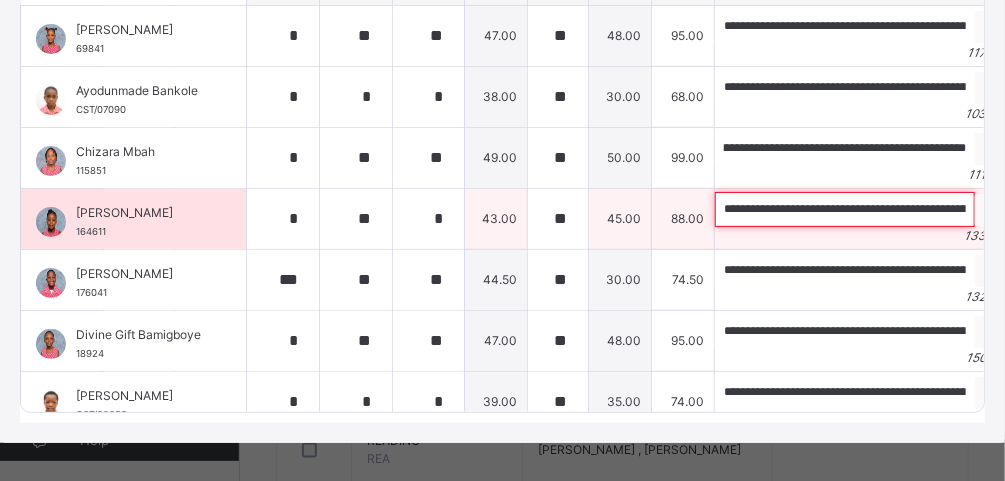 click on "**********" at bounding box center [845, 209] 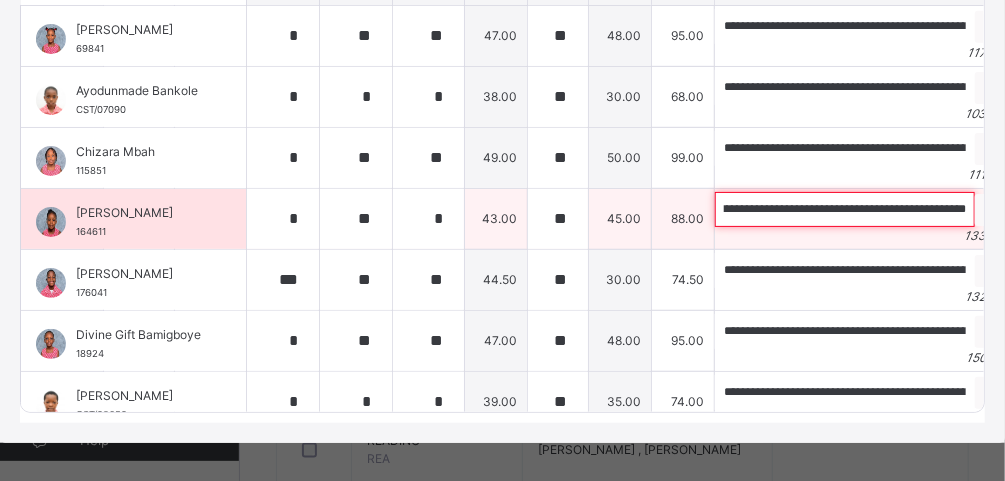 scroll, scrollTop: 0, scrollLeft: 511, axis: horizontal 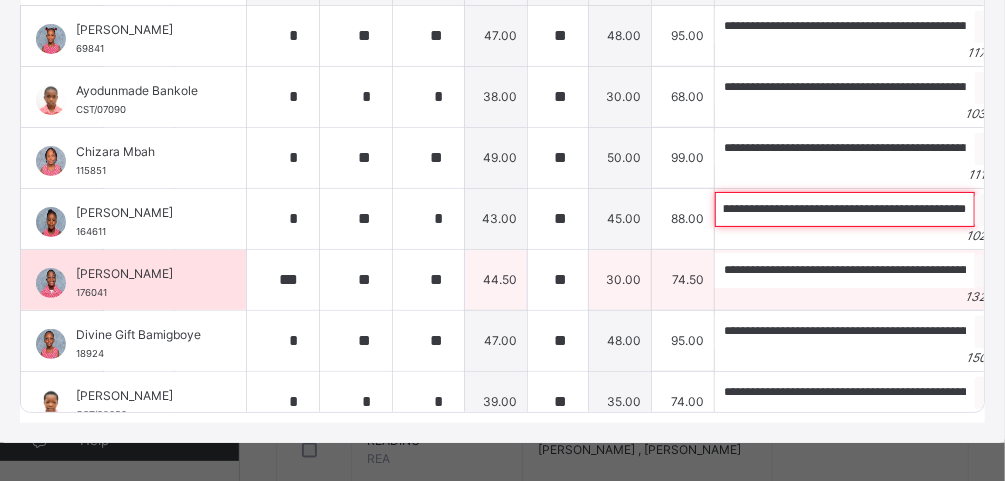 type on "**********" 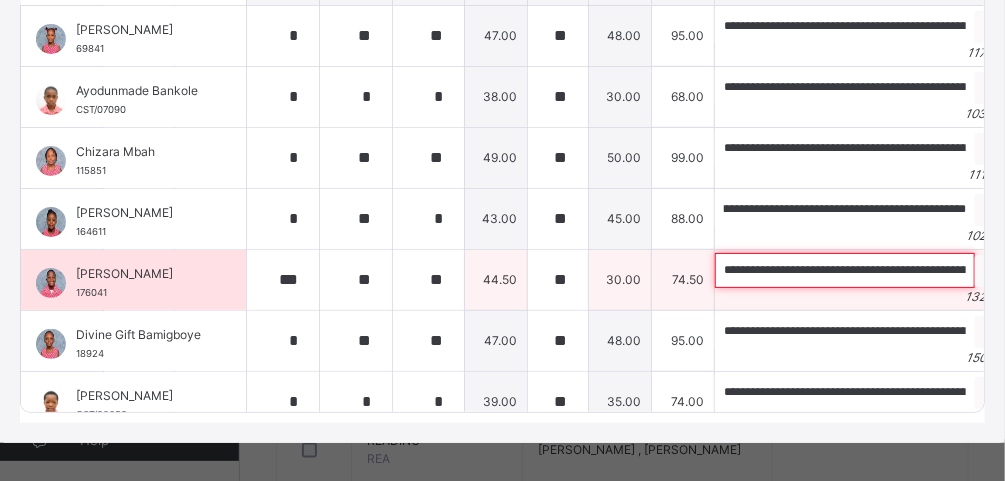 scroll, scrollTop: 0, scrollLeft: 0, axis: both 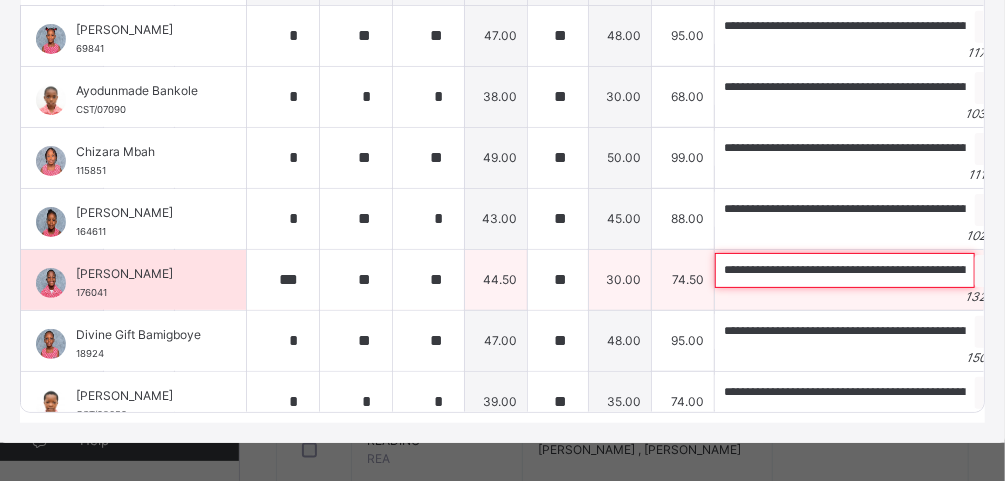 click on "**********" at bounding box center [845, 270] 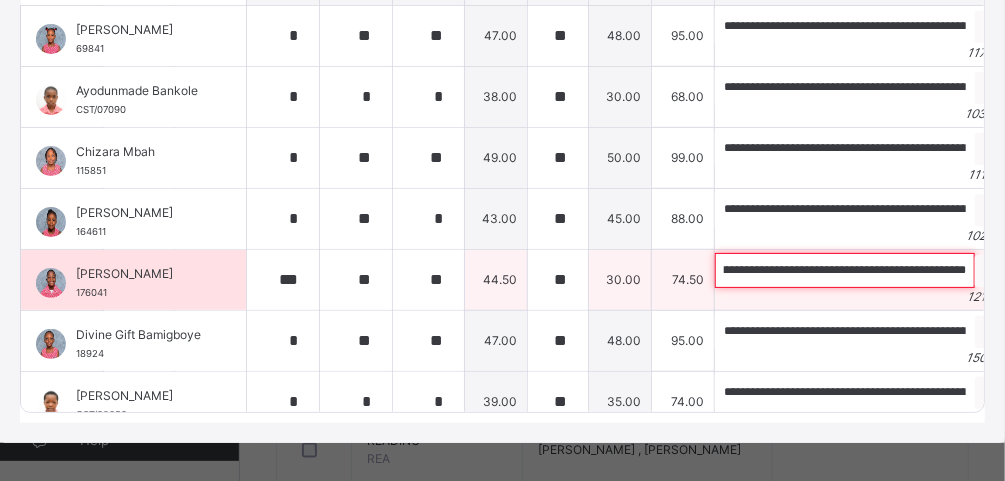 scroll, scrollTop: 0, scrollLeft: 428, axis: horizontal 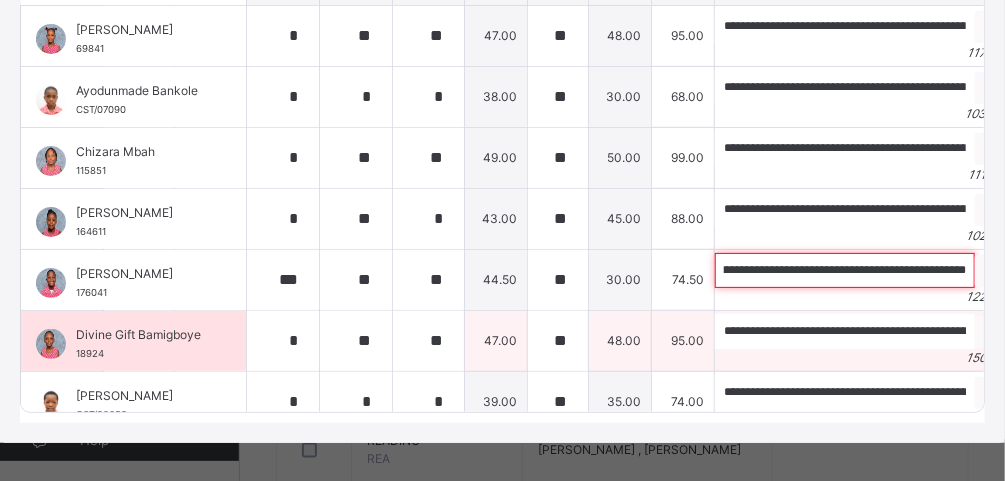 type on "**********" 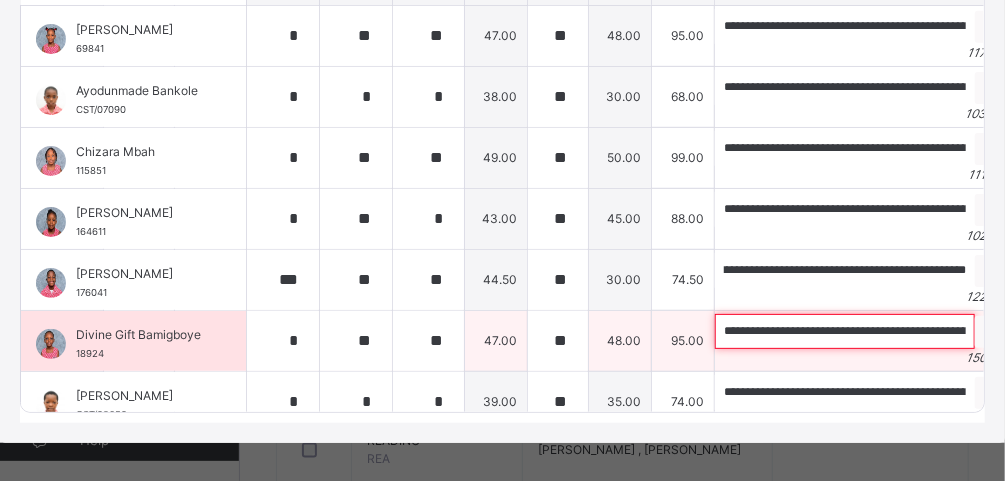 scroll, scrollTop: 0, scrollLeft: 0, axis: both 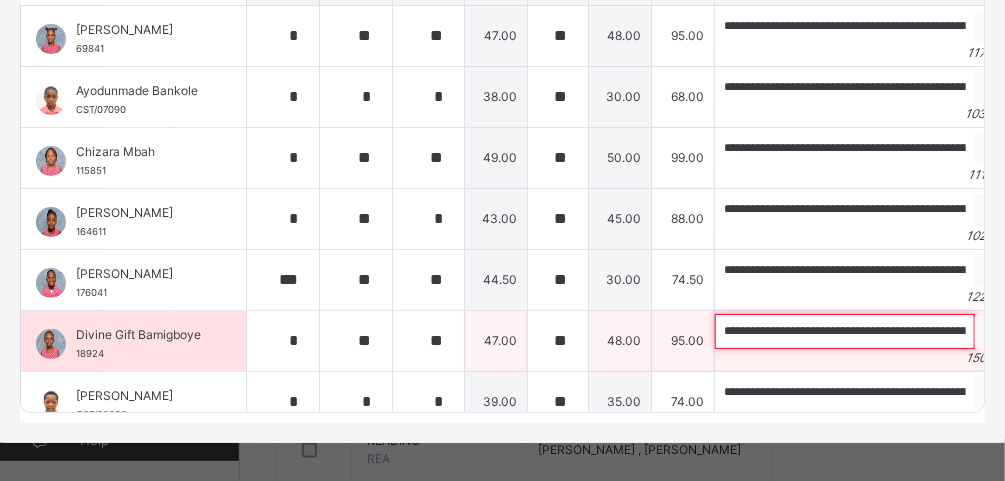 click on "**********" at bounding box center [845, 331] 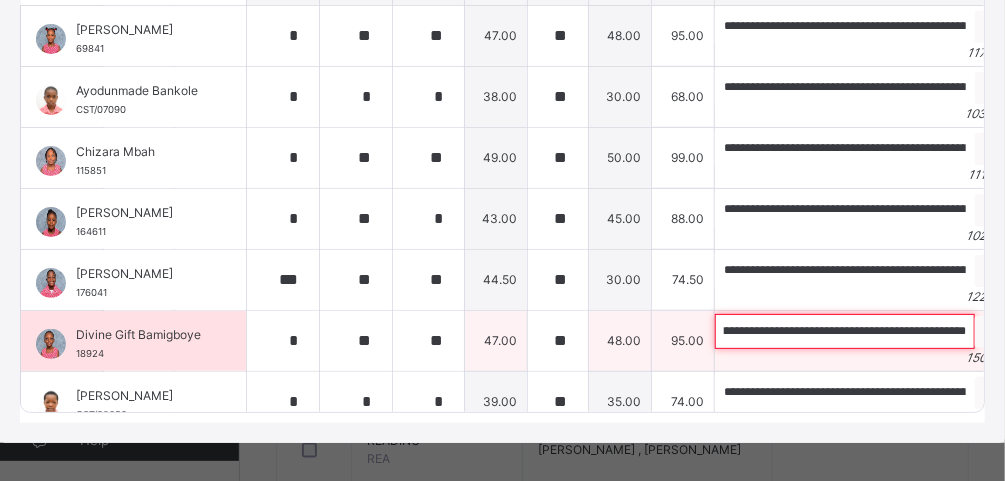 scroll, scrollTop: 0, scrollLeft: 568, axis: horizontal 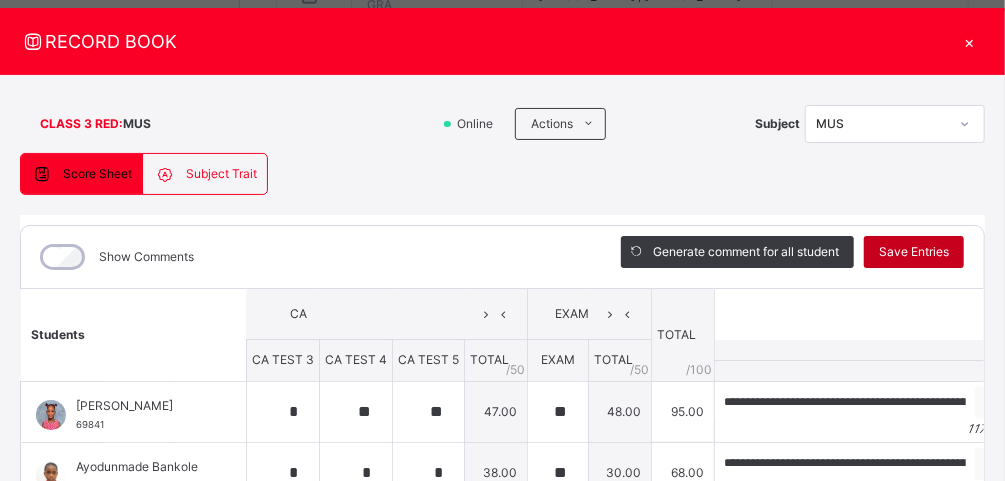 click on "Save Entries" at bounding box center (914, 252) 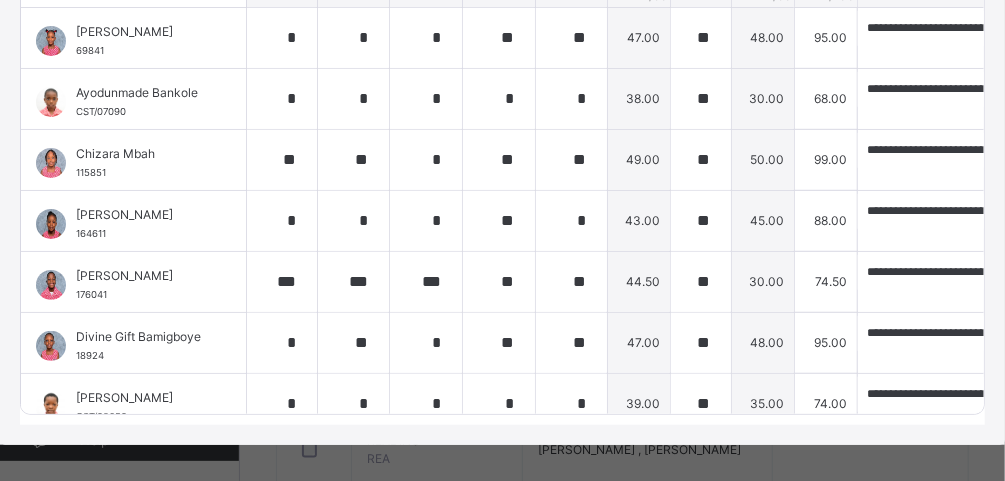 scroll, scrollTop: 440, scrollLeft: 0, axis: vertical 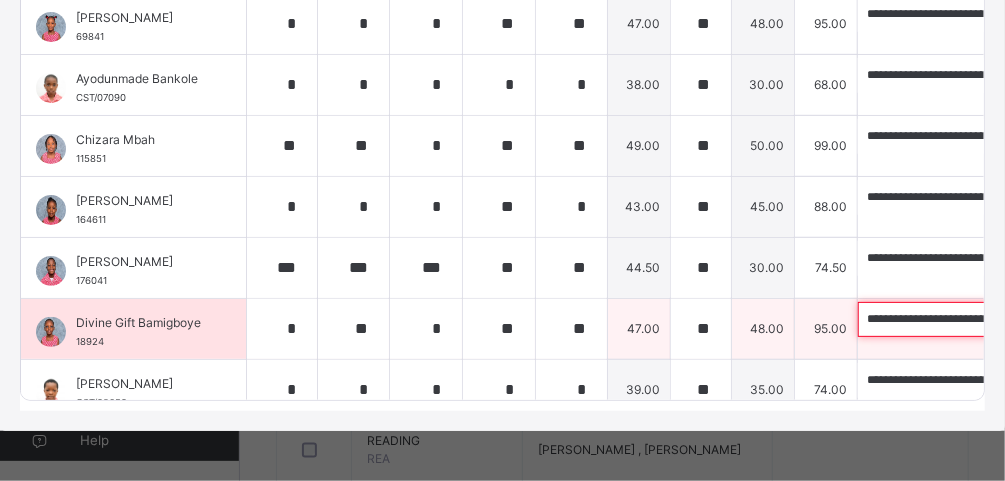 click on "**********" at bounding box center (988, 319) 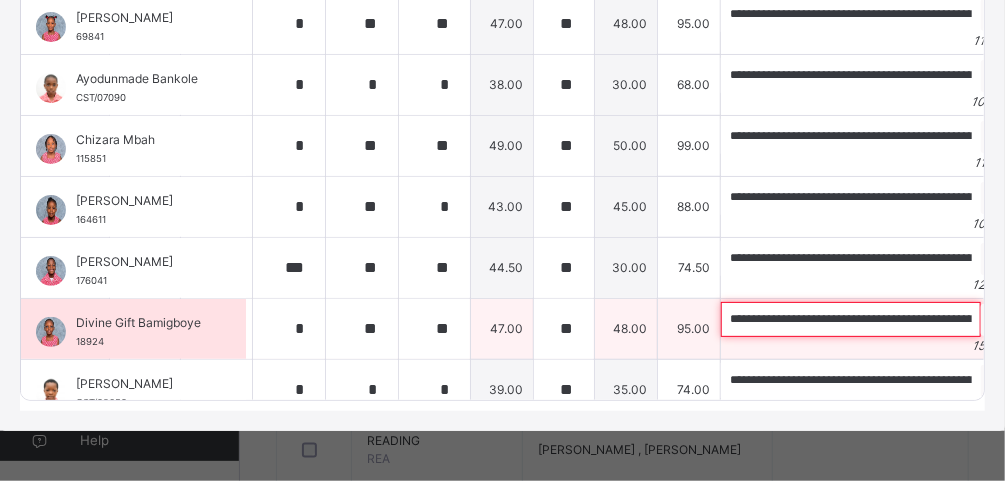 scroll, scrollTop: 0, scrollLeft: 143, axis: horizontal 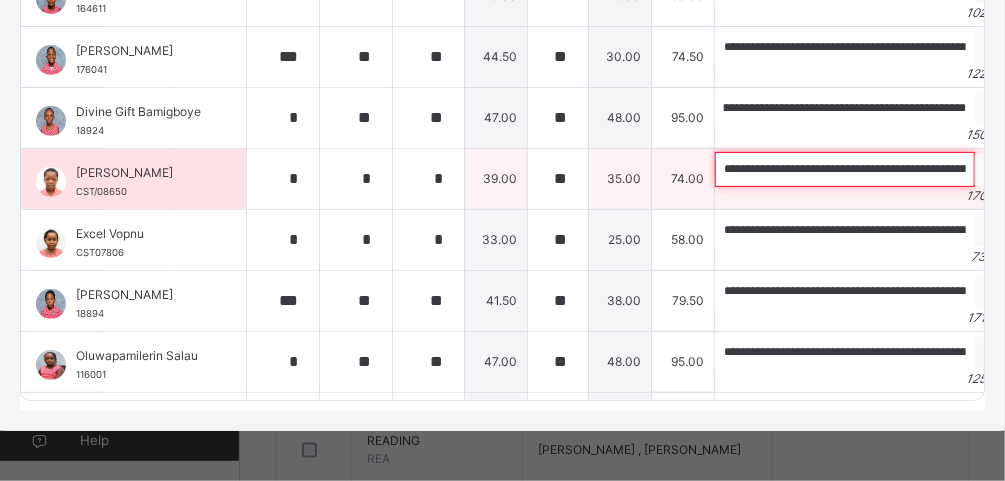 click on "**********" at bounding box center [845, 169] 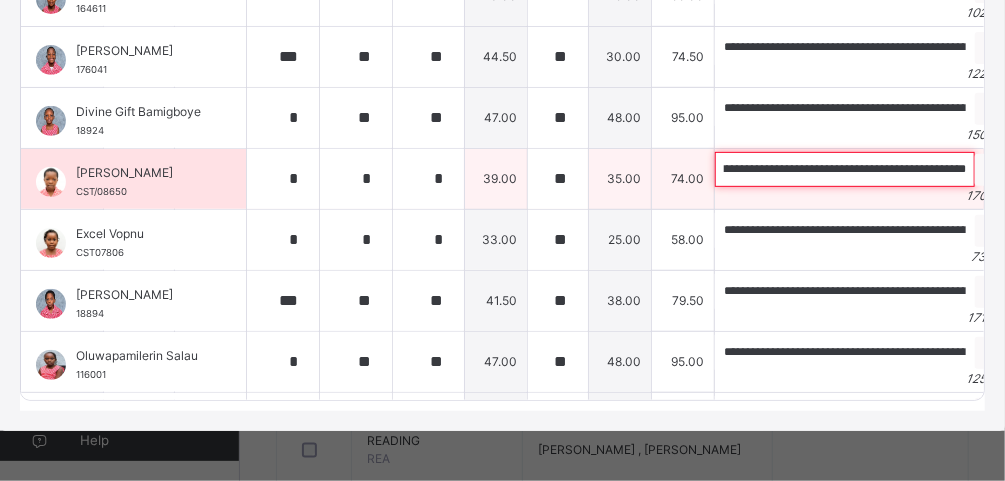 scroll, scrollTop: 0, scrollLeft: 689, axis: horizontal 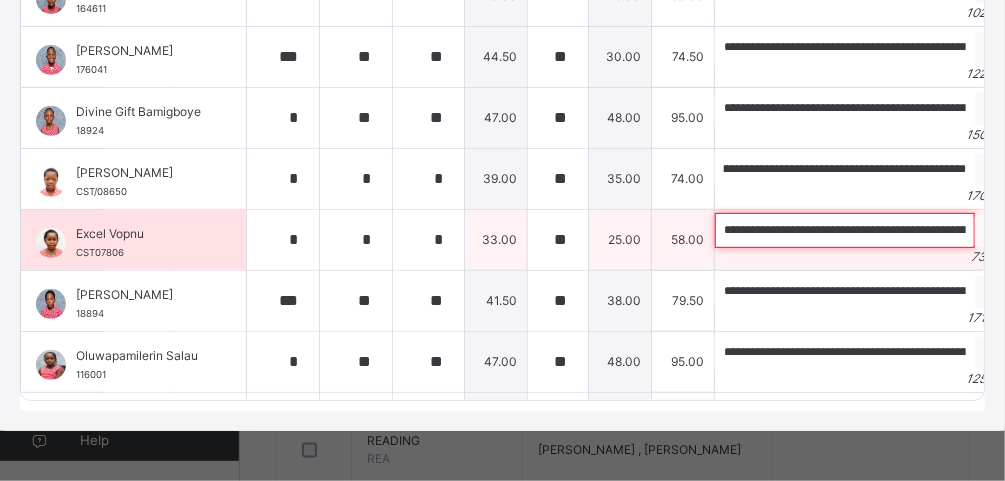 click on "**********" at bounding box center [845, 230] 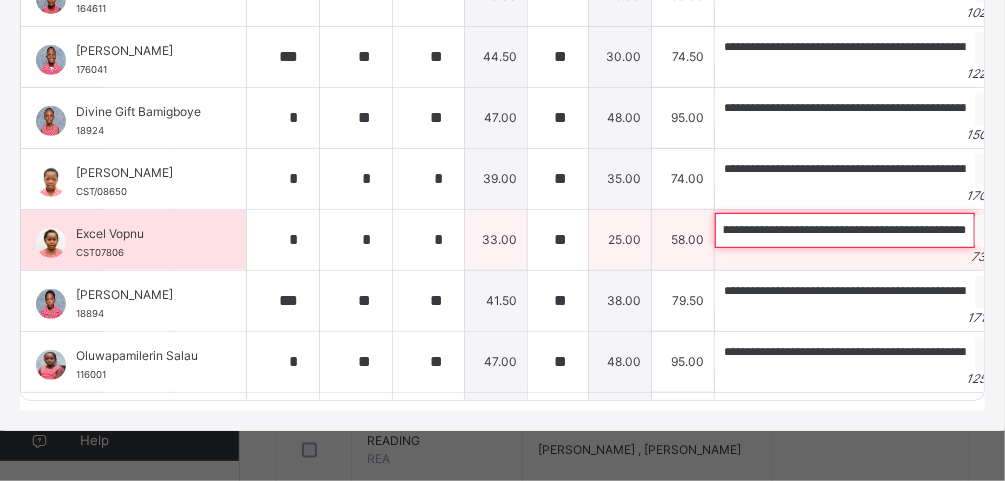 scroll, scrollTop: 0, scrollLeft: 166, axis: horizontal 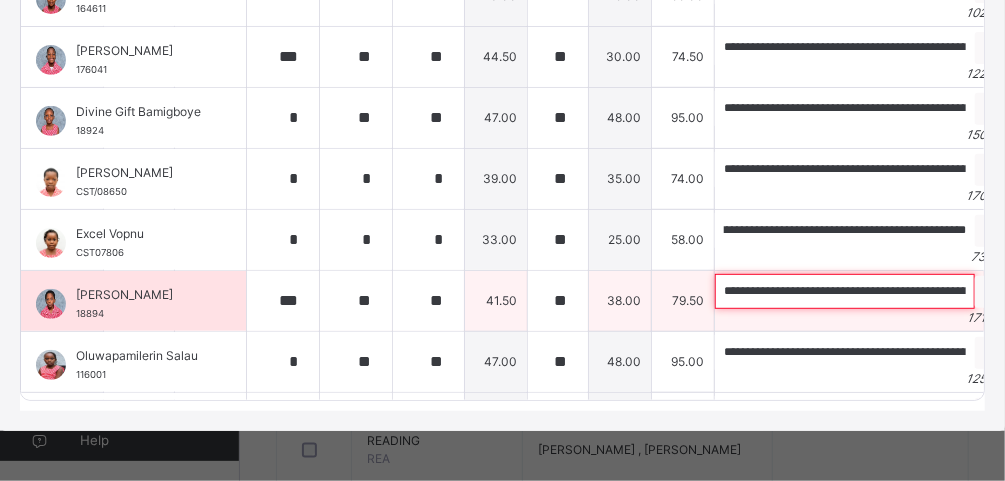 click on "**********" at bounding box center [845, 291] 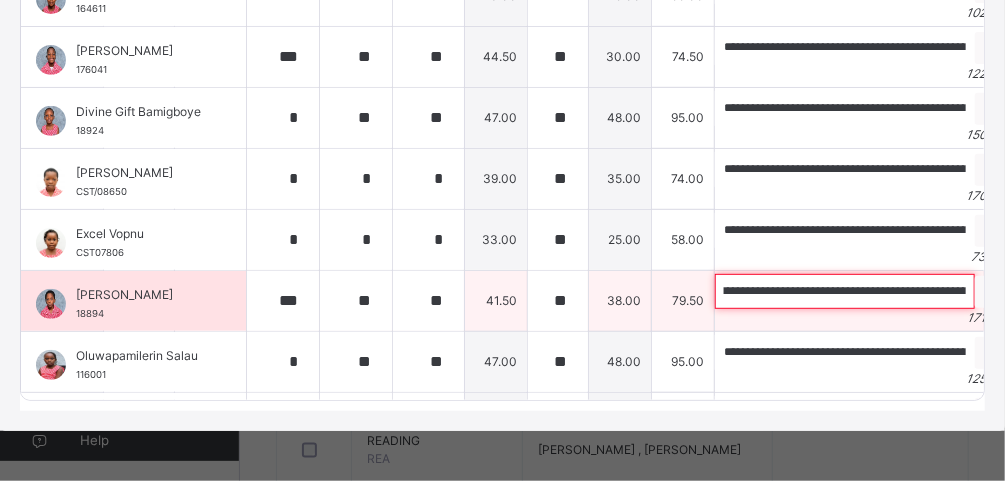 scroll, scrollTop: 0, scrollLeft: 475, axis: horizontal 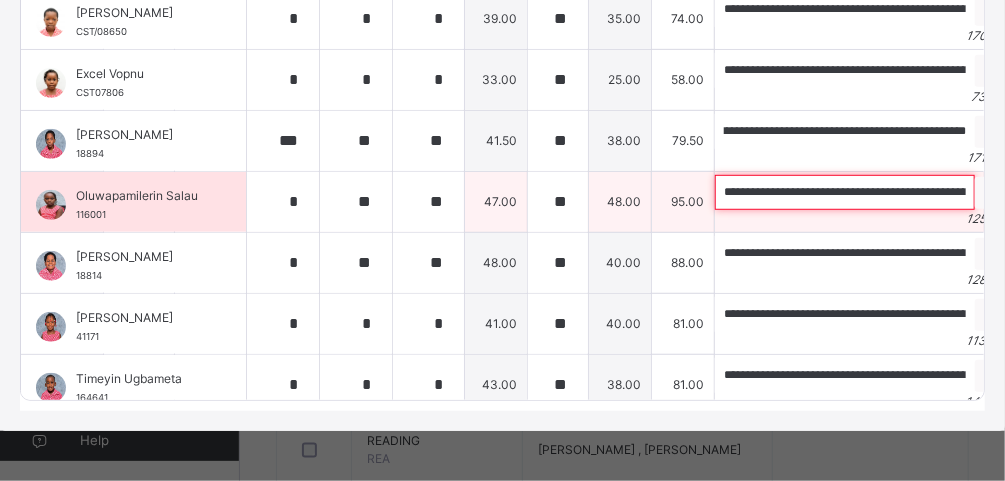 click on "**********" at bounding box center [845, 192] 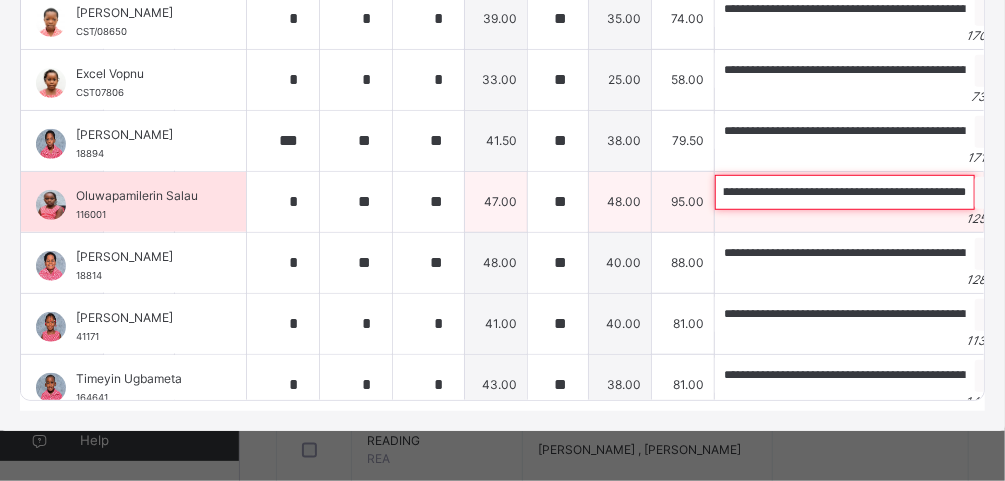 scroll, scrollTop: 0, scrollLeft: 446, axis: horizontal 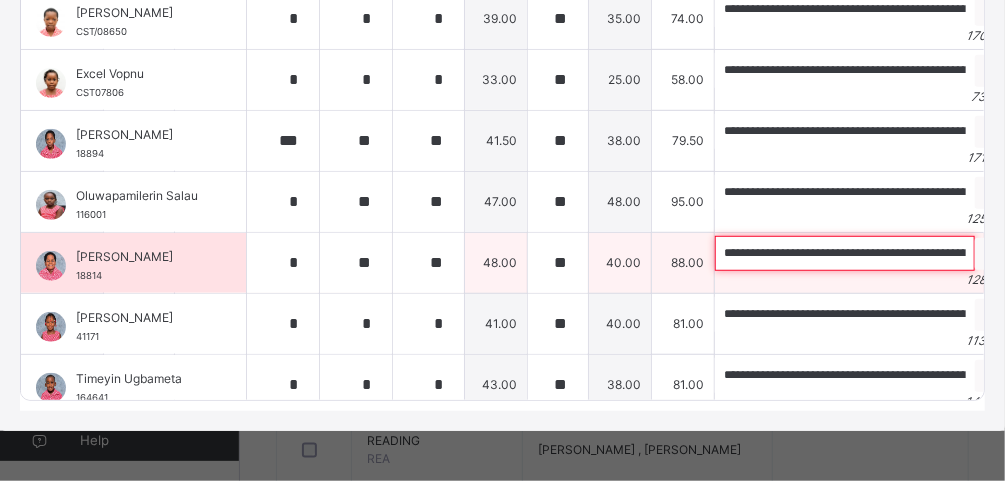 click on "**********" at bounding box center [845, 253] 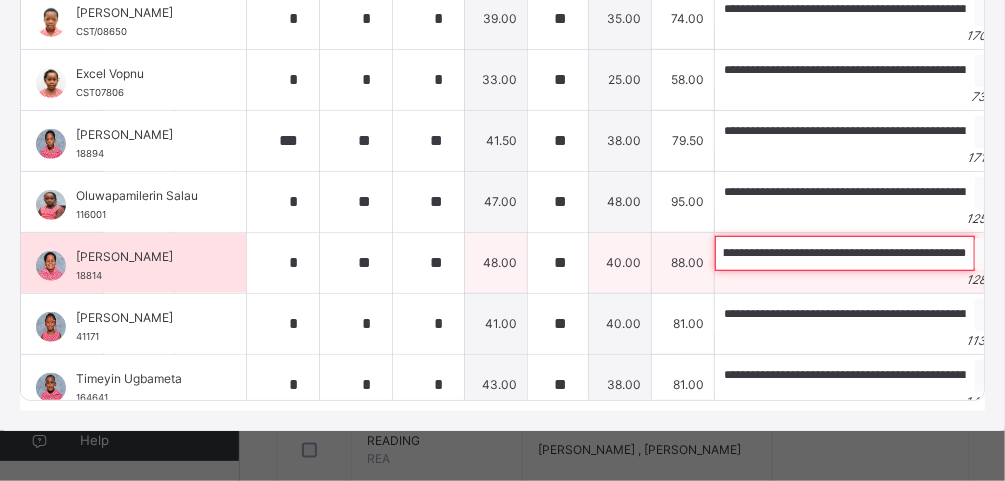 scroll, scrollTop: 0, scrollLeft: 477, axis: horizontal 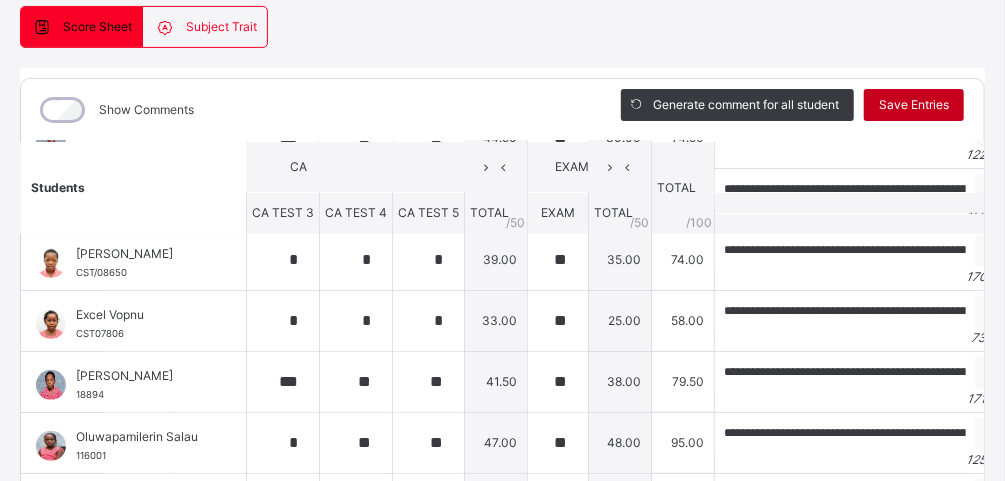 click on "Save Entries" at bounding box center (914, 105) 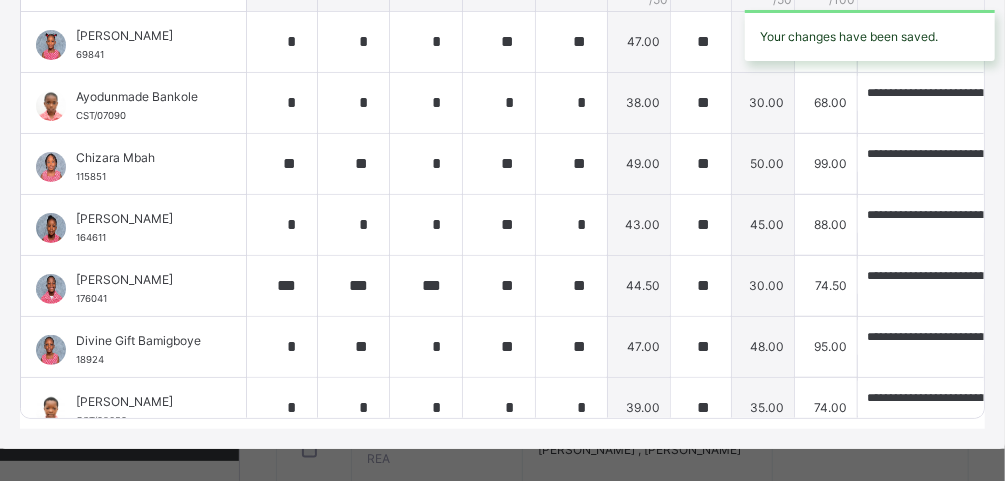 scroll, scrollTop: 440, scrollLeft: 0, axis: vertical 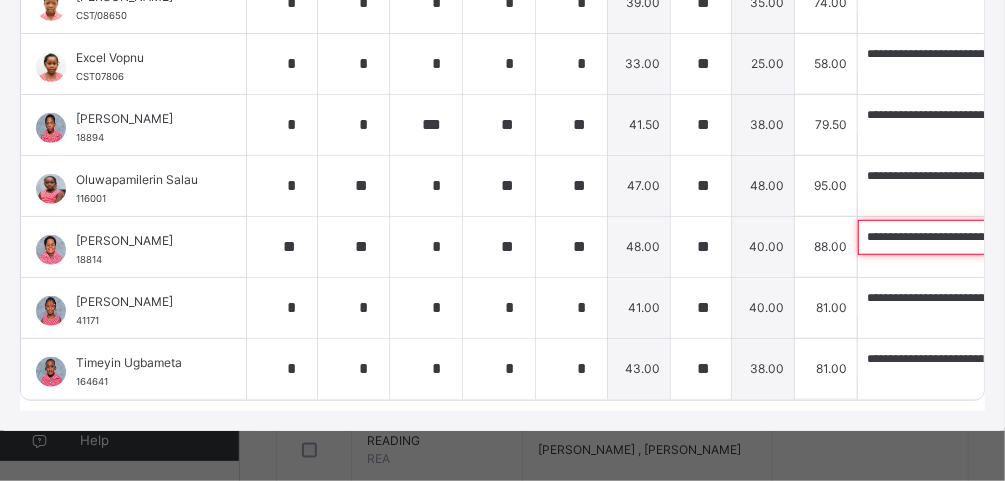 drag, startPoint x: 982, startPoint y: 228, endPoint x: 986, endPoint y: 275, distance: 47.169907 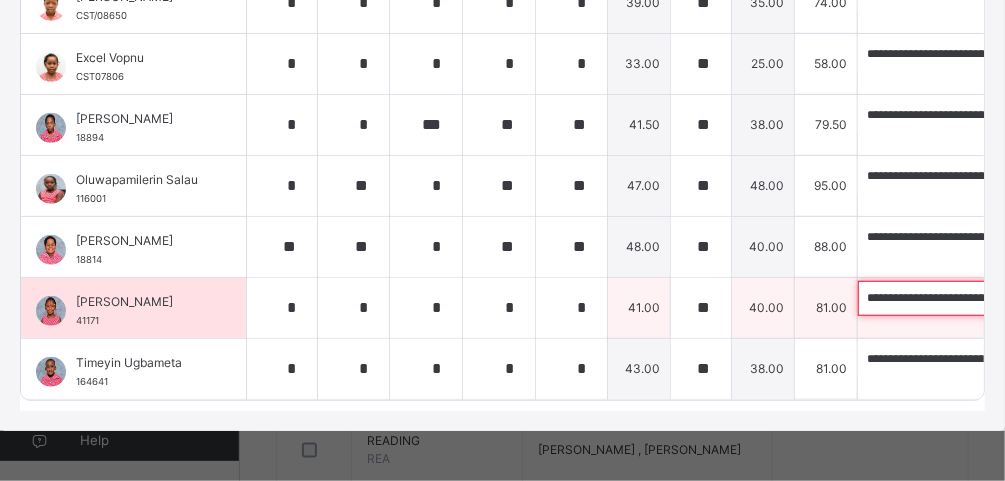 click on "**********" at bounding box center [988, 298] 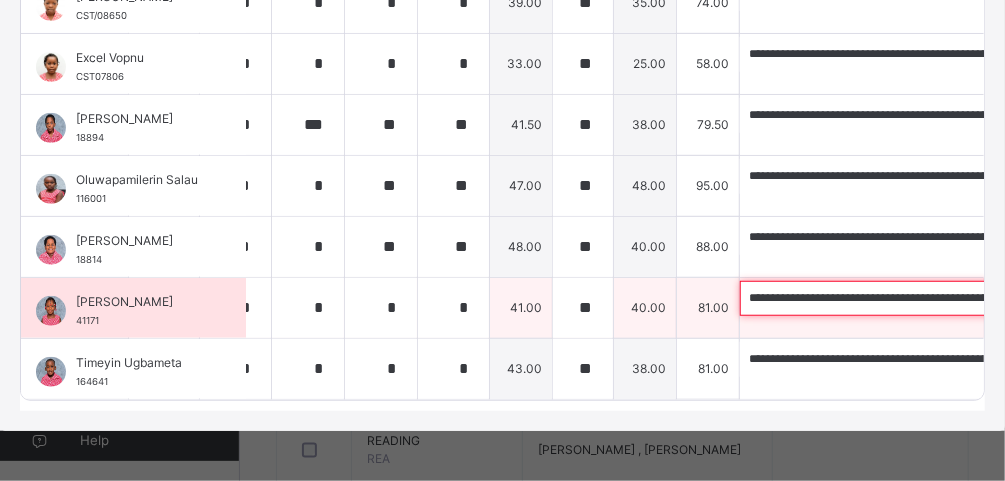 scroll, scrollTop: 390, scrollLeft: 143, axis: both 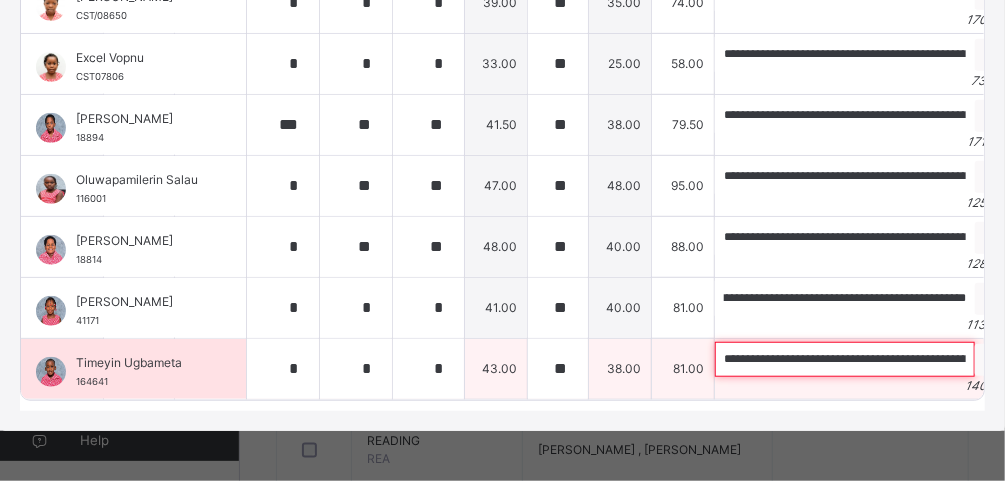 click on "**********" at bounding box center [845, 359] 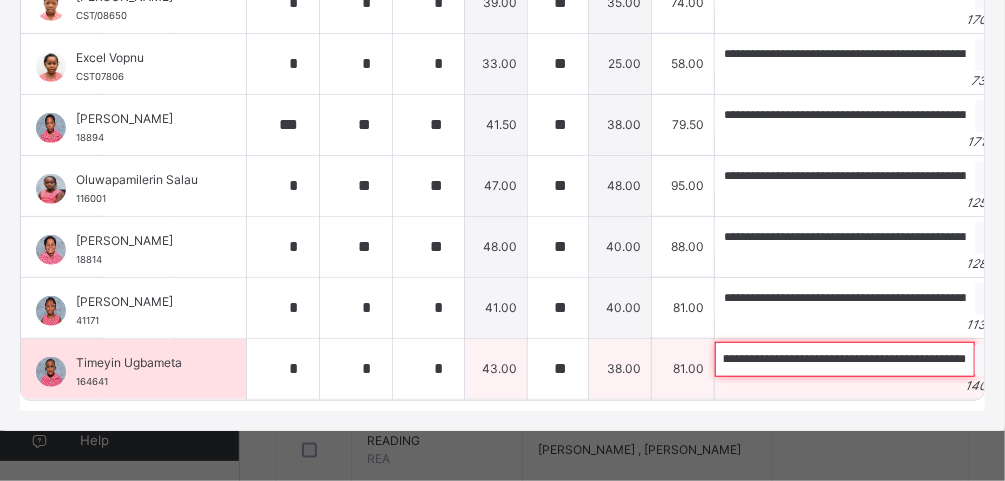scroll, scrollTop: 0, scrollLeft: 531, axis: horizontal 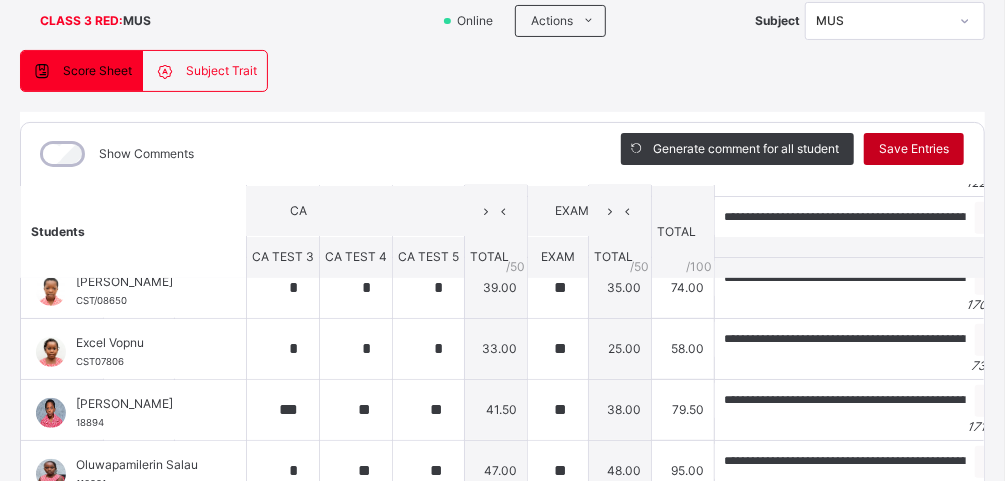 click on "Save Entries" at bounding box center (914, 149) 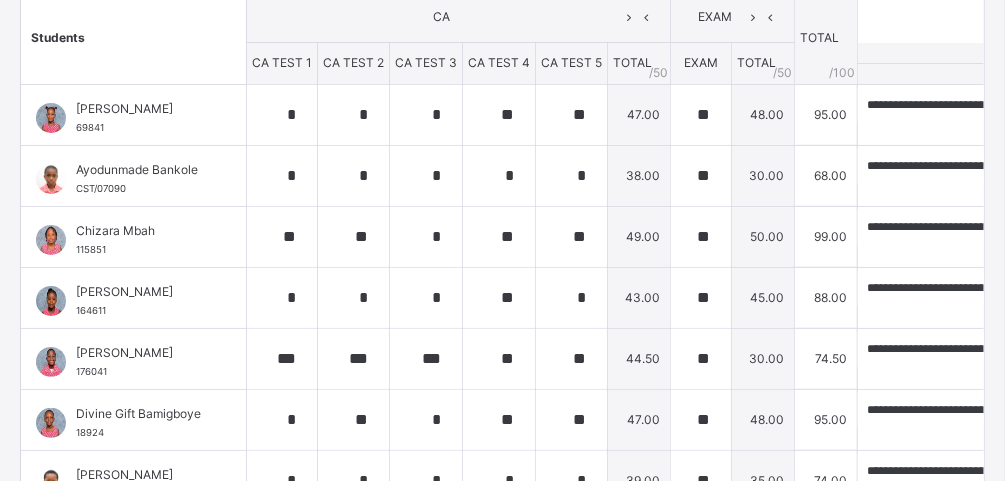 scroll, scrollTop: 440, scrollLeft: 0, axis: vertical 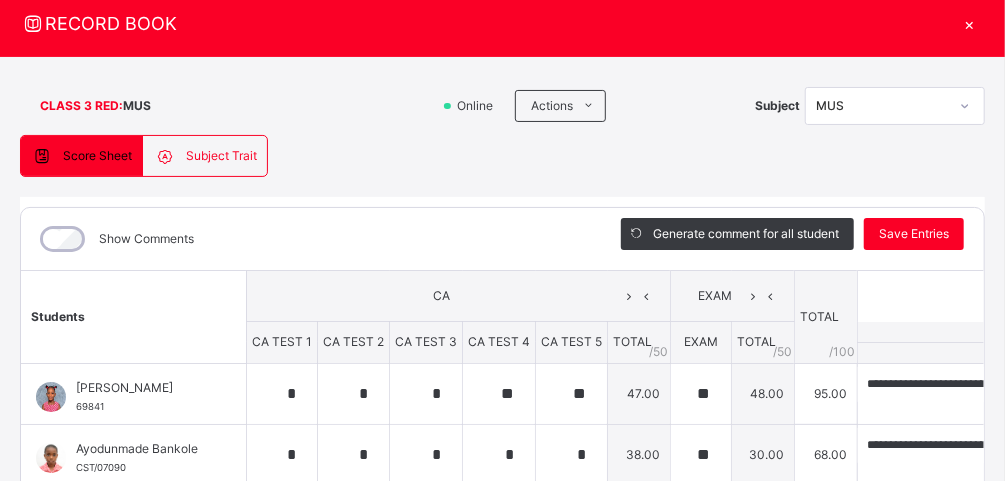 click on "×" at bounding box center [970, 23] 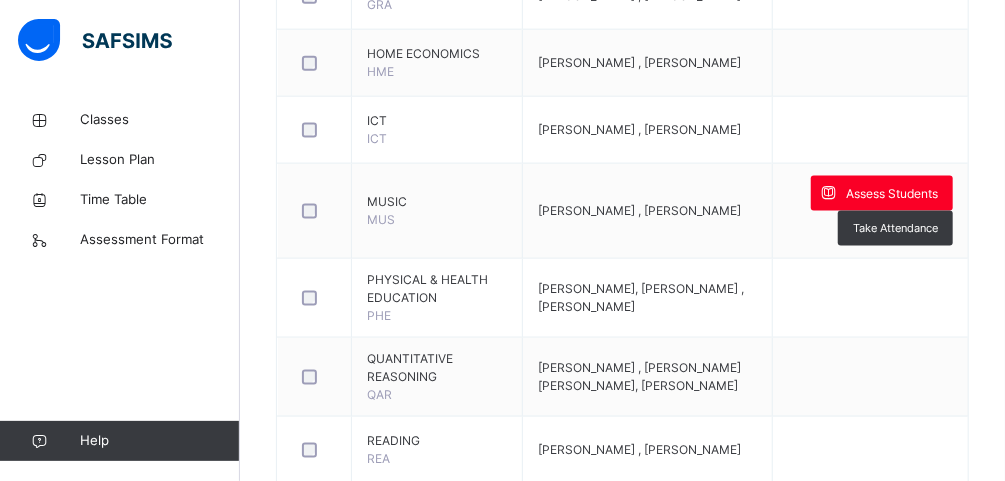 scroll, scrollTop: 603, scrollLeft: 0, axis: vertical 